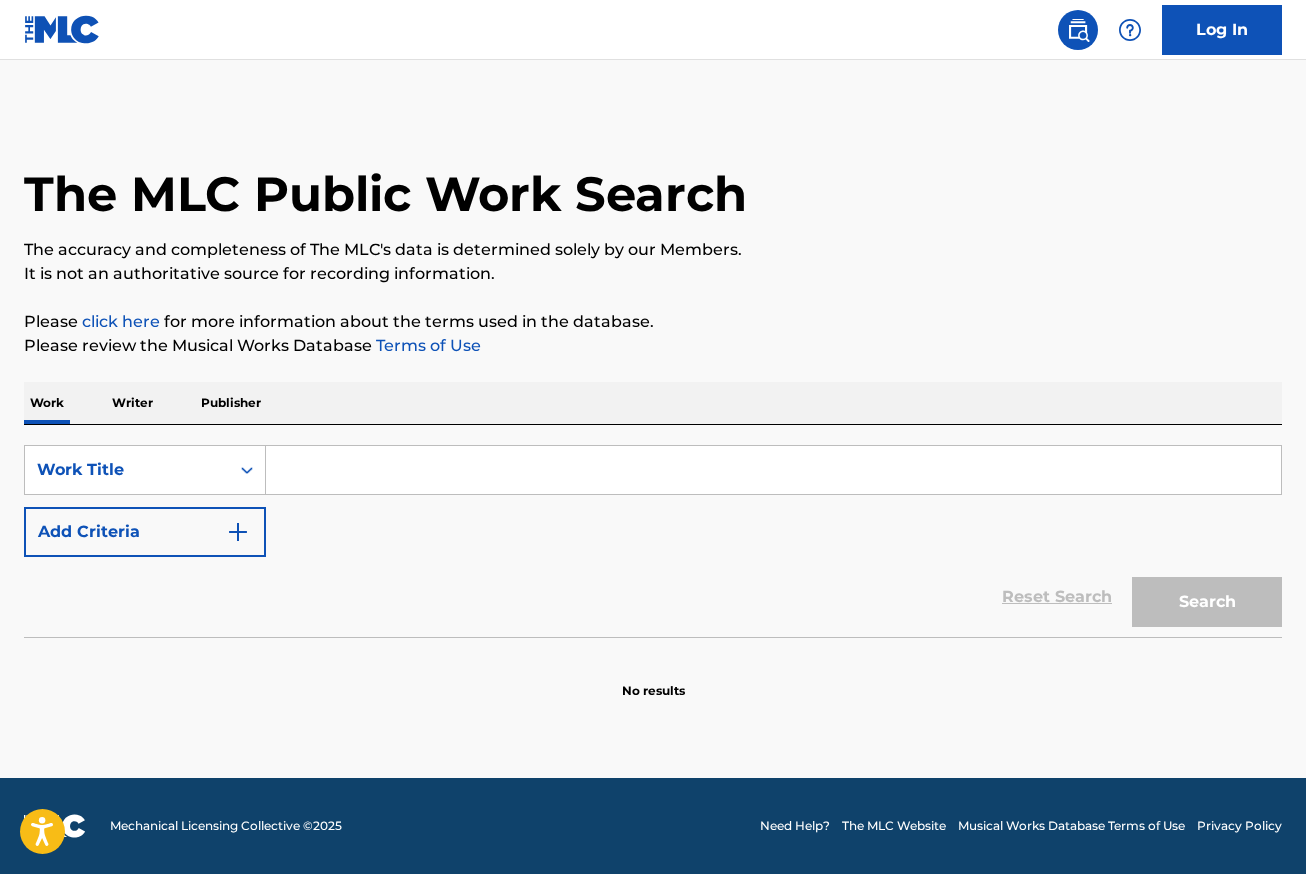 click at bounding box center (773, 470) 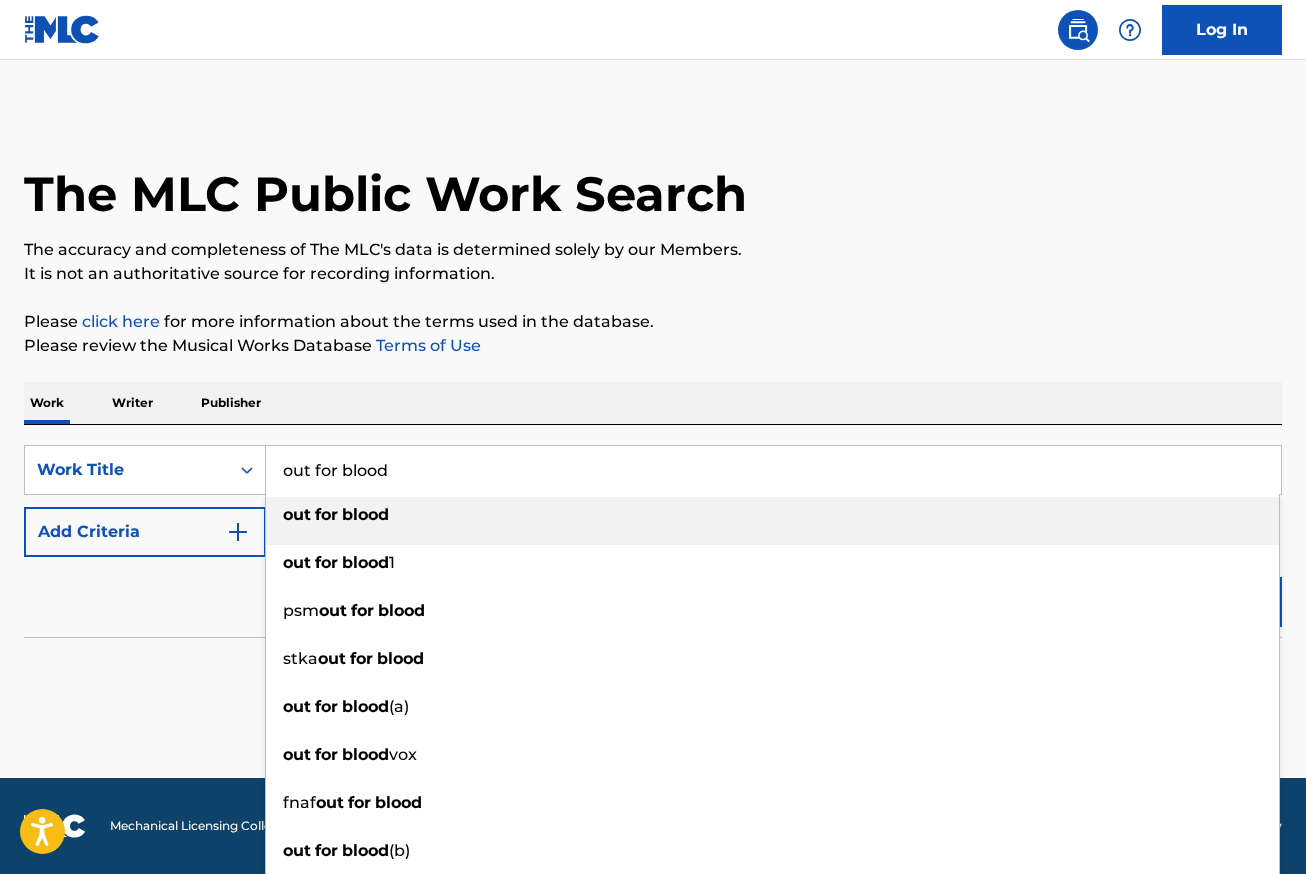 type on "out for blood" 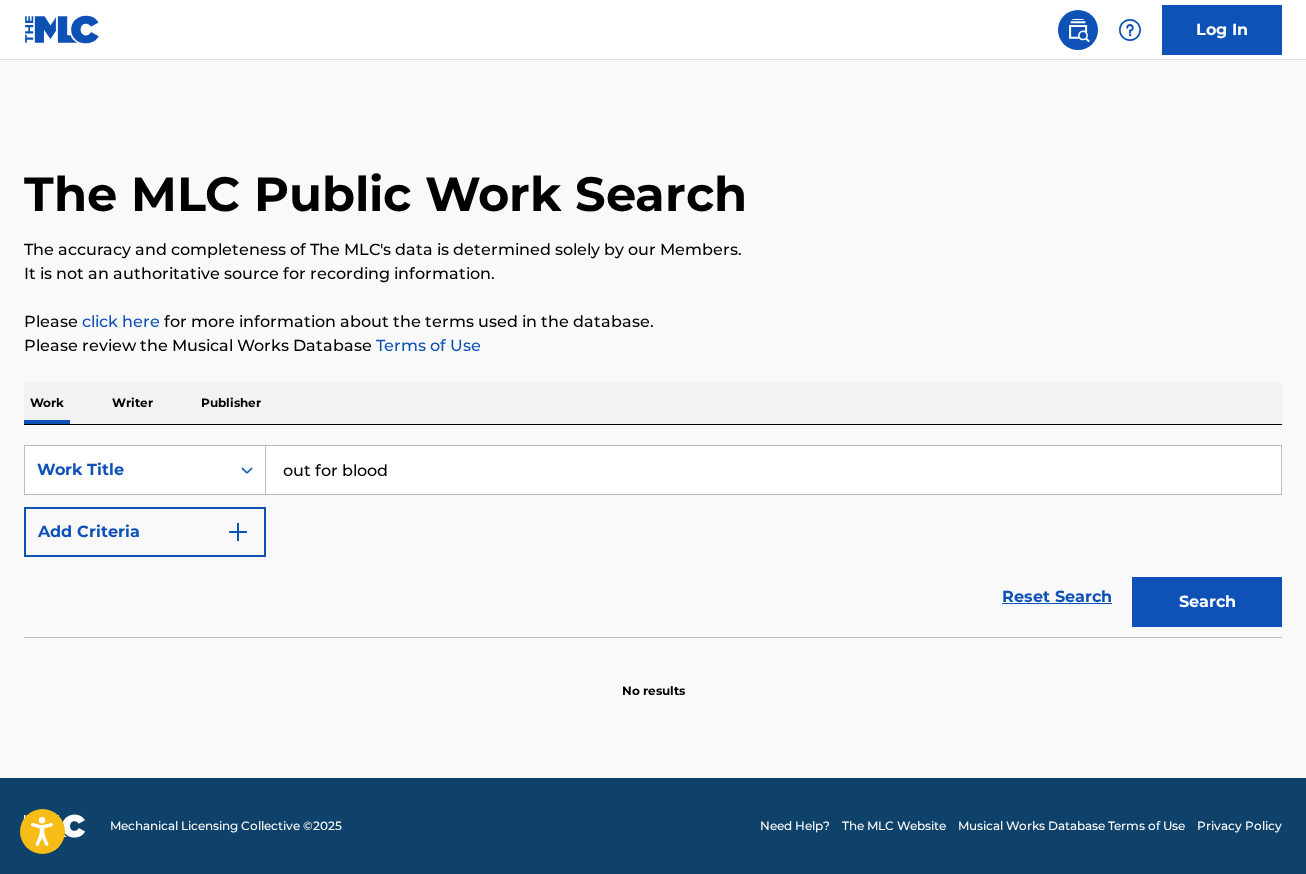 click on "Add Criteria" at bounding box center (145, 532) 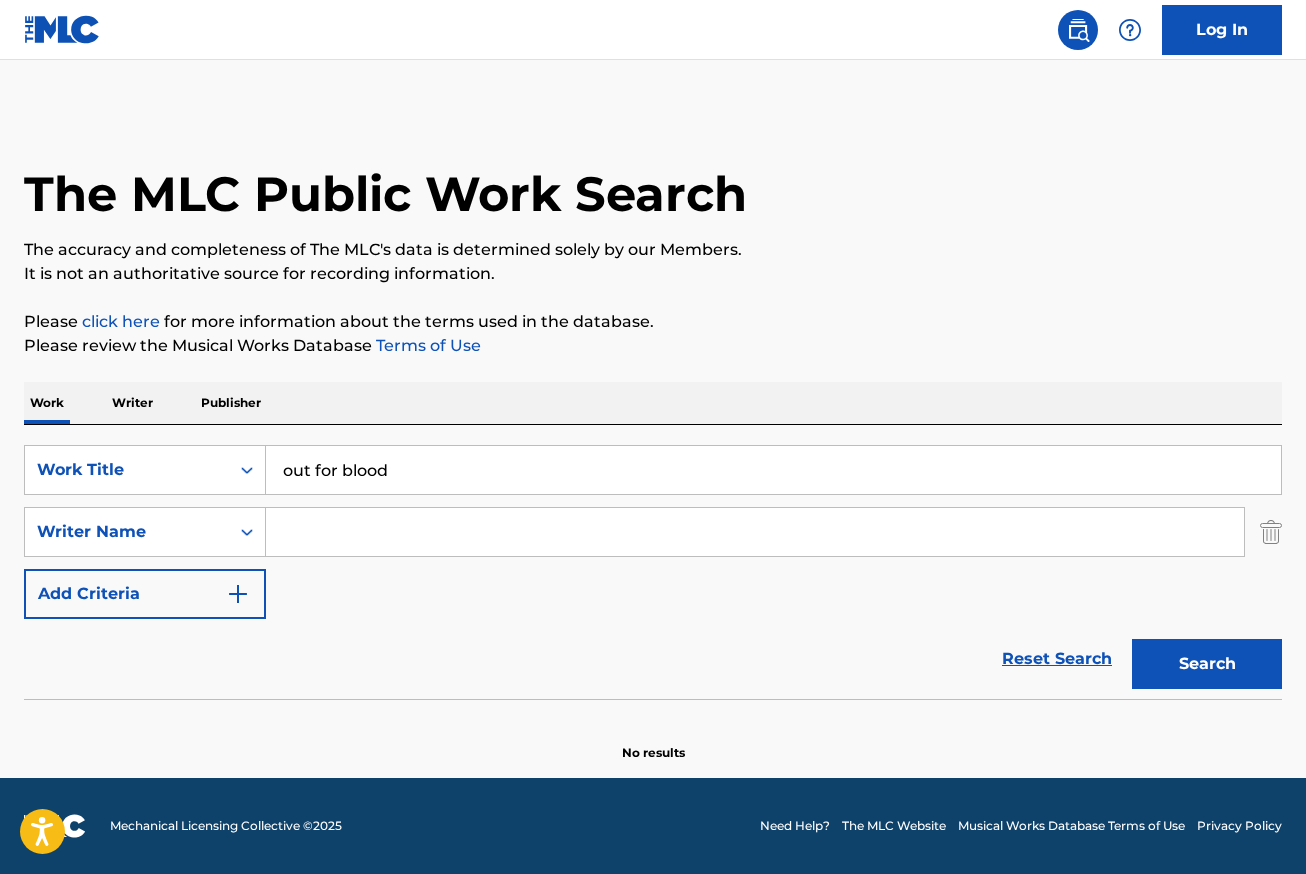 click at bounding box center (755, 532) 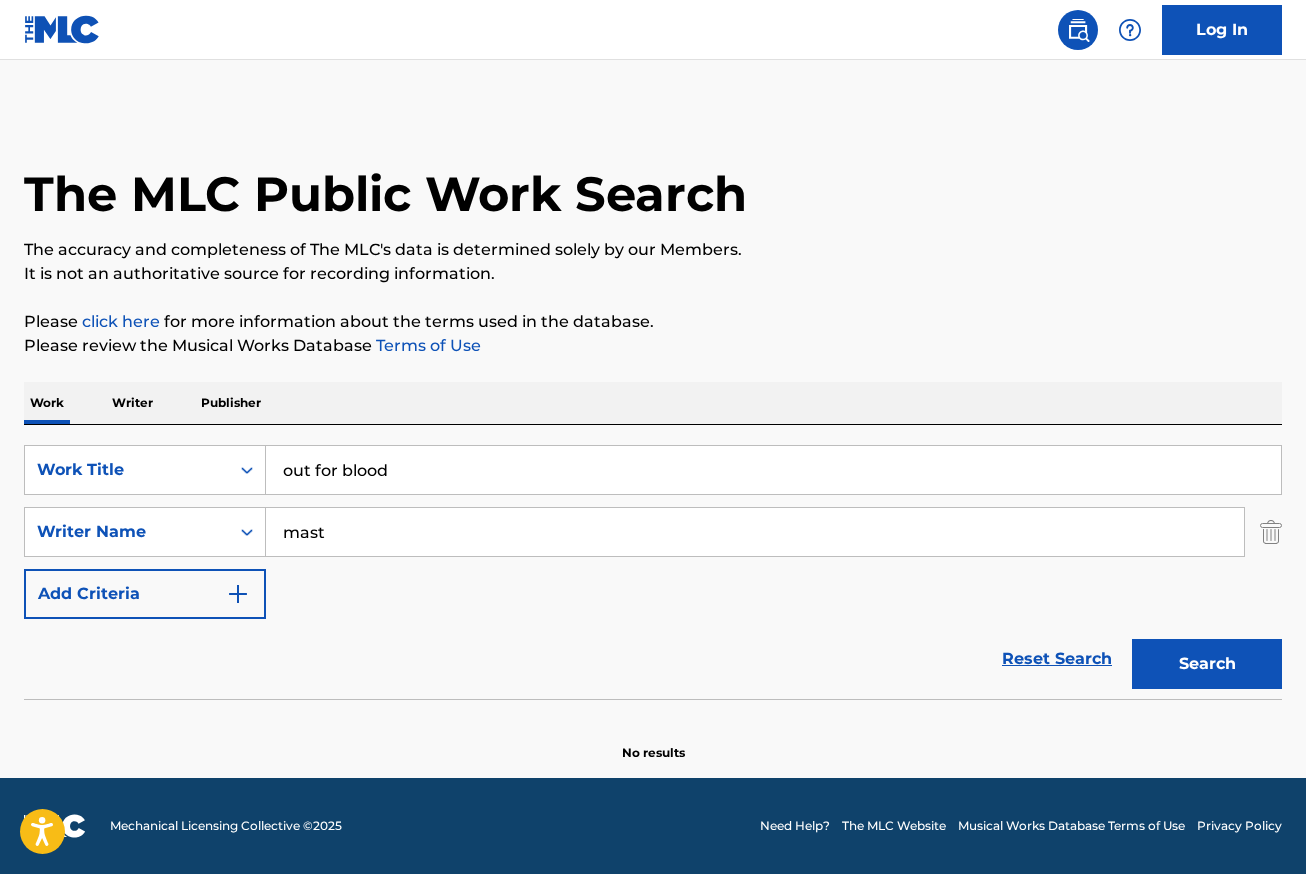 type on "mast" 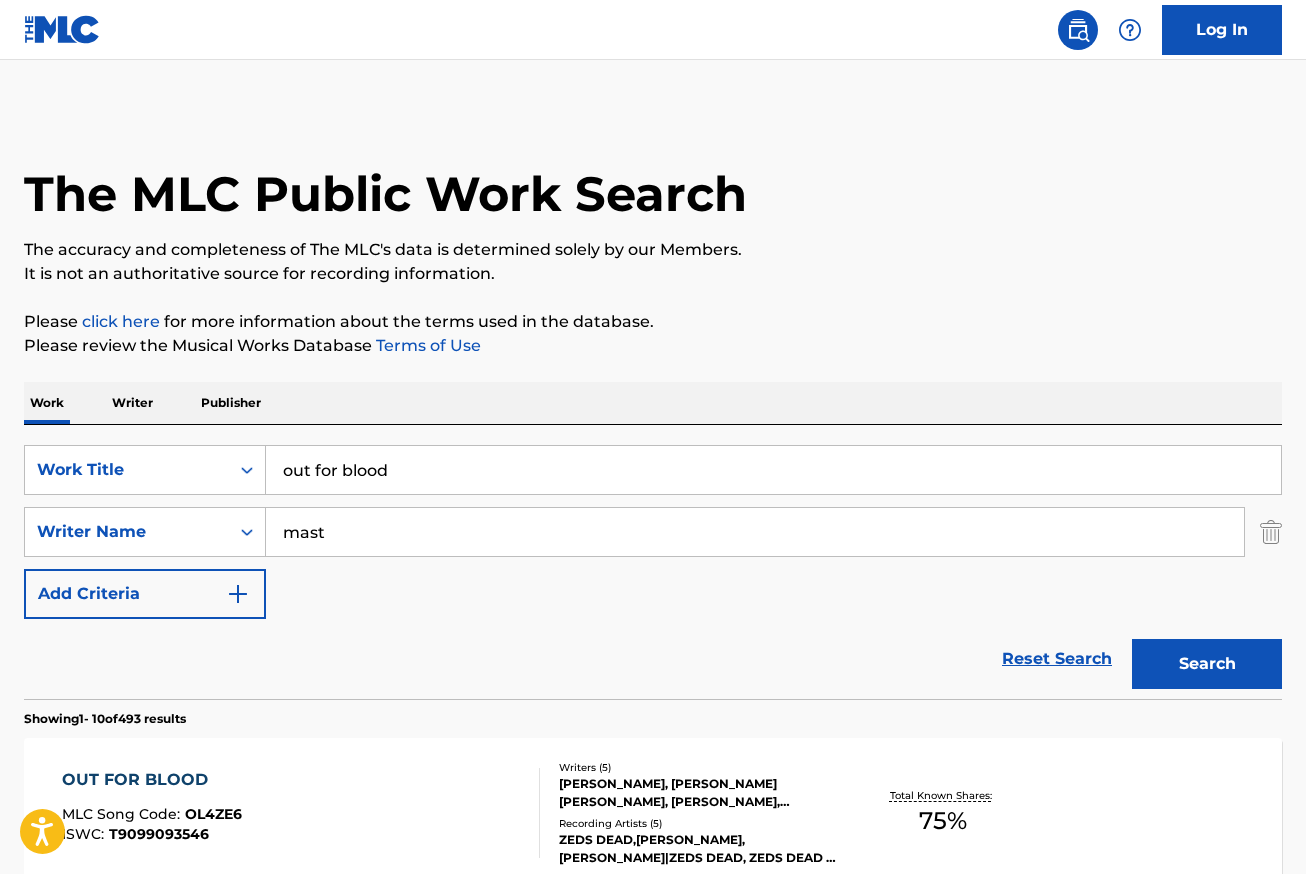 scroll, scrollTop: 200, scrollLeft: 0, axis: vertical 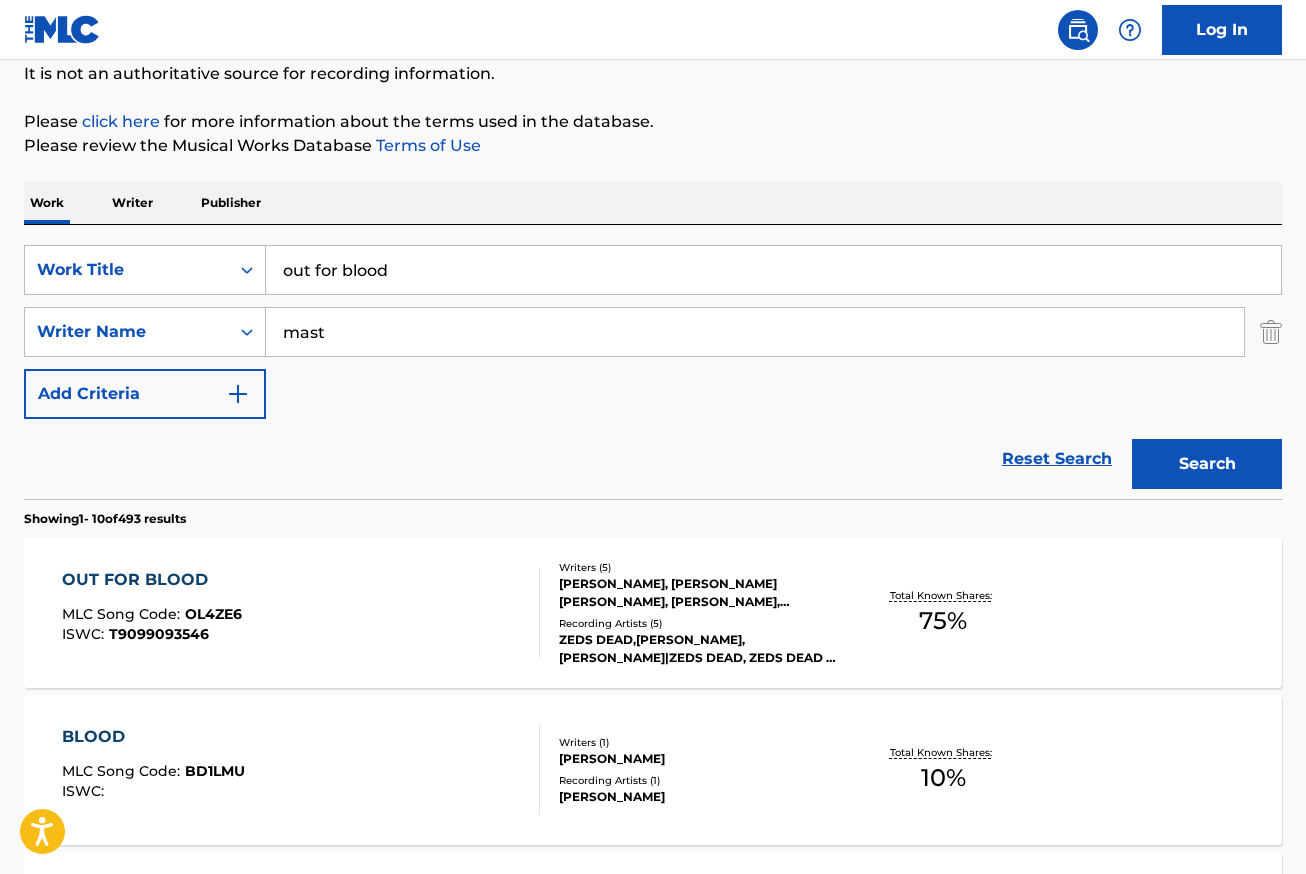 click on "OUT FOR BLOOD MLC Song Code : OL4ZE6 ISWC : T9099093546" at bounding box center (301, 613) 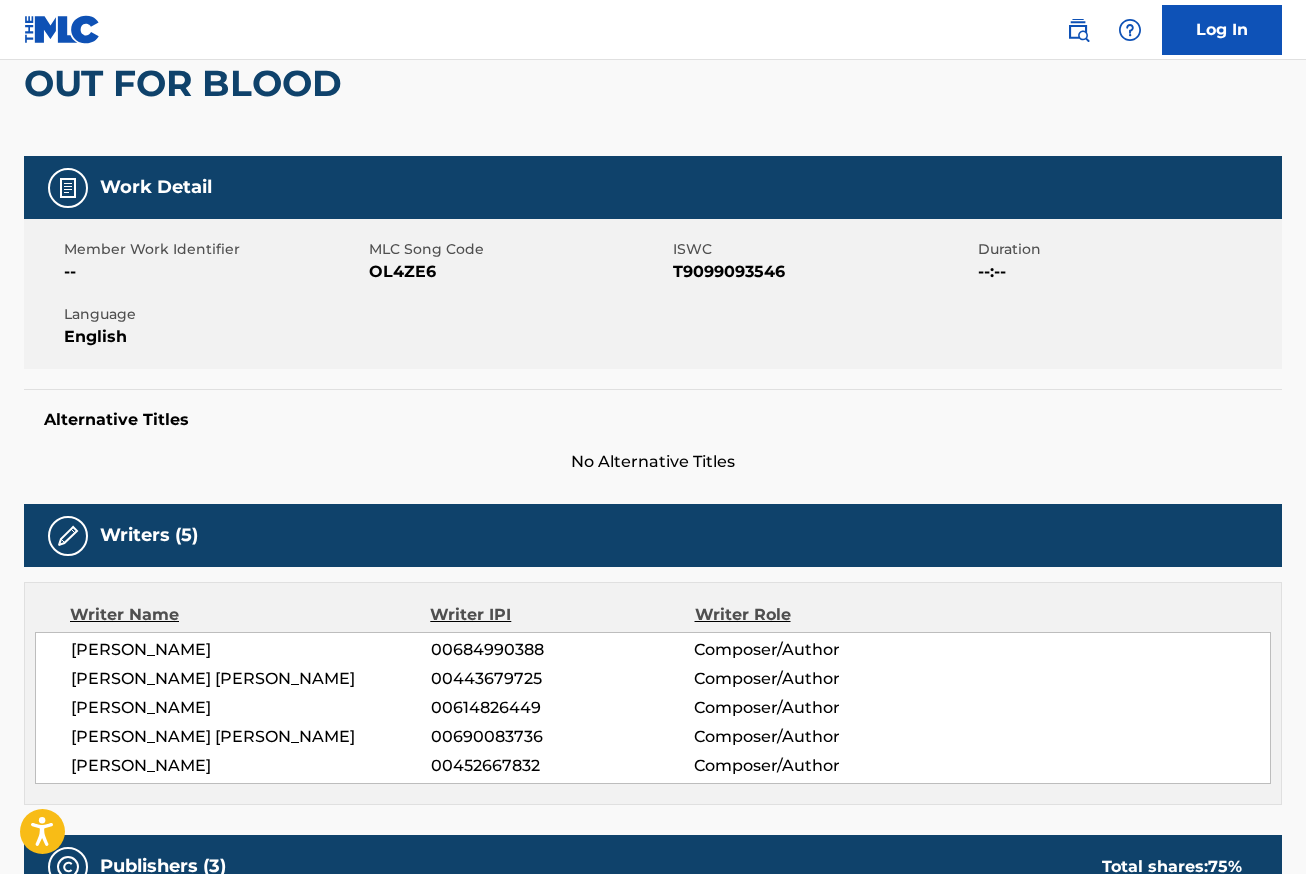 scroll, scrollTop: 0, scrollLeft: 0, axis: both 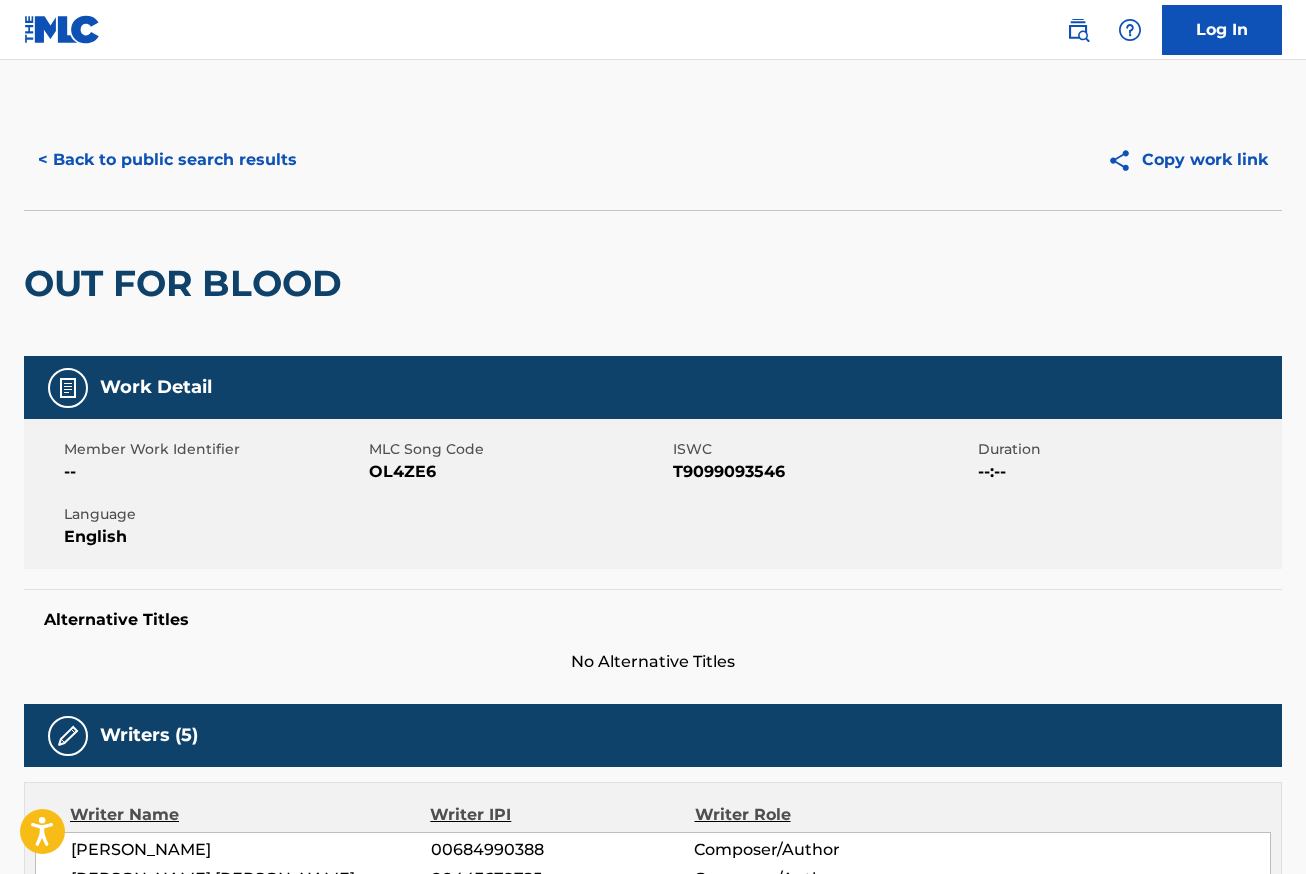click on "< Back to public search results" at bounding box center [167, 160] 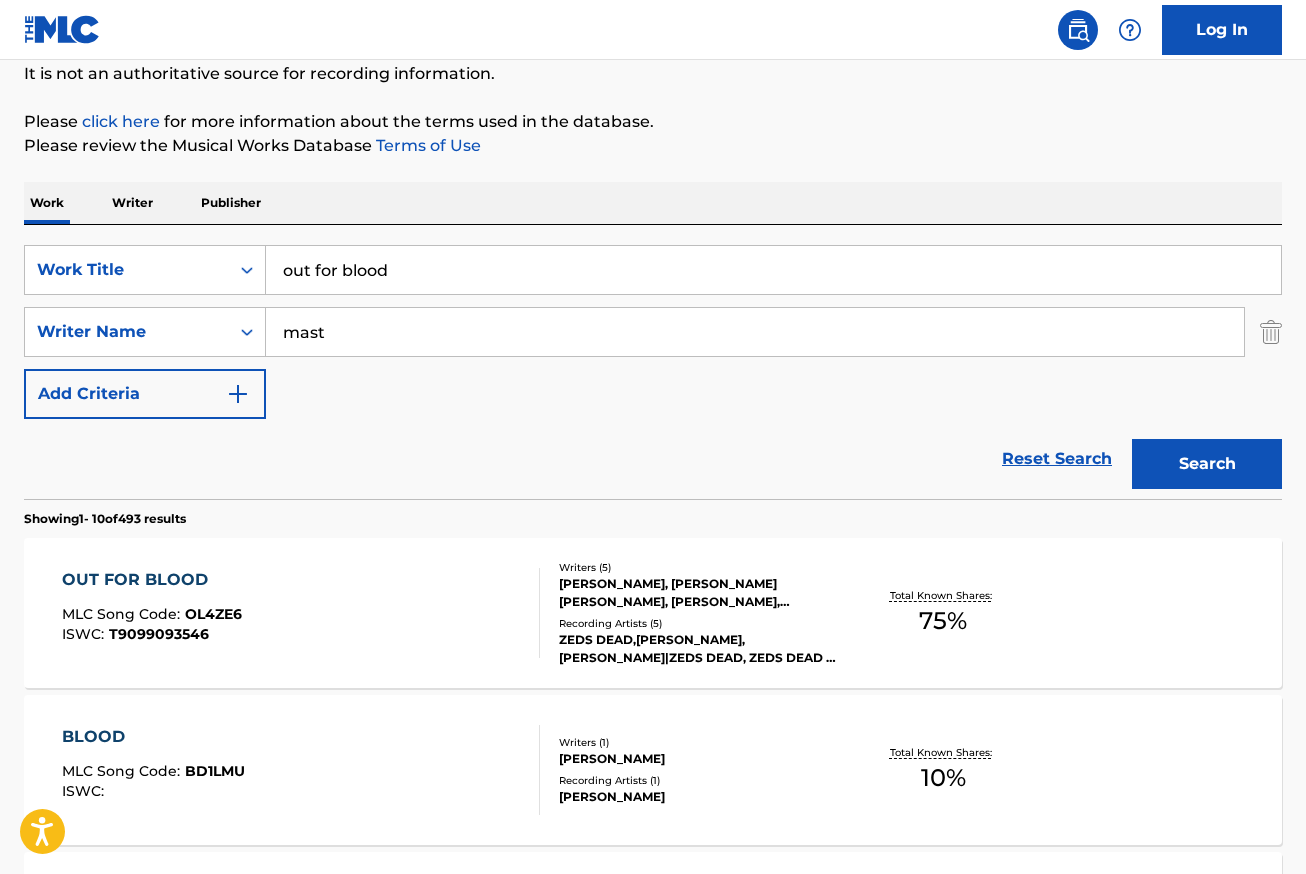 click on "mast" at bounding box center (755, 332) 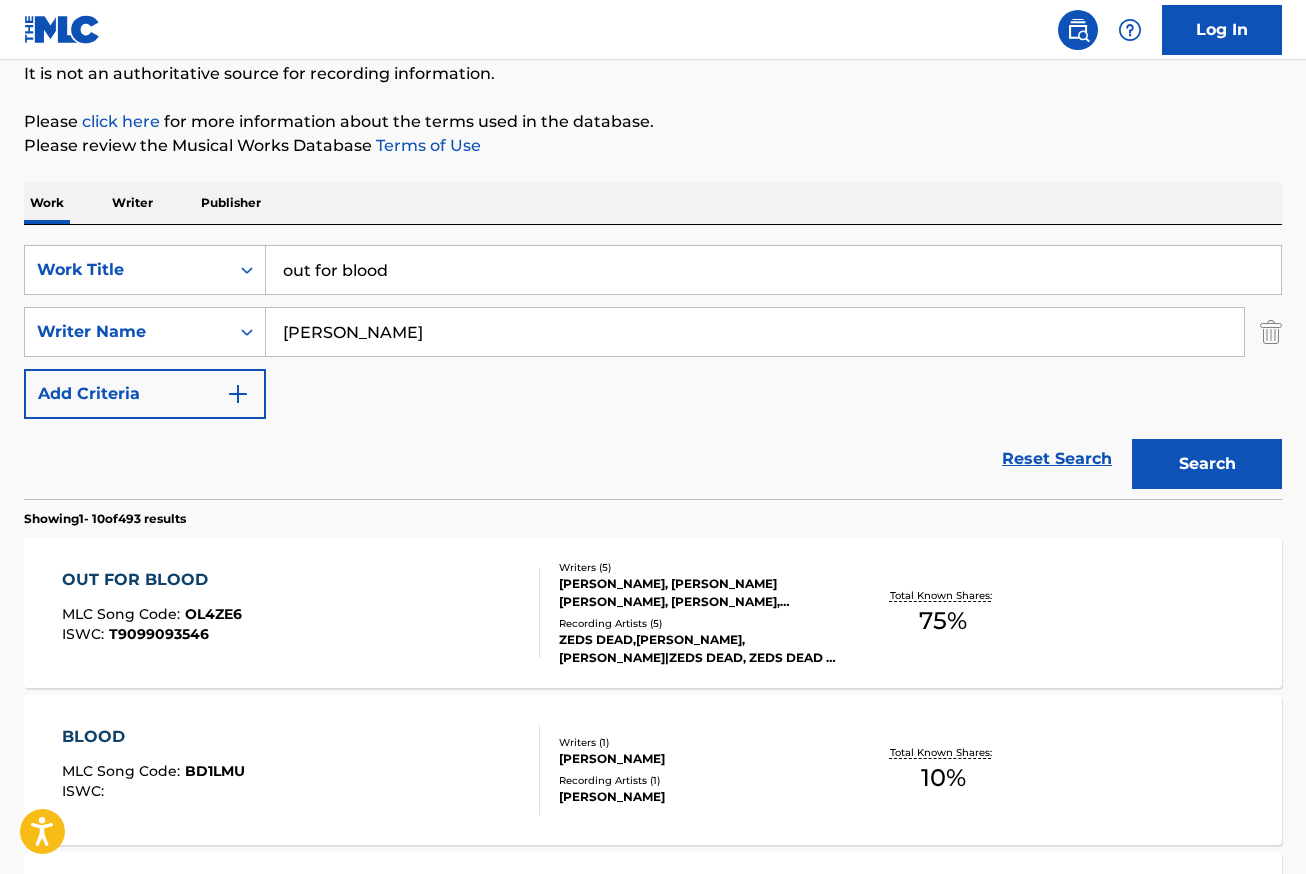 type on "guzman" 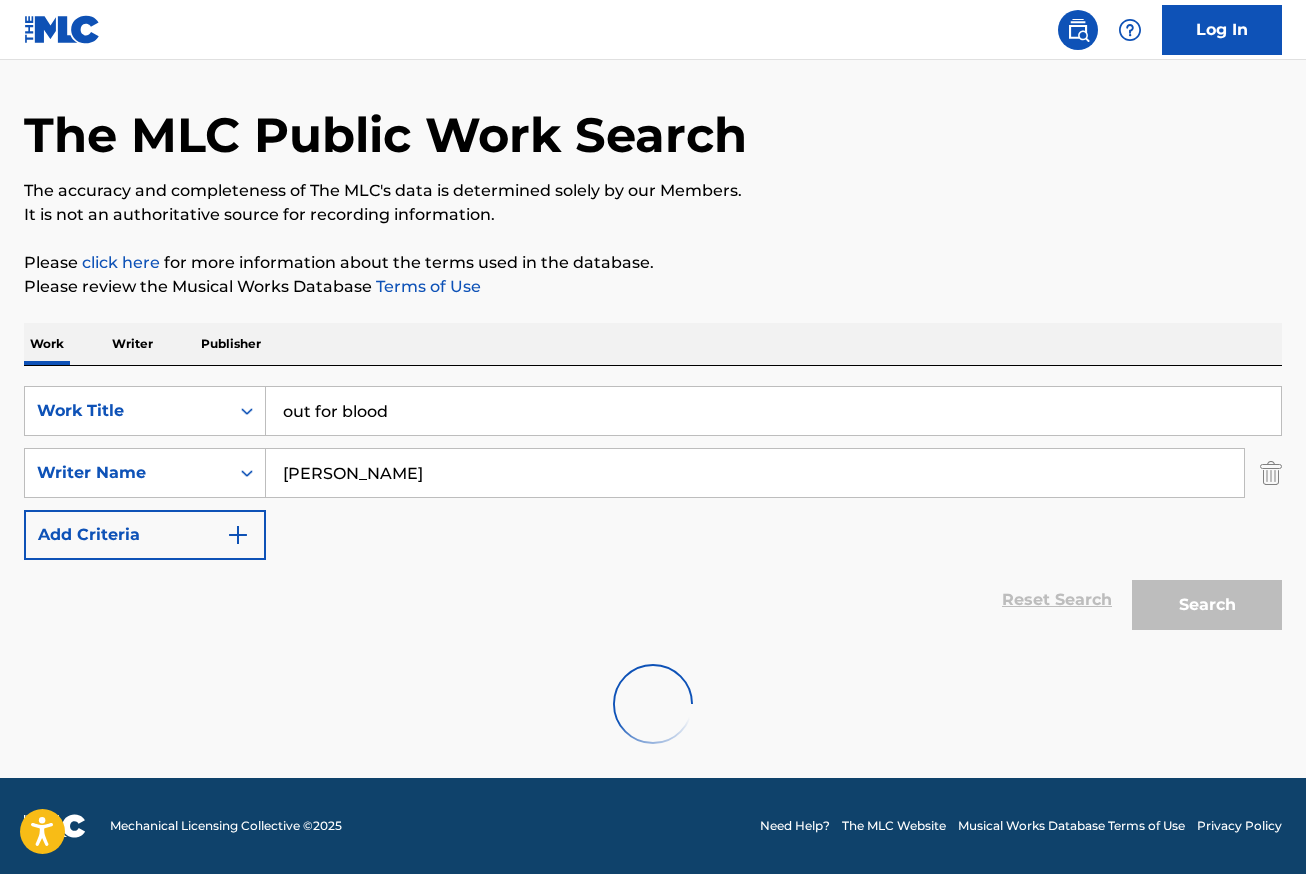 scroll, scrollTop: 200, scrollLeft: 0, axis: vertical 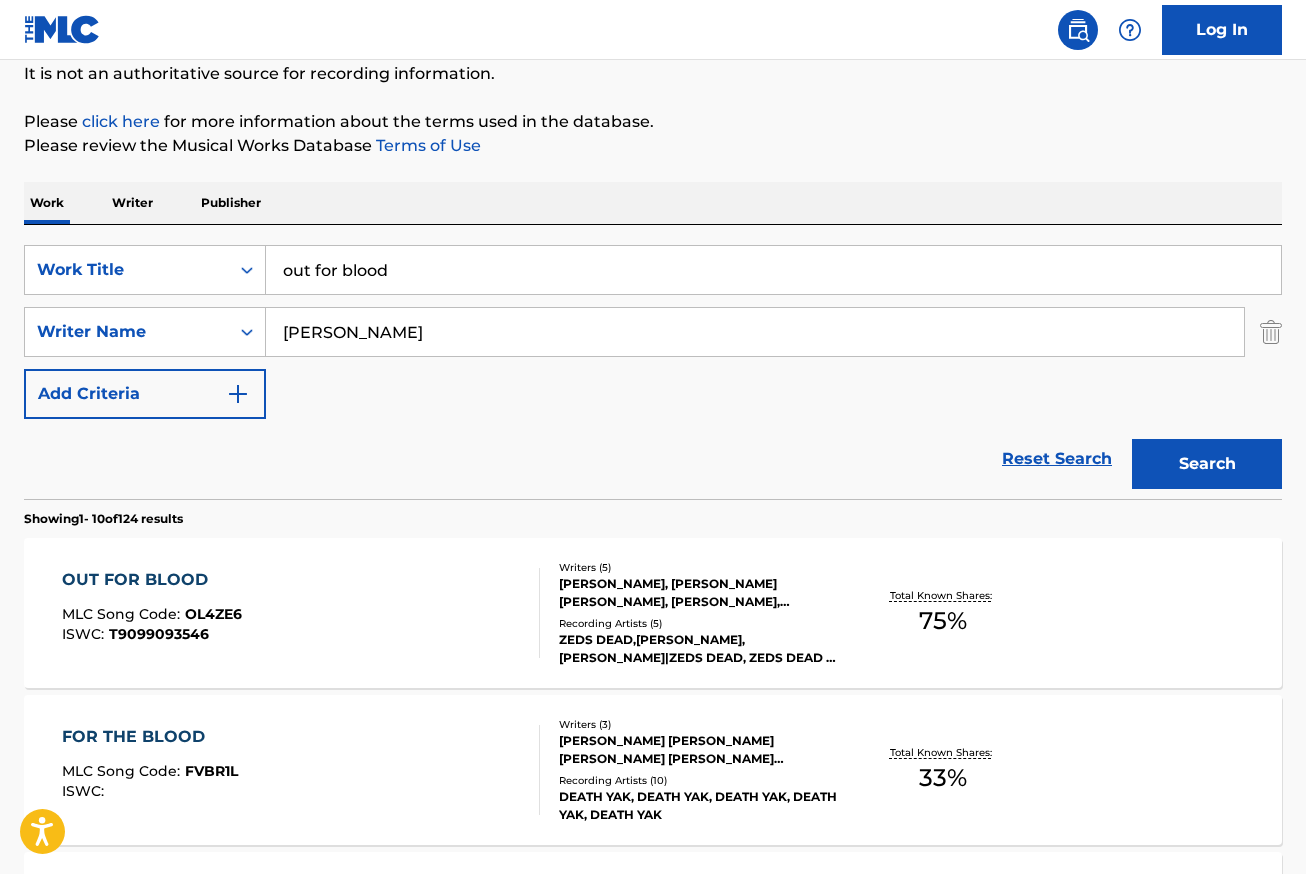 click on "OUT FOR BLOOD MLC Song Code : OL4ZE6 ISWC : T9099093546 Writers ( 5 ) DYLAN MAMID, EVAN PETER MAST, OMAR GUZMAN, ZACHARY RAPP ROVAN, MICHAEL STROUD Recording Artists ( 5 ) ZEDS DEAD,OMAR LINX, OMAR LINX|ZEDS DEAD, ZEDS DEAD & OMAR LINX, OMAR LINX,ZEDS DEAD, ZEDS DEAD Total Known Shares: 75 %" at bounding box center (653, 613) 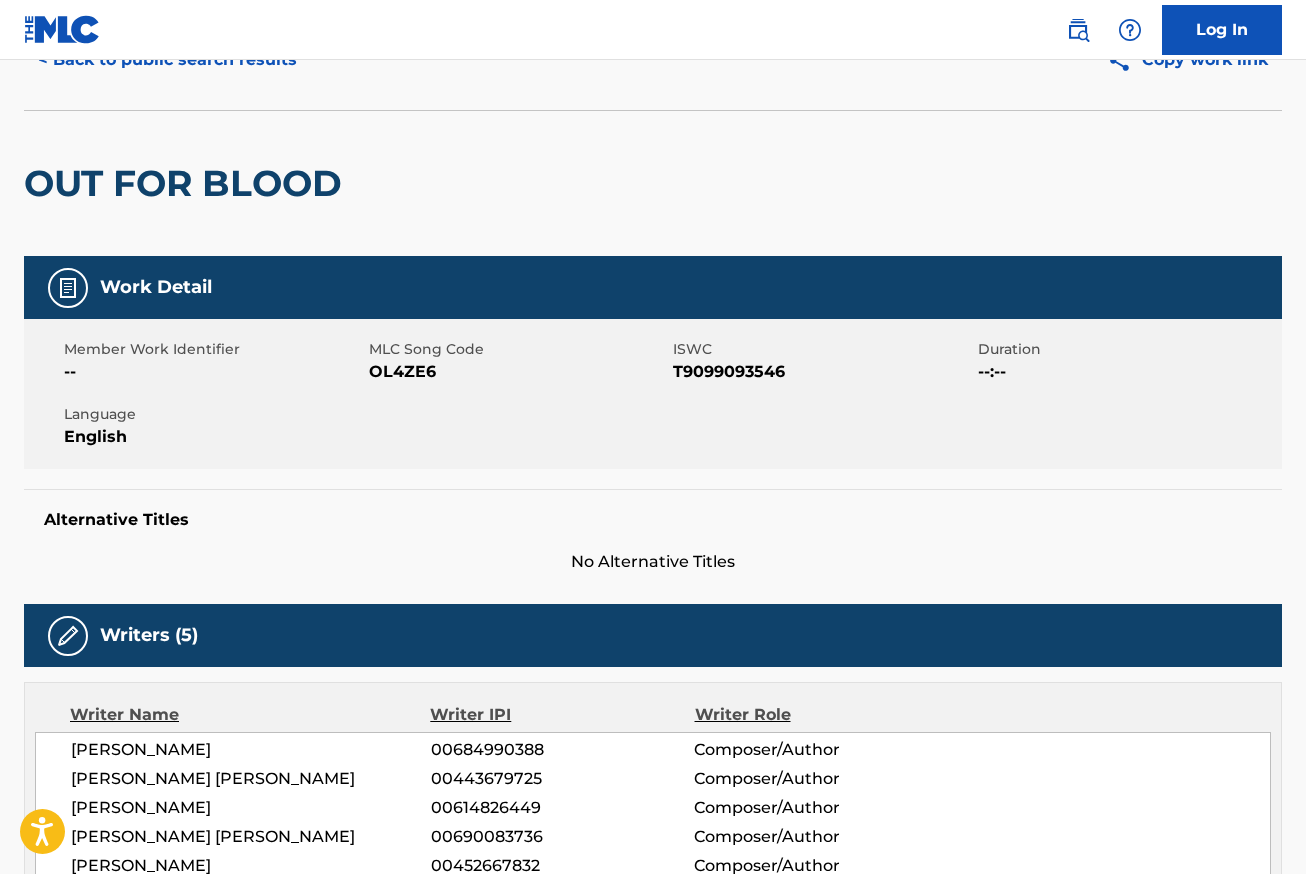 scroll, scrollTop: 0, scrollLeft: 0, axis: both 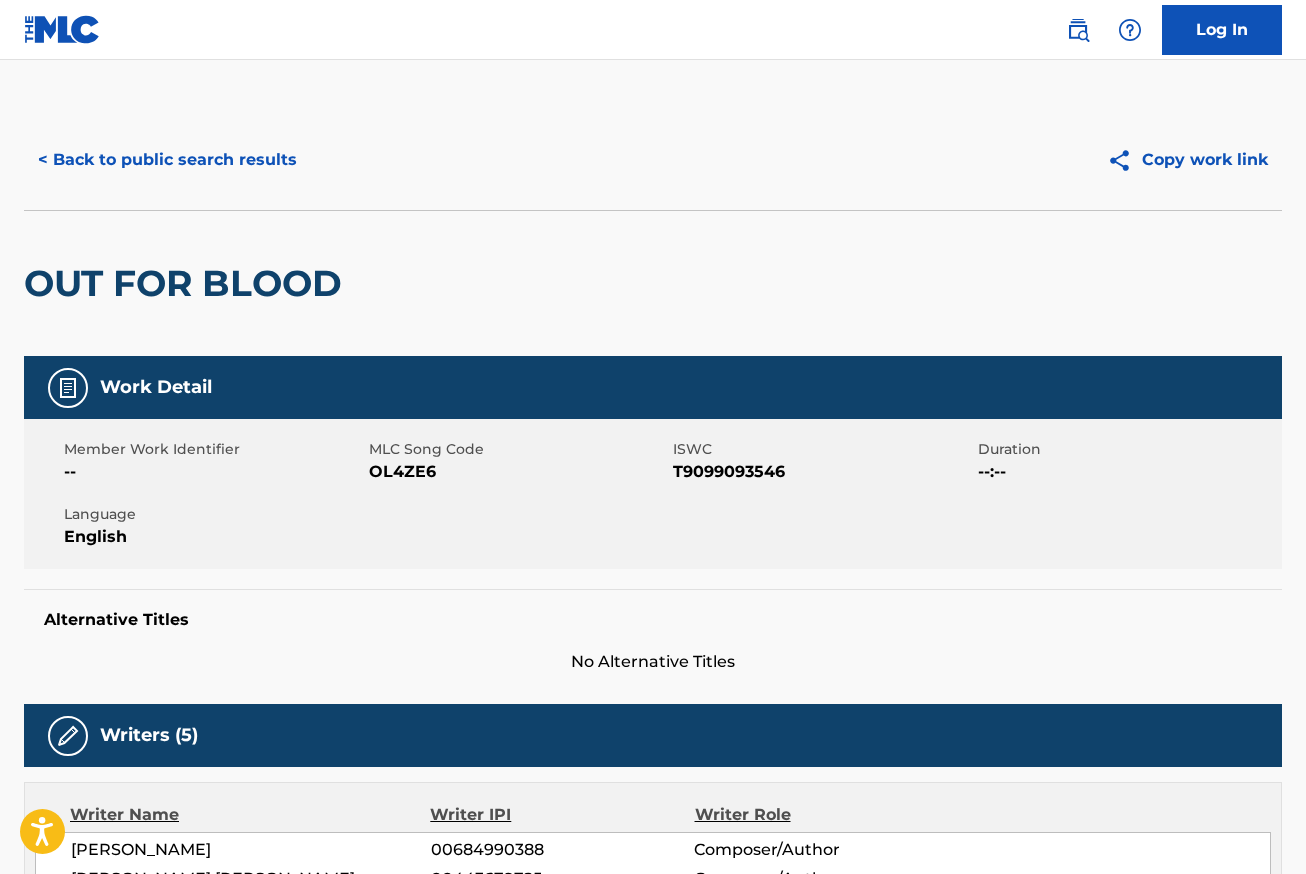 click on "< Back to public search results" at bounding box center (167, 160) 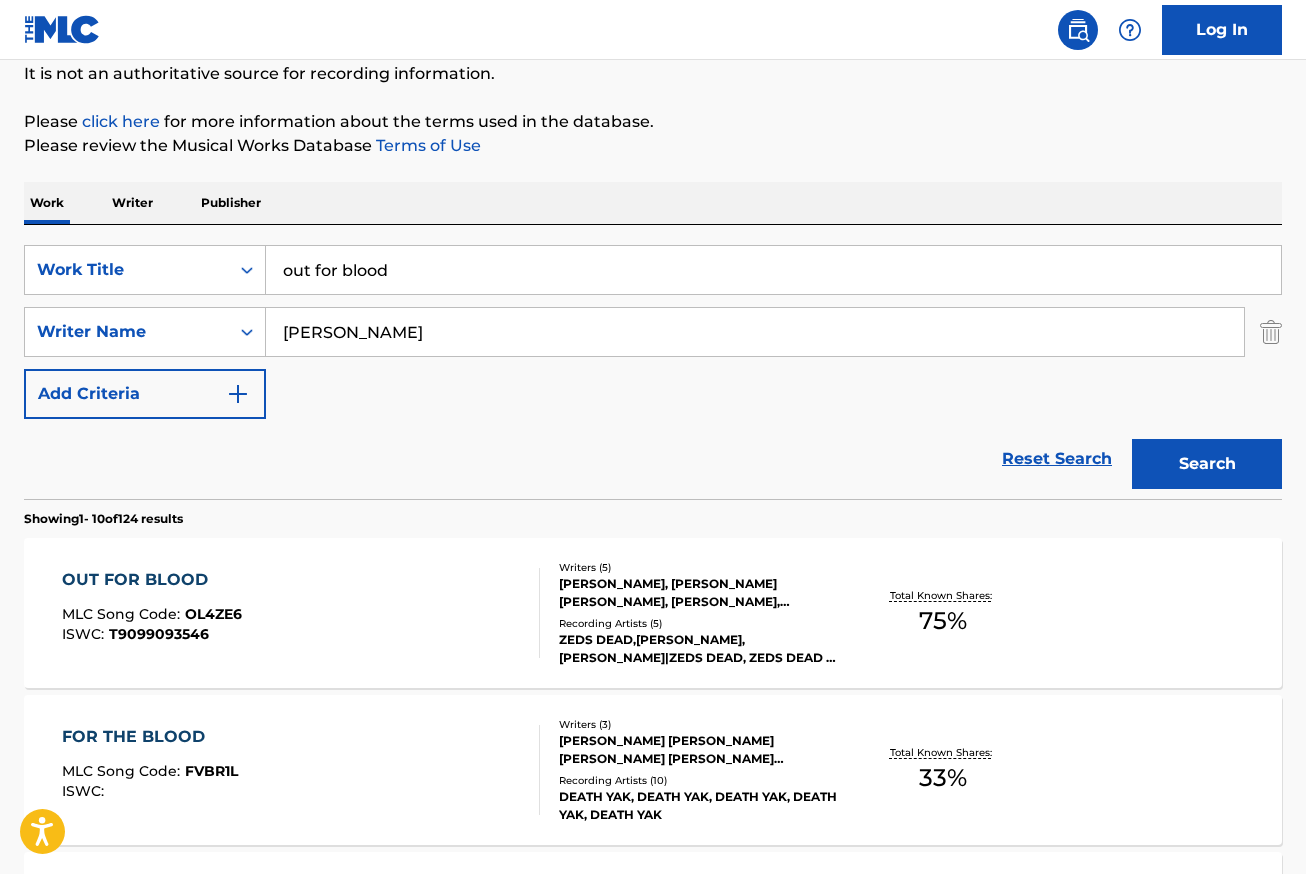 click on "guzman" at bounding box center [755, 332] 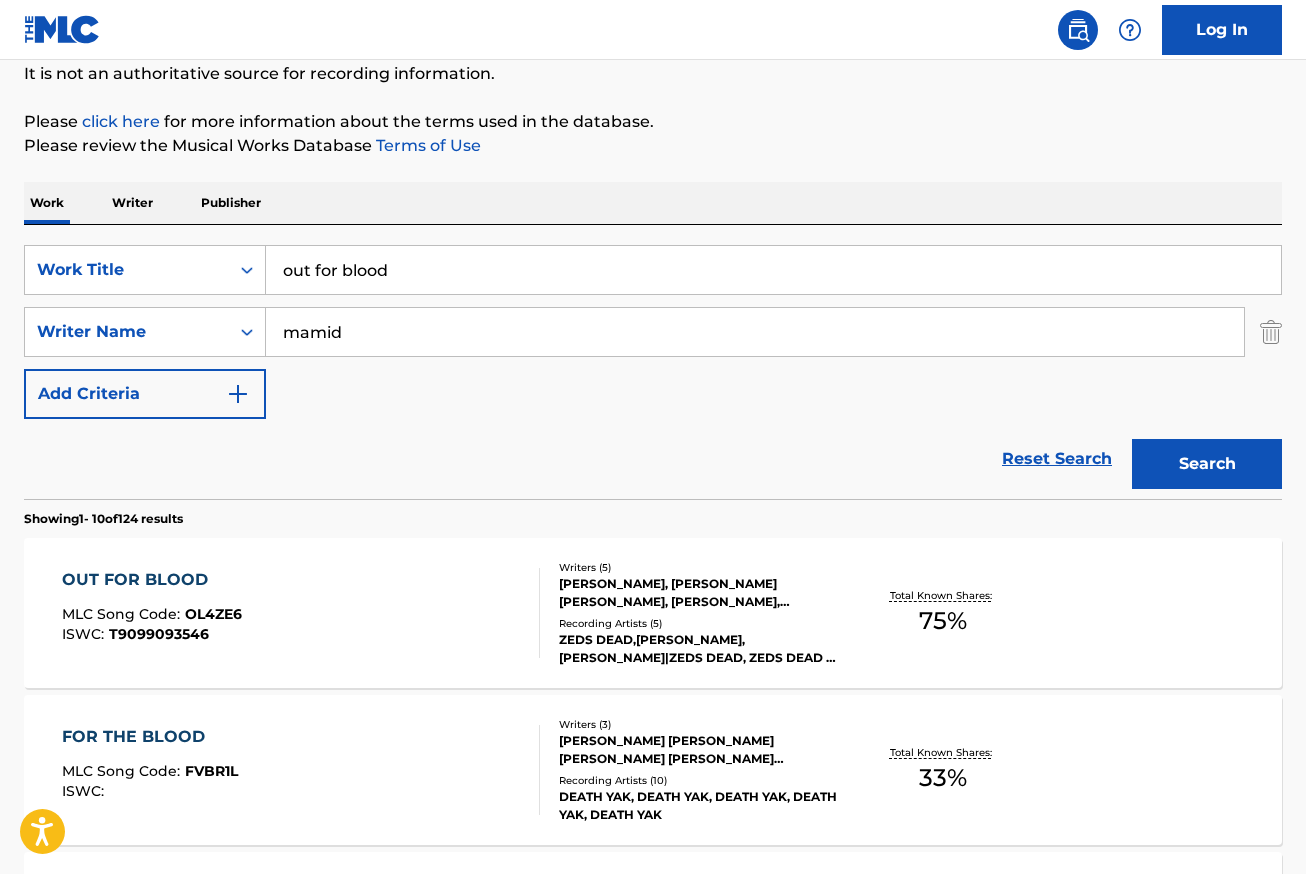 type on "mamid" 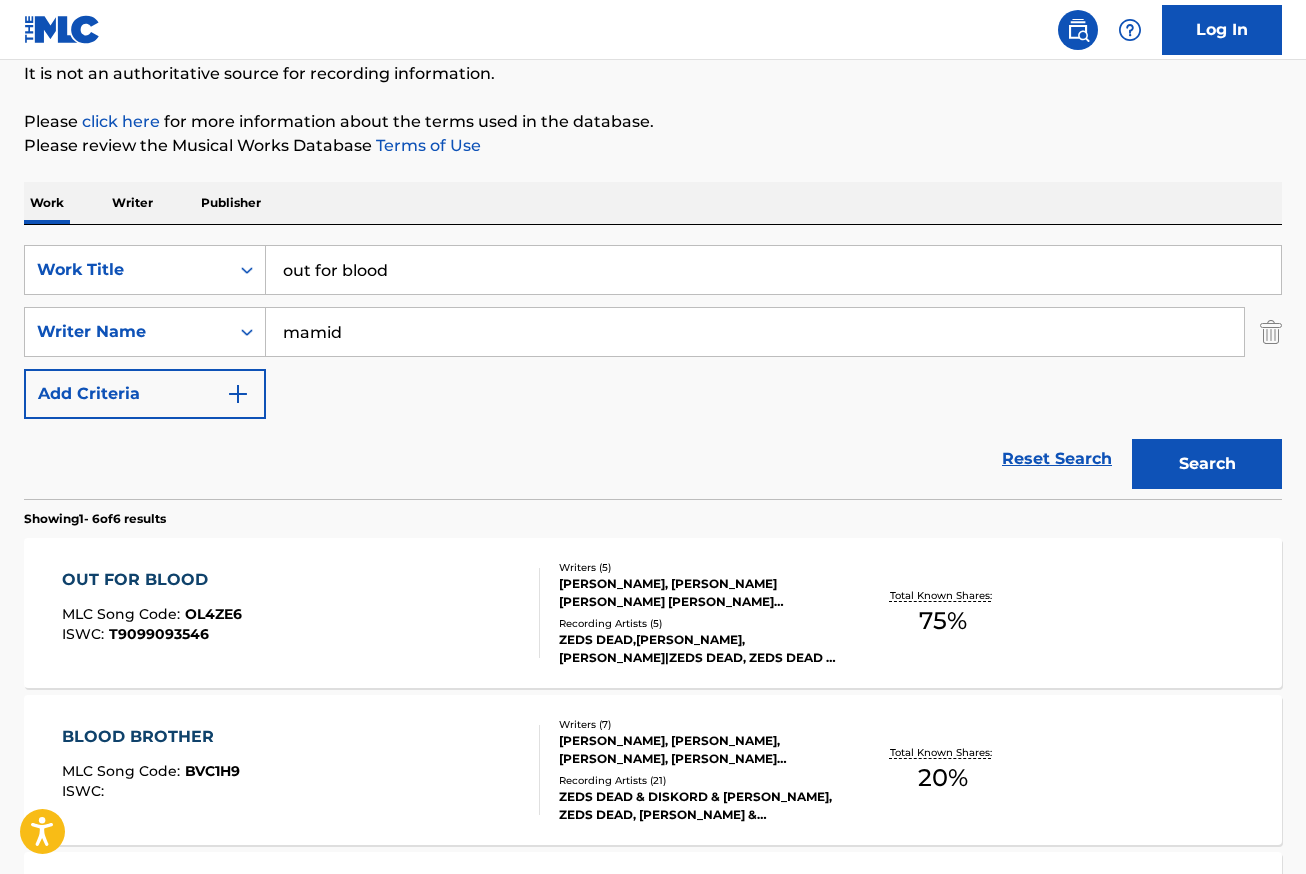 scroll, scrollTop: 300, scrollLeft: 0, axis: vertical 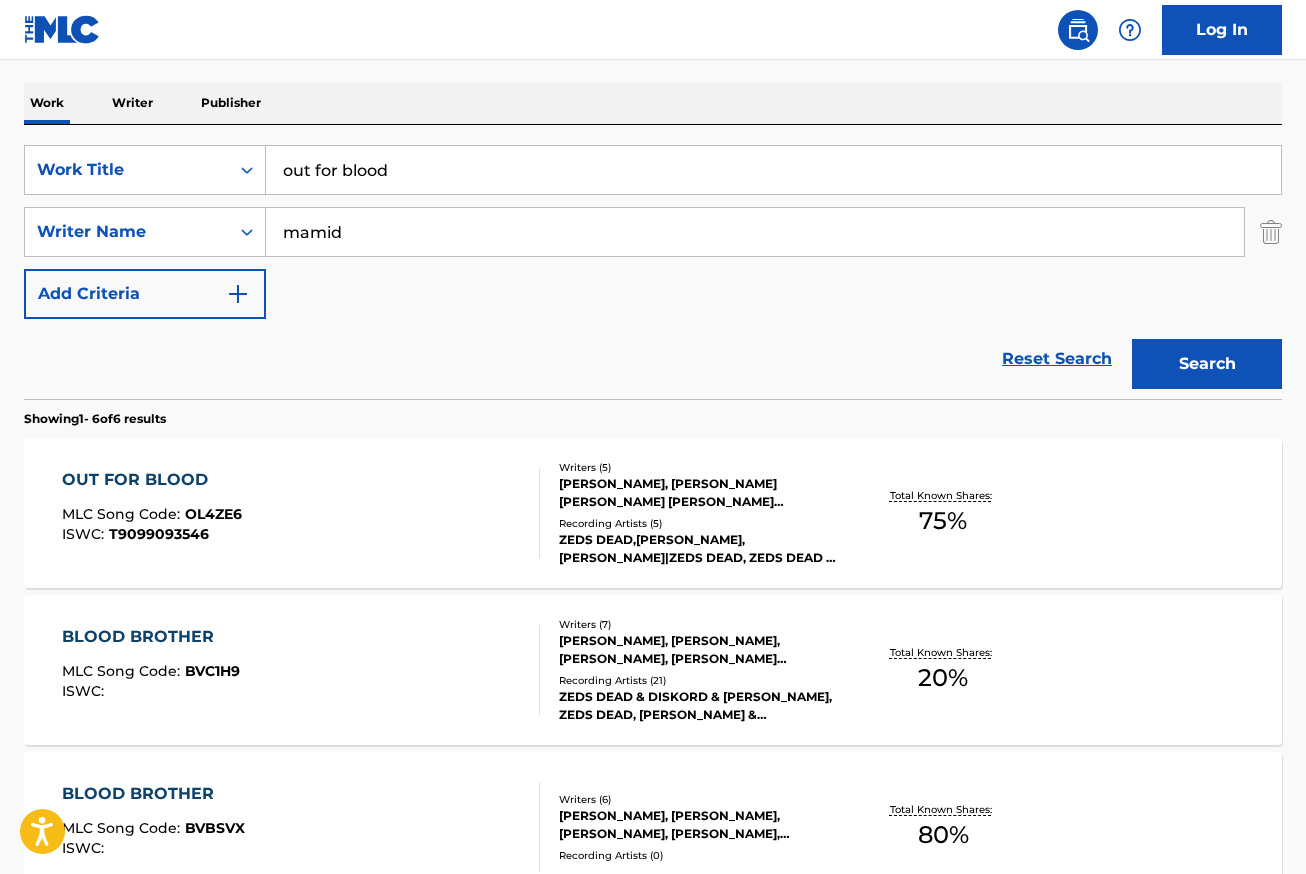 click on "OUT FOR BLOOD MLC Song Code : OL4ZE6 ISWC : T9099093546" at bounding box center (301, 513) 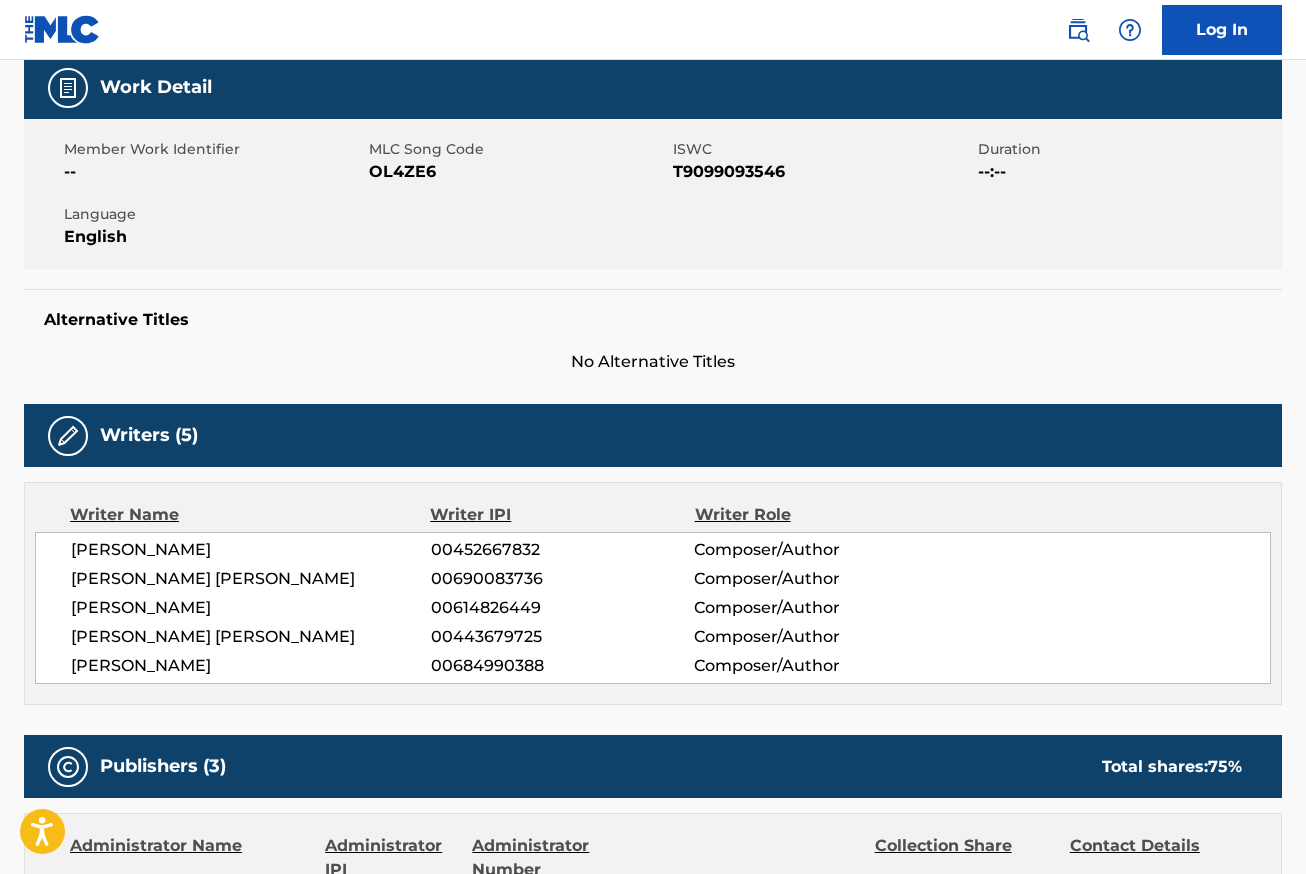 scroll, scrollTop: 0, scrollLeft: 0, axis: both 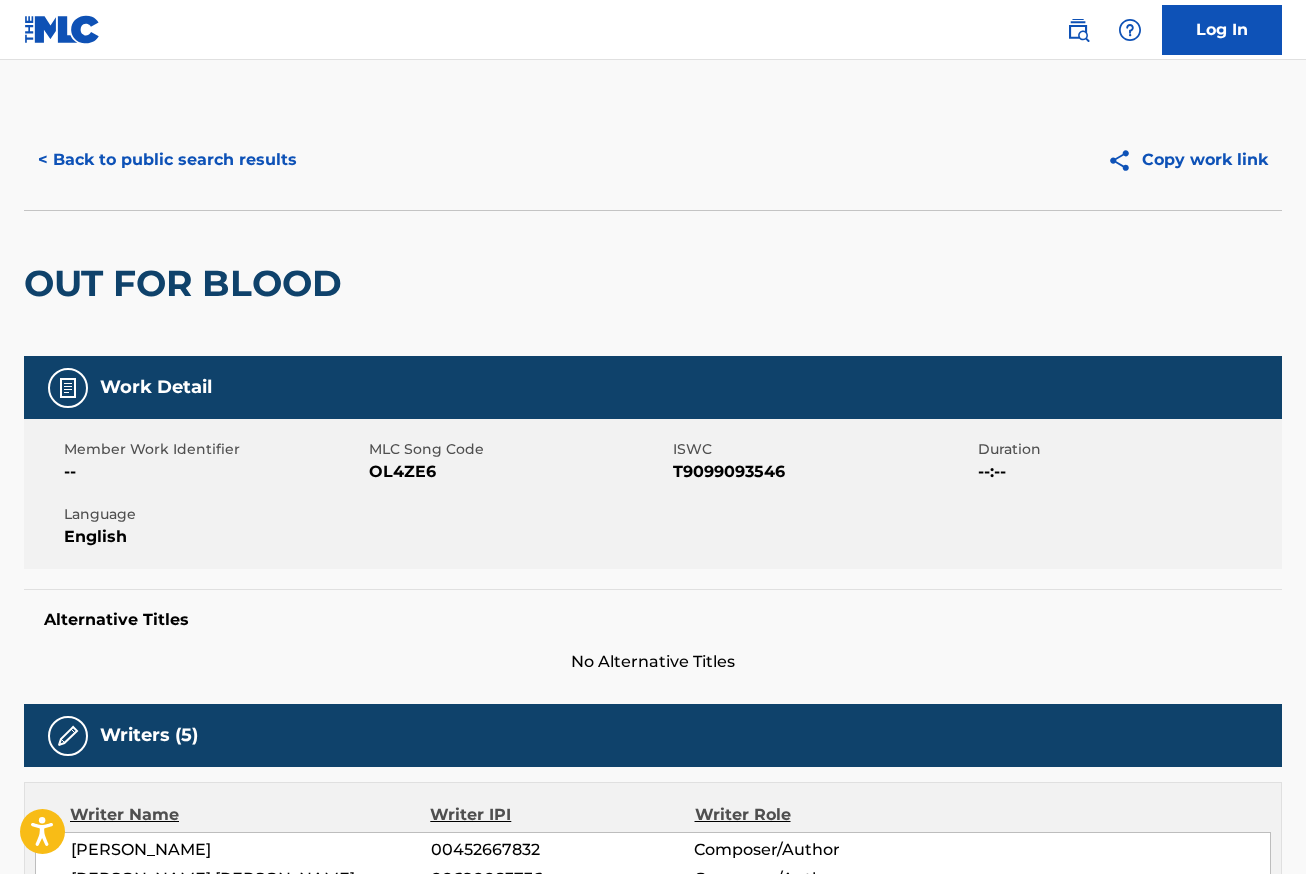 click on "< Back to public search results" at bounding box center [167, 160] 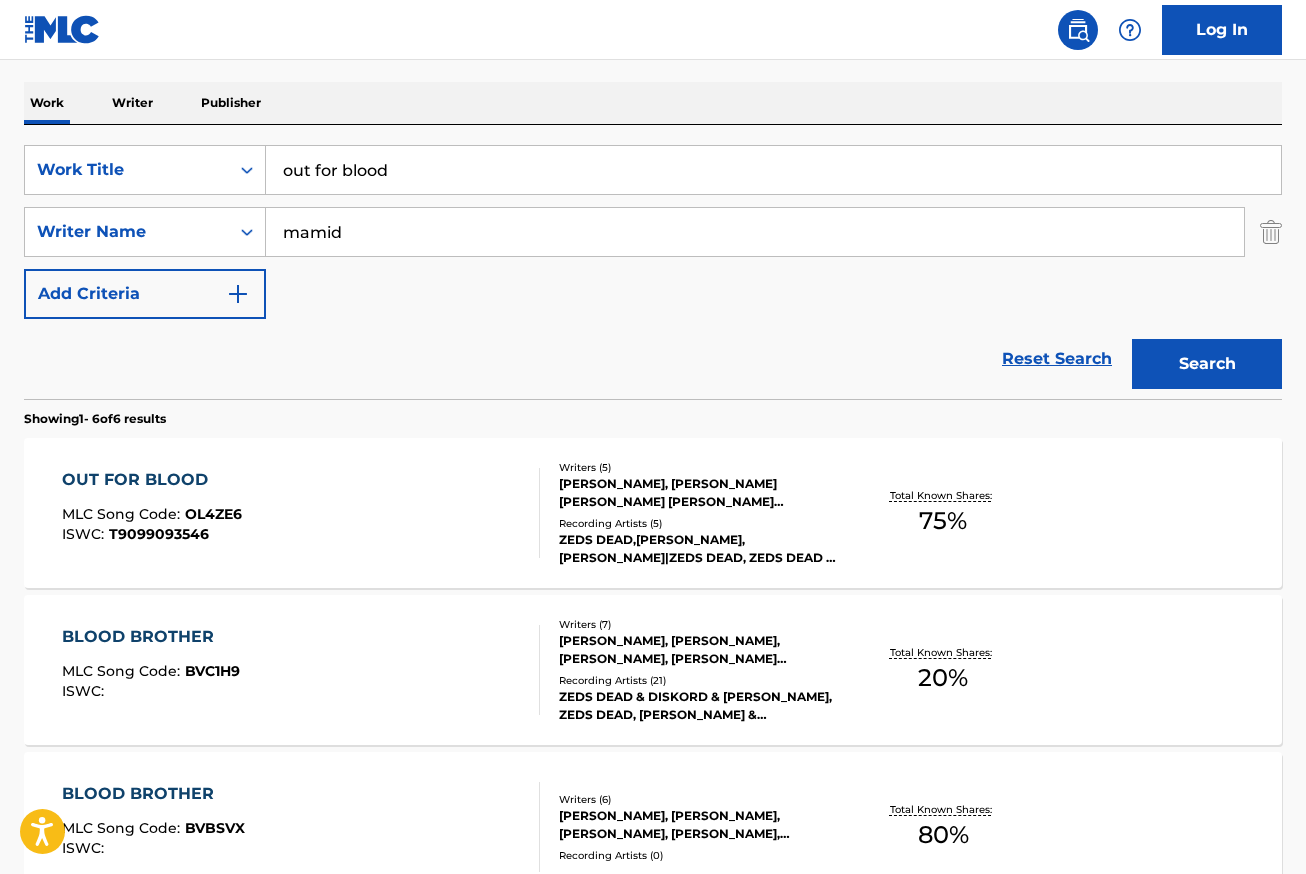 scroll, scrollTop: 0, scrollLeft: 0, axis: both 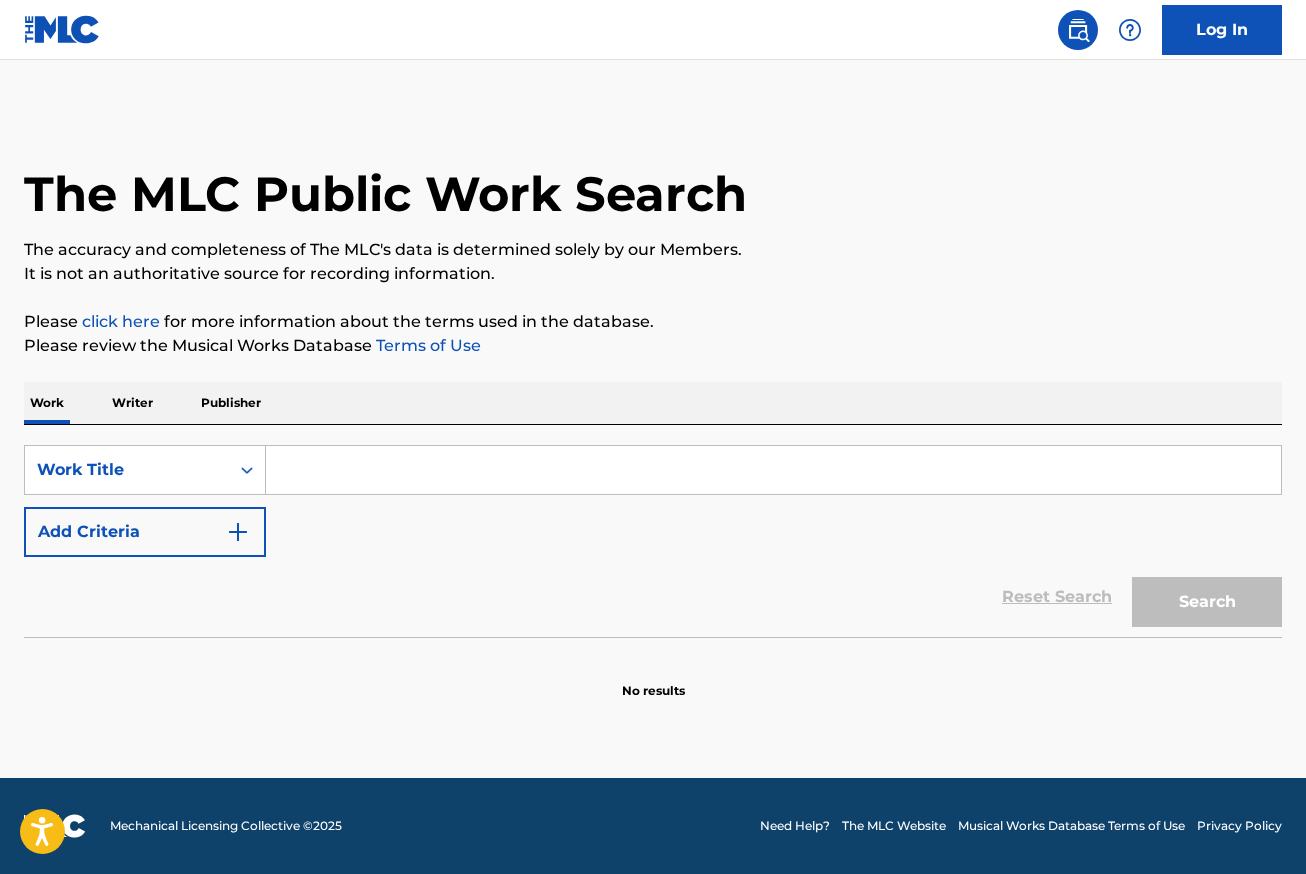 click at bounding box center (773, 470) 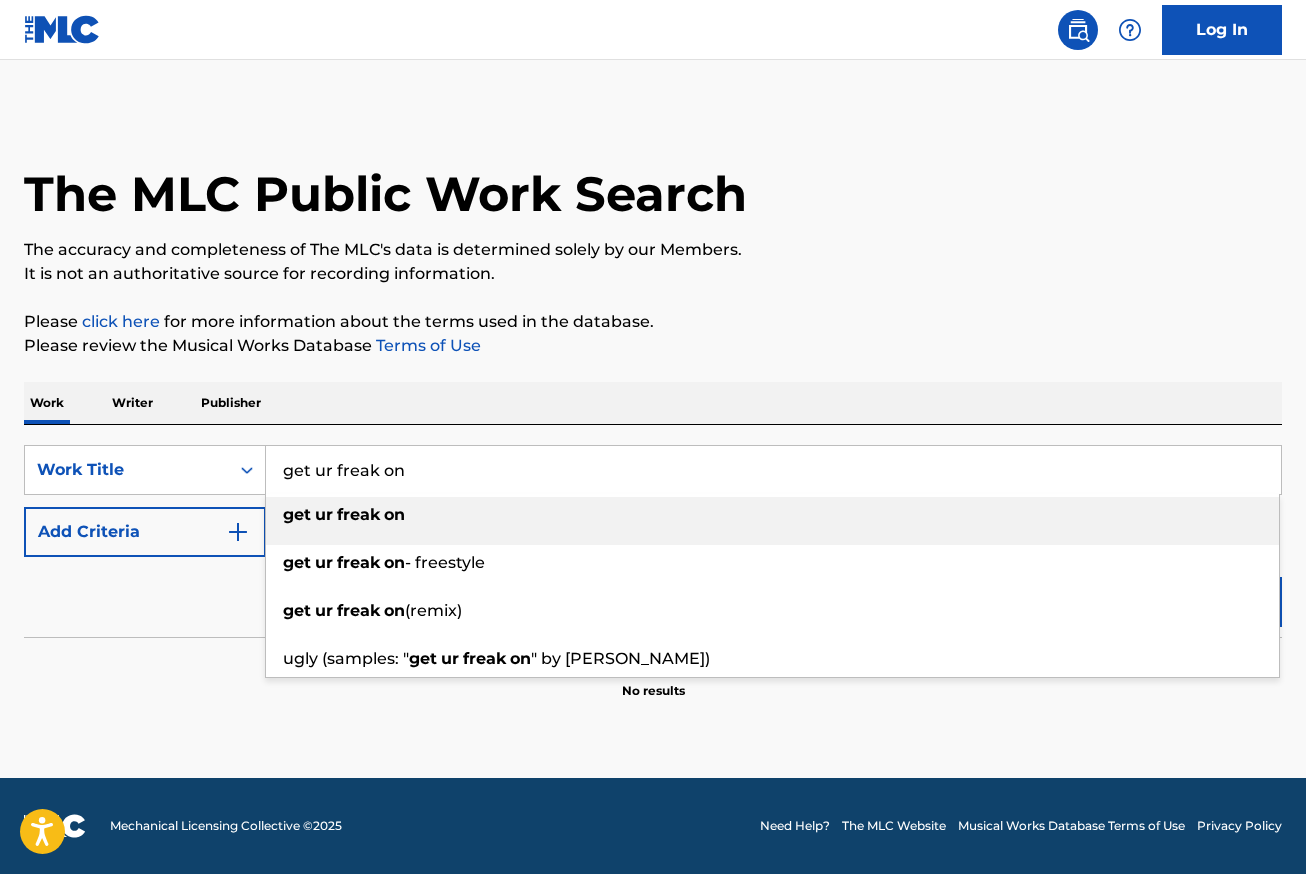 type on "get ur freak on" 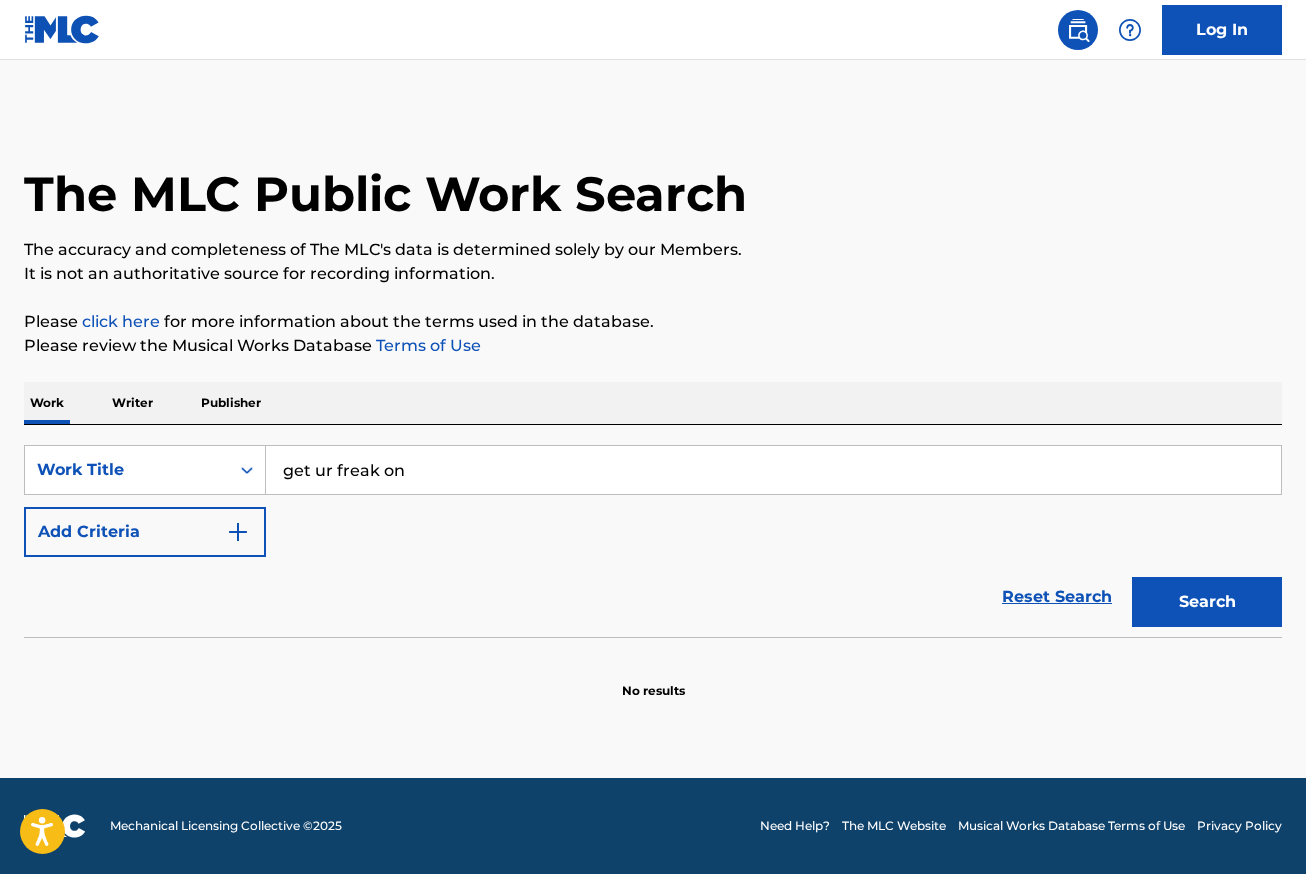 click at bounding box center [238, 532] 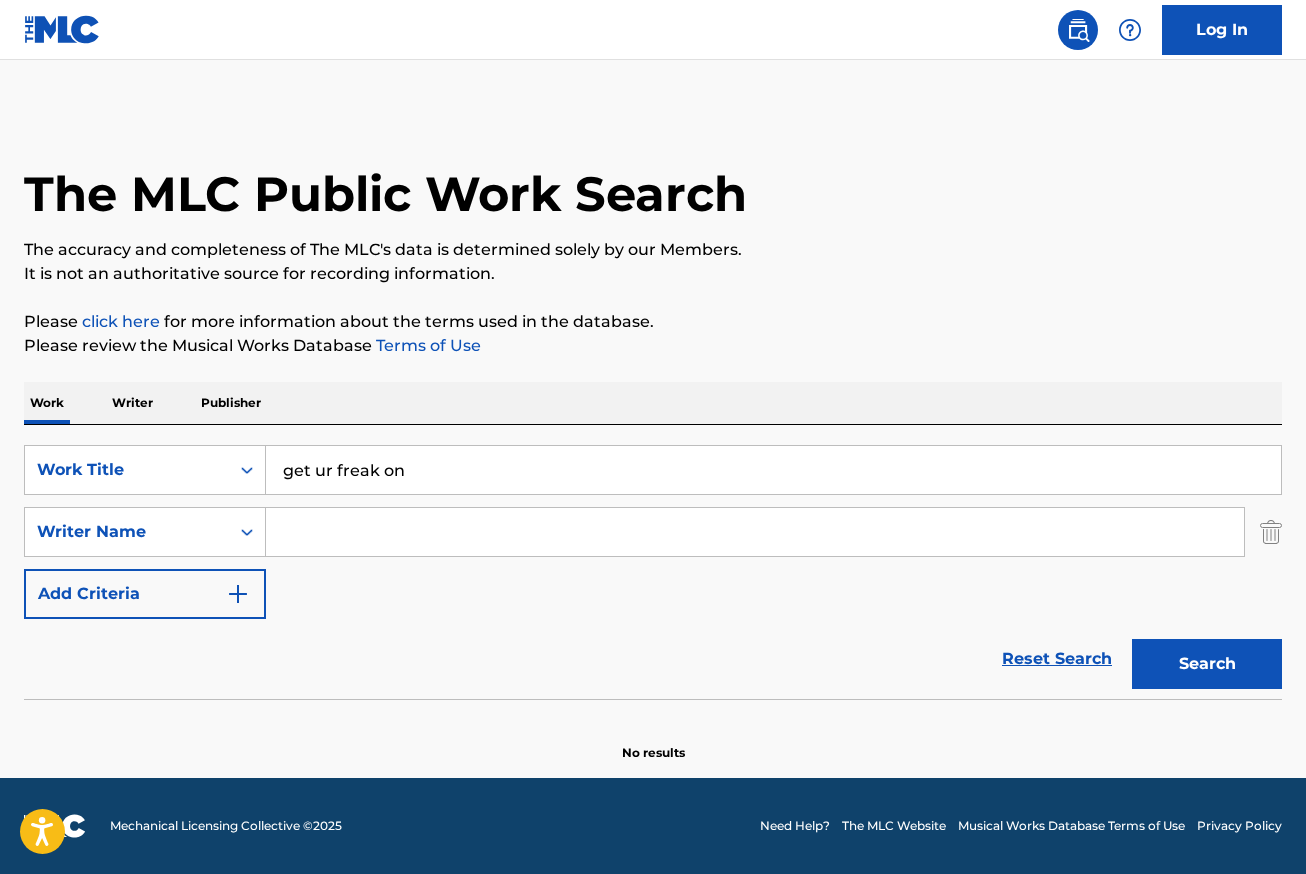 click at bounding box center (755, 532) 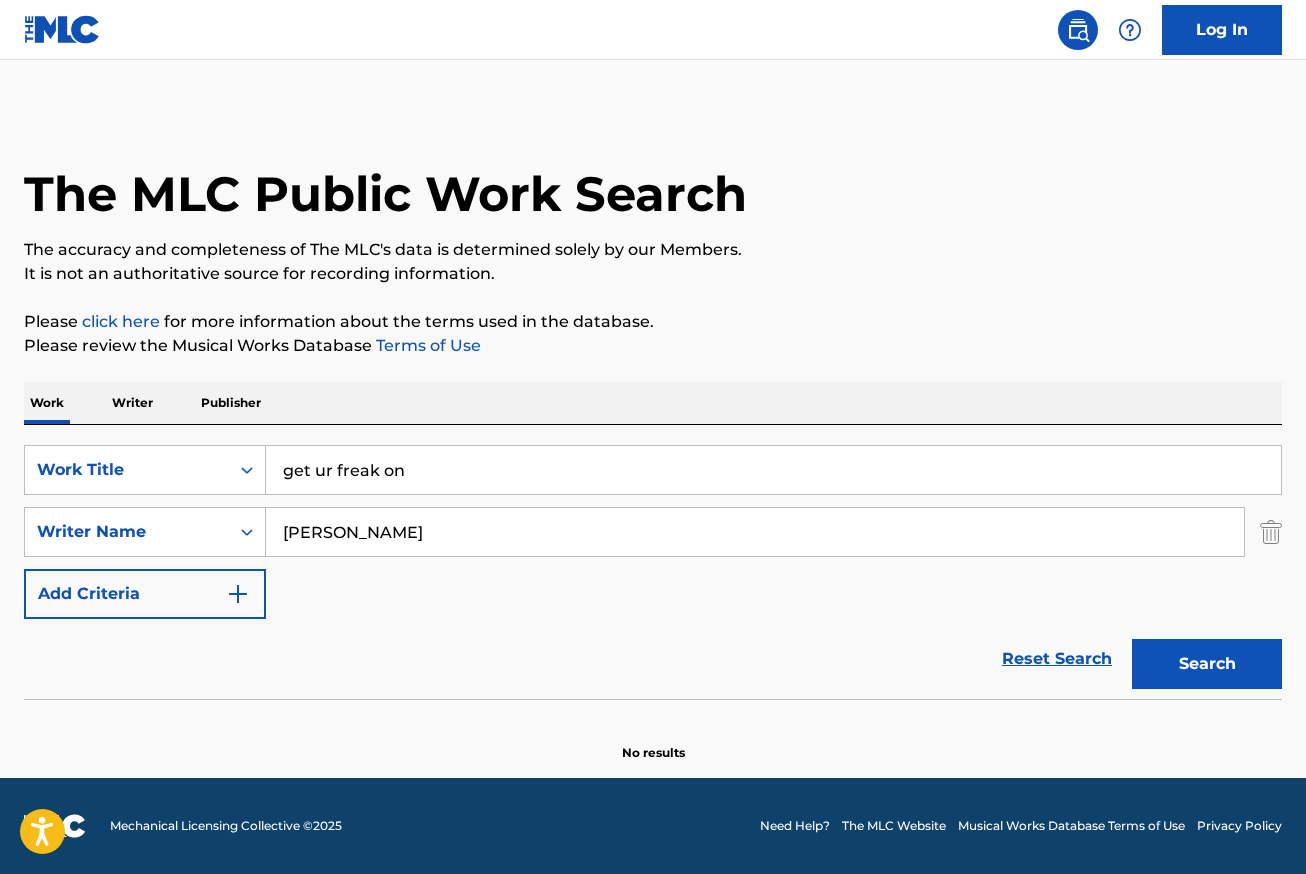 type on "elliott" 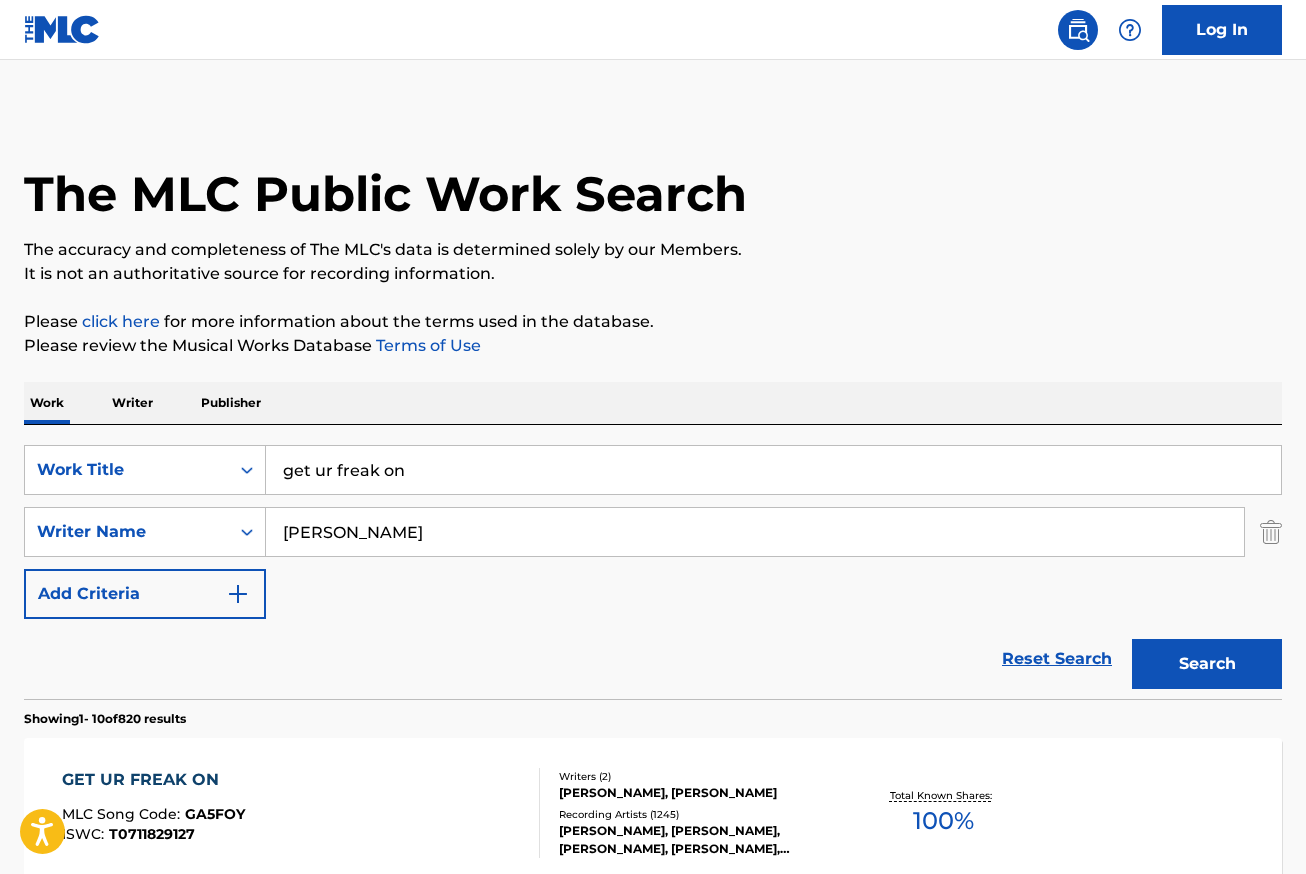 scroll, scrollTop: 300, scrollLeft: 0, axis: vertical 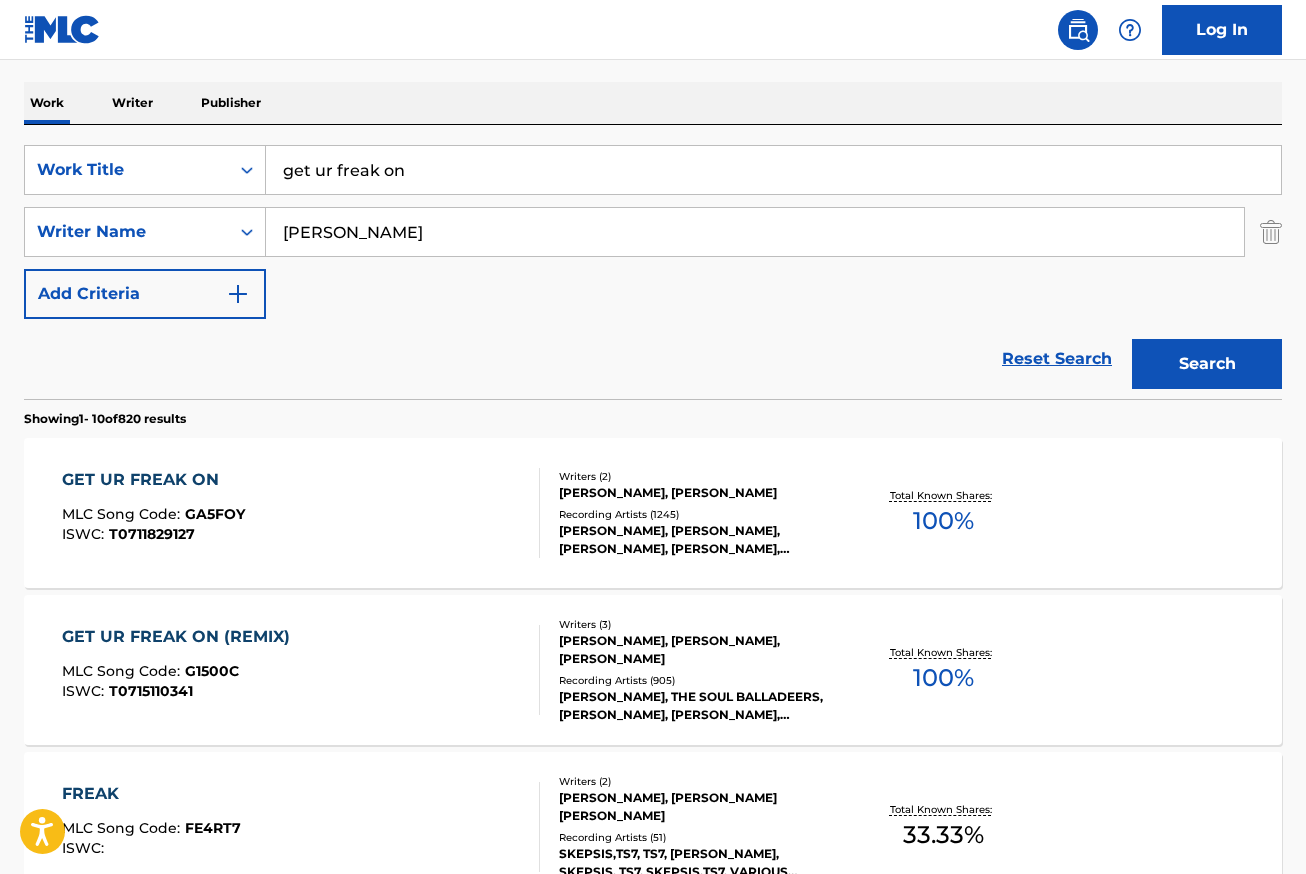 click on "GET UR FREAK ON MLC Song Code : GA5FOY ISWC : T0711829127" at bounding box center [301, 513] 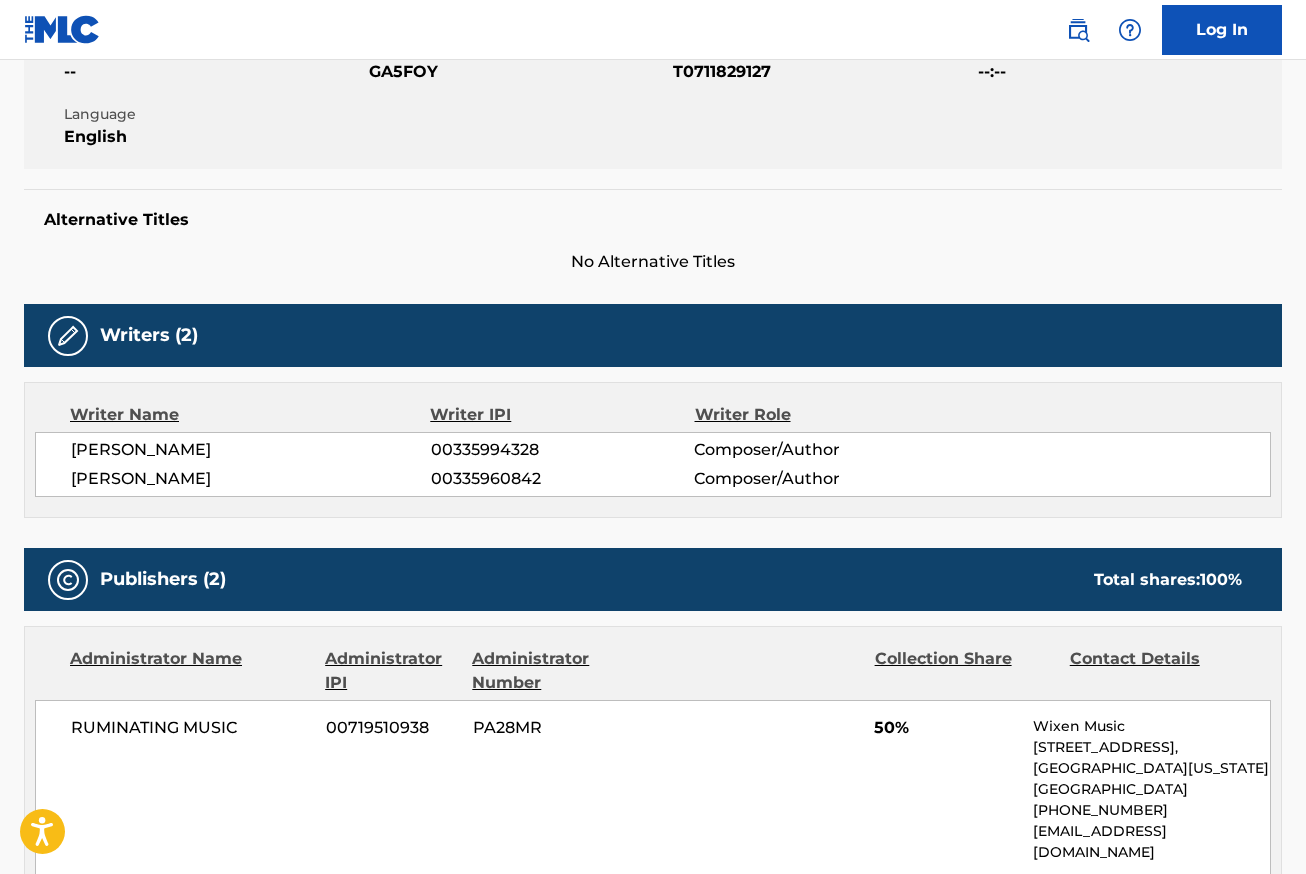 scroll, scrollTop: 0, scrollLeft: 0, axis: both 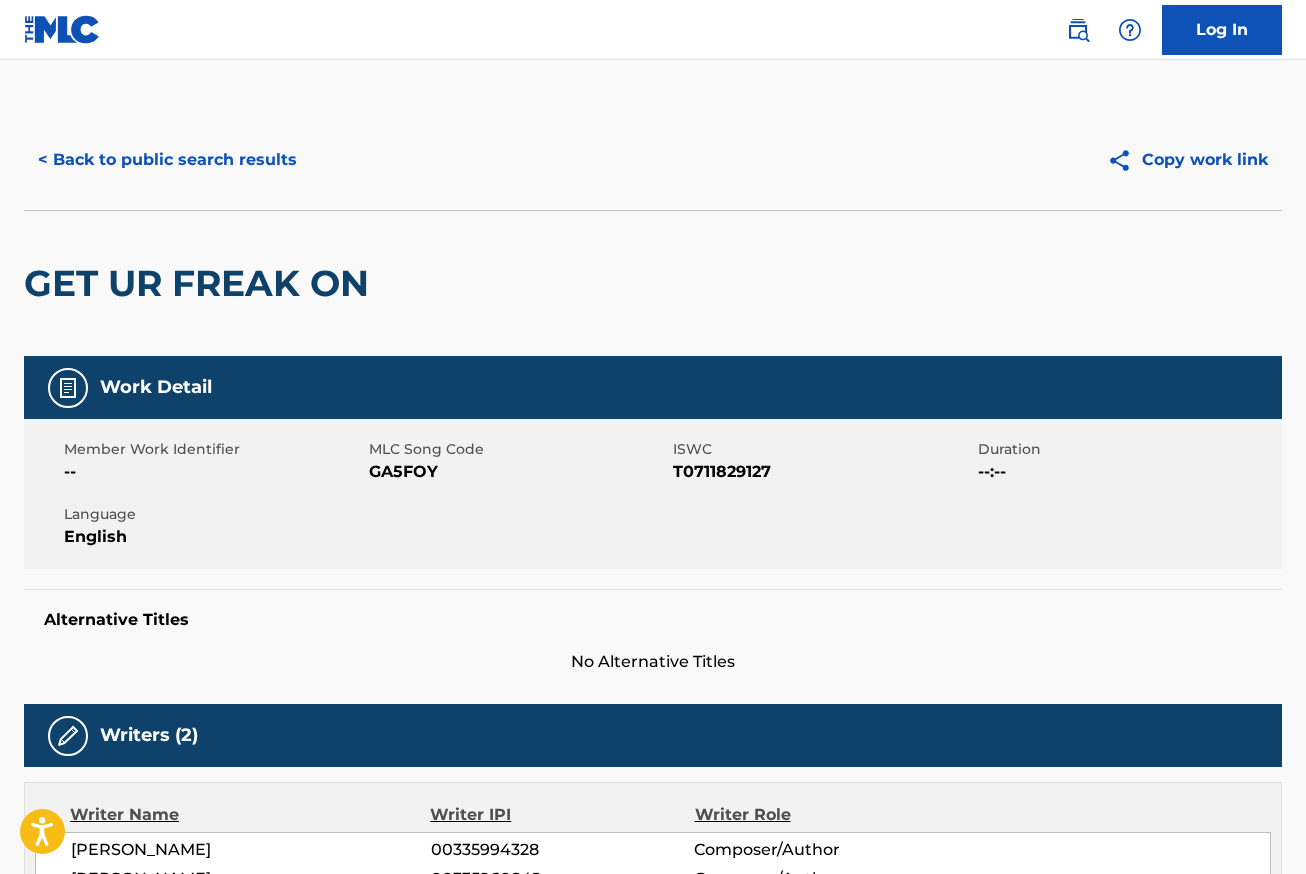 click on "< Back to public search results" at bounding box center (167, 160) 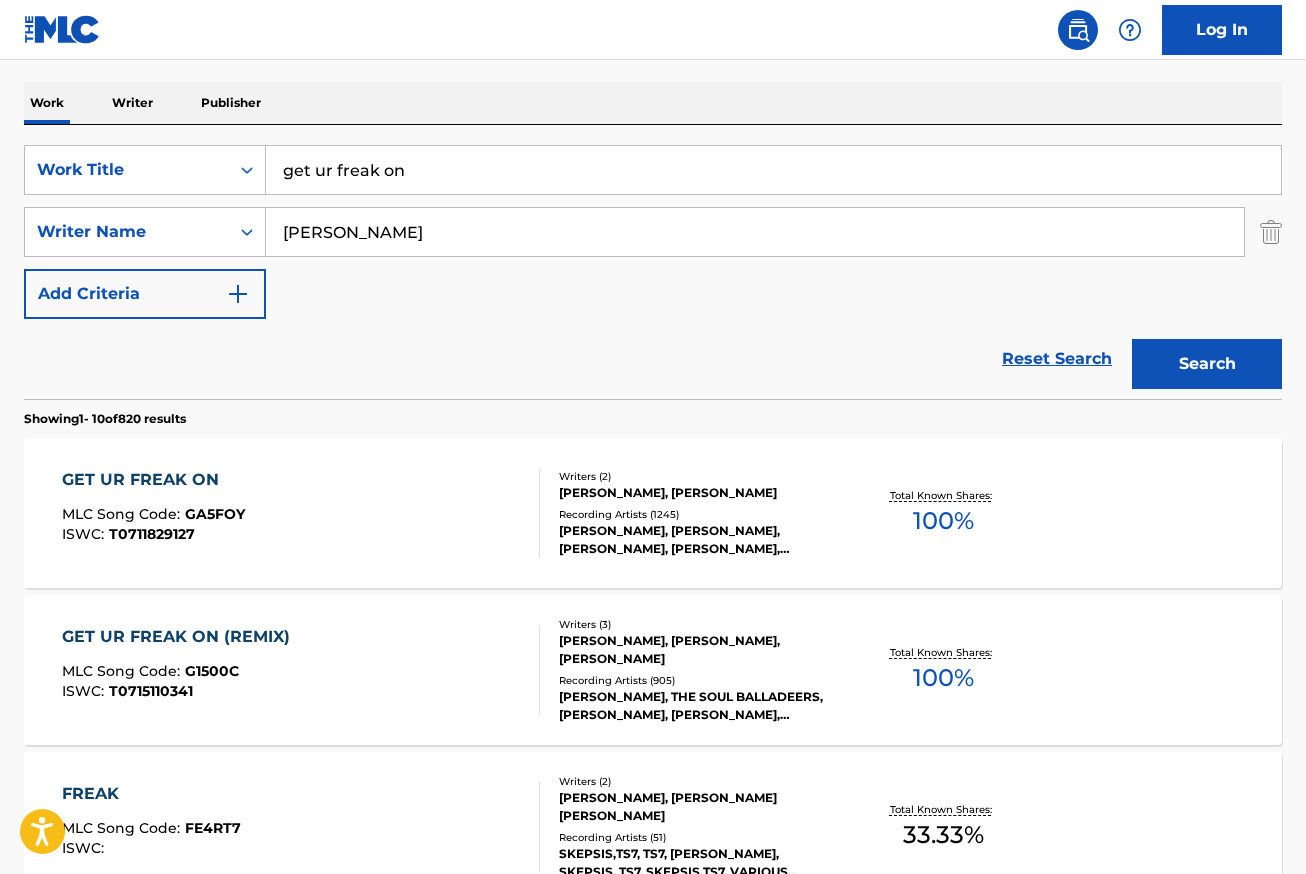 click on "Log In" at bounding box center [1222, 30] 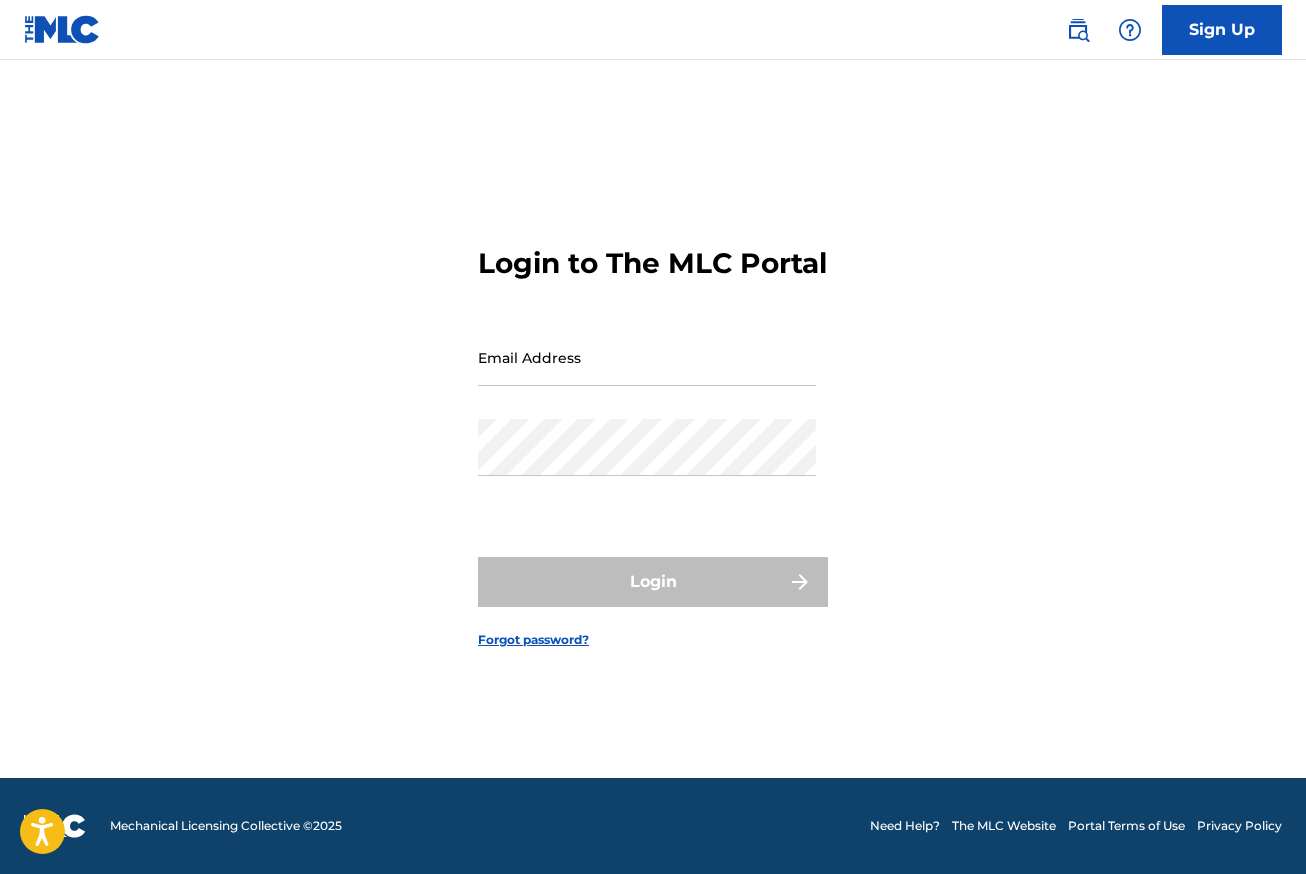 scroll, scrollTop: 0, scrollLeft: 0, axis: both 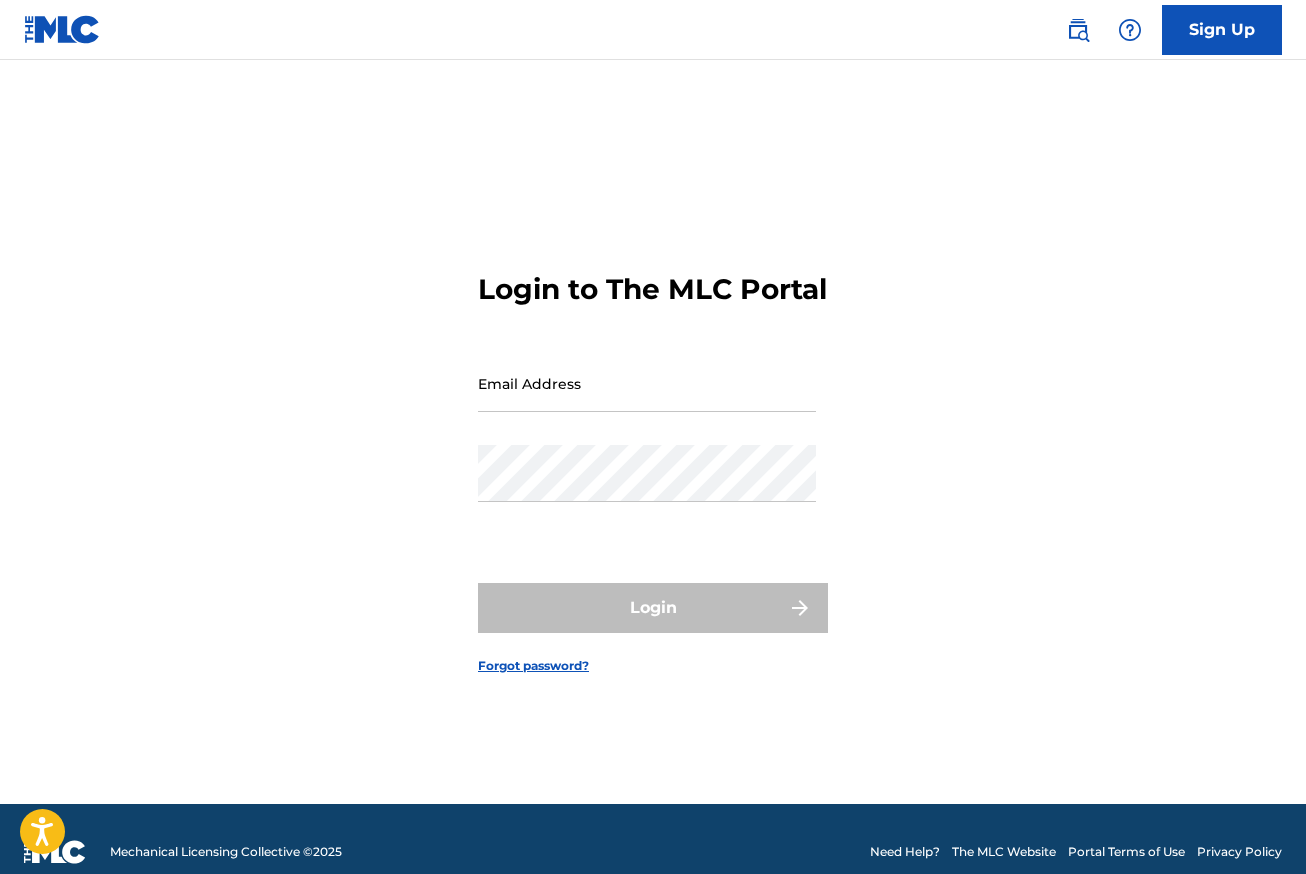 drag, startPoint x: 609, startPoint y: 430, endPoint x: 635, endPoint y: 415, distance: 30.016663 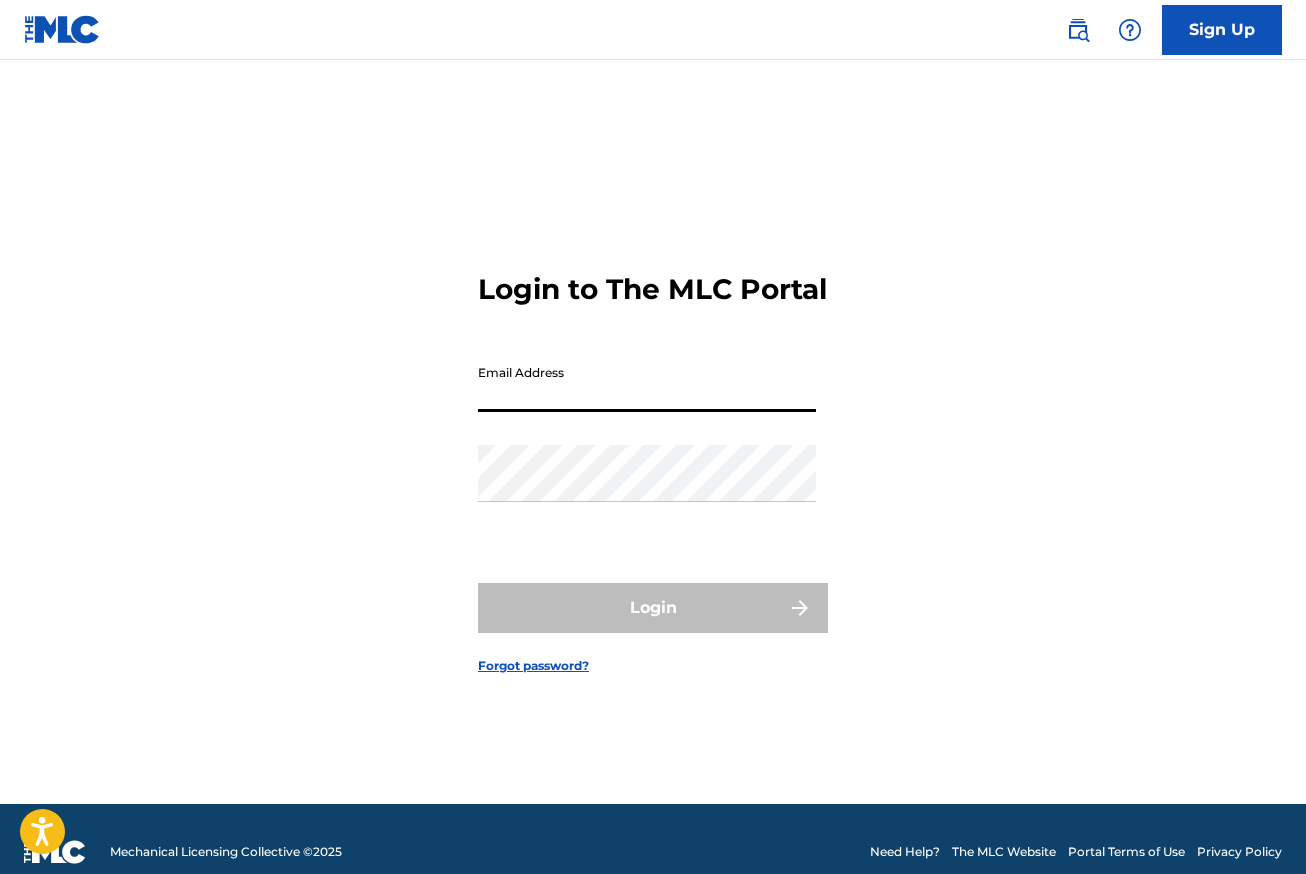 click at bounding box center [478, 355] 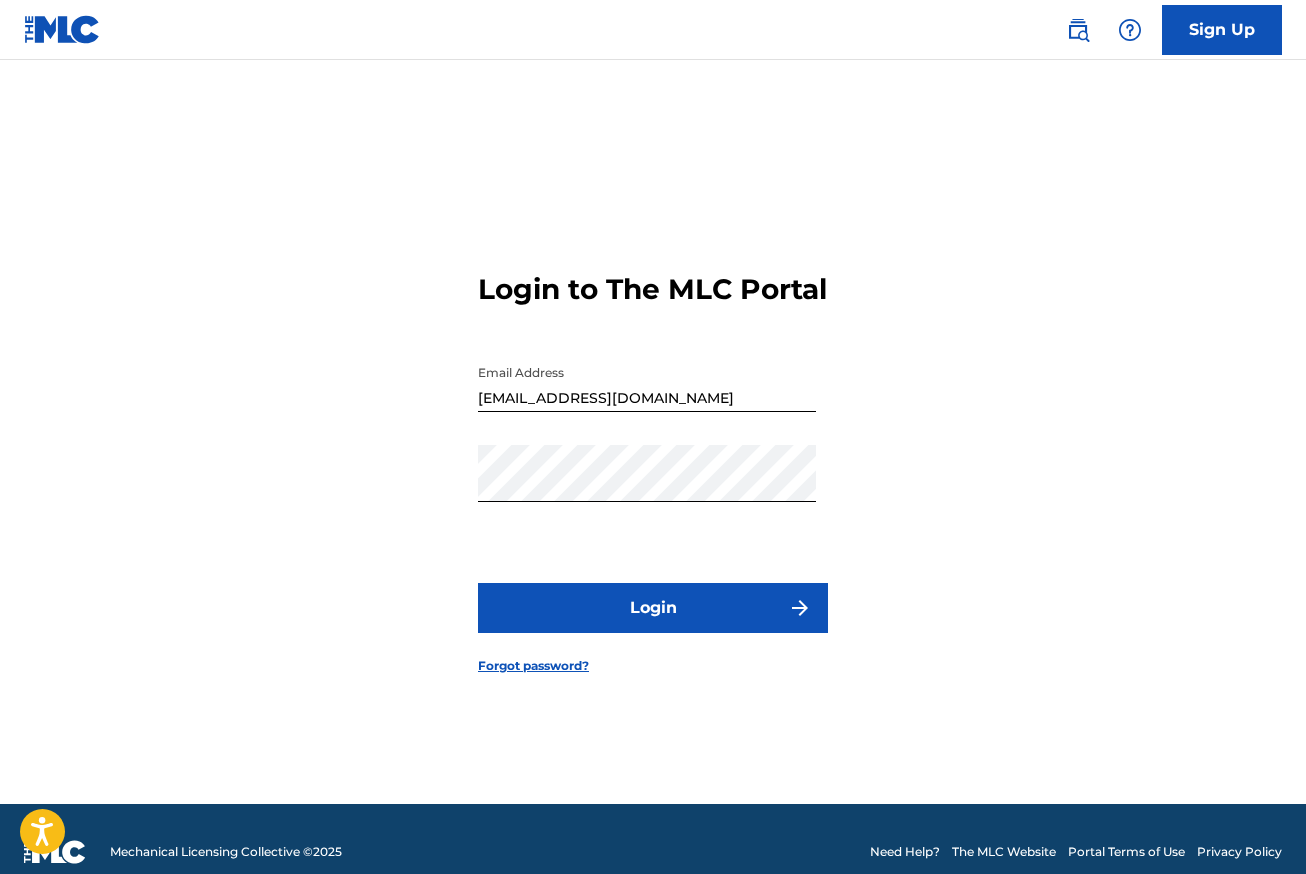 click on "Login" at bounding box center (653, 608) 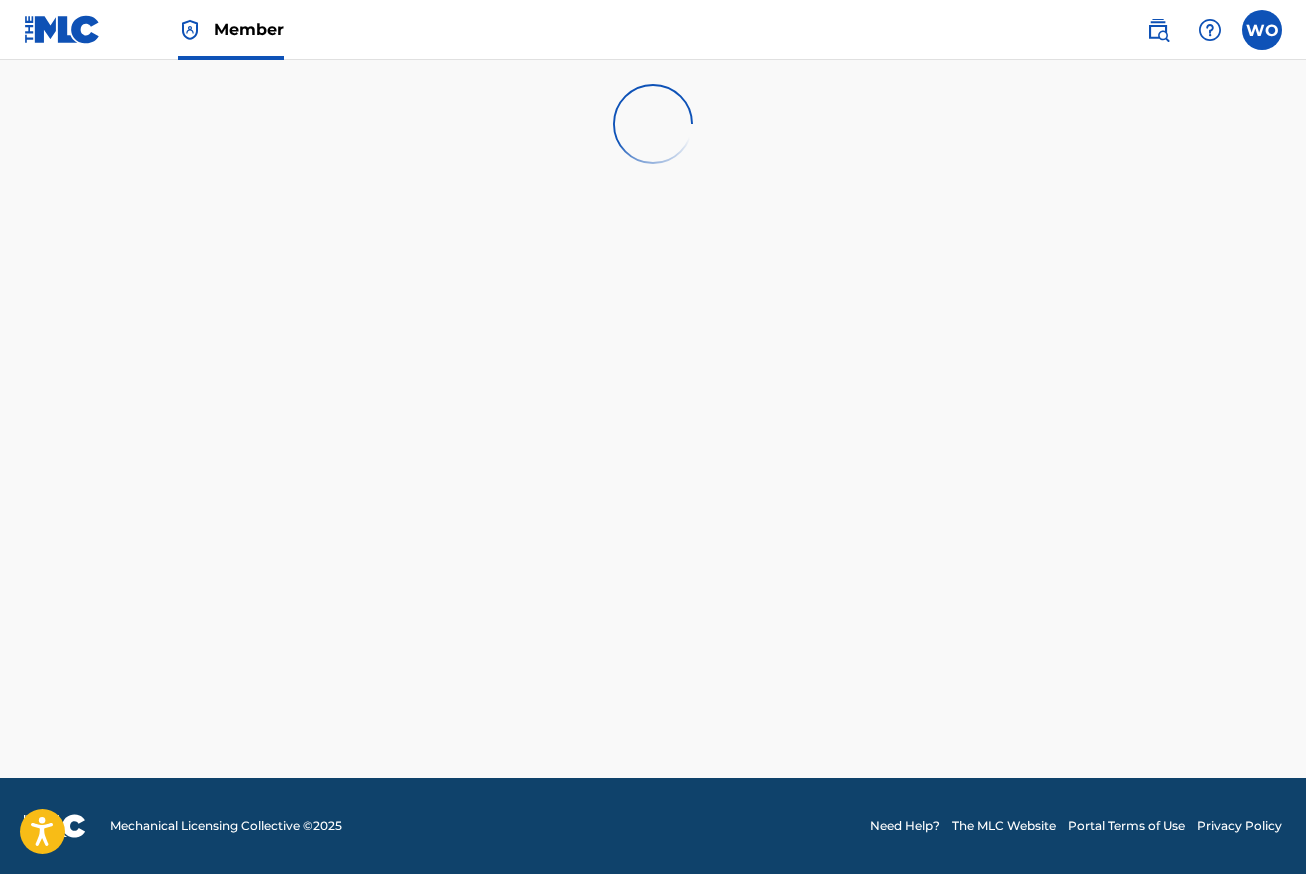 scroll, scrollTop: 0, scrollLeft: 0, axis: both 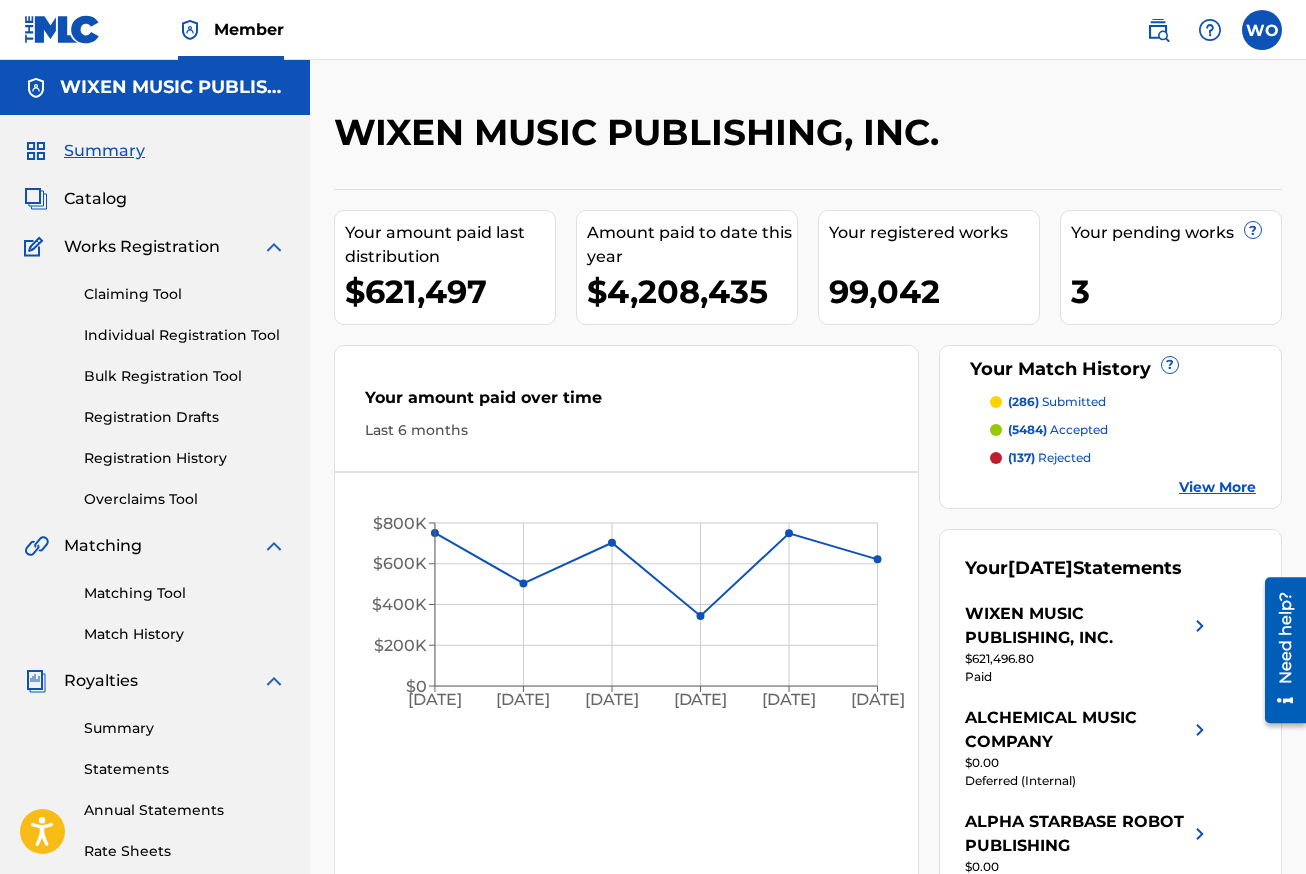 click on "Individual Registration Tool" at bounding box center [185, 335] 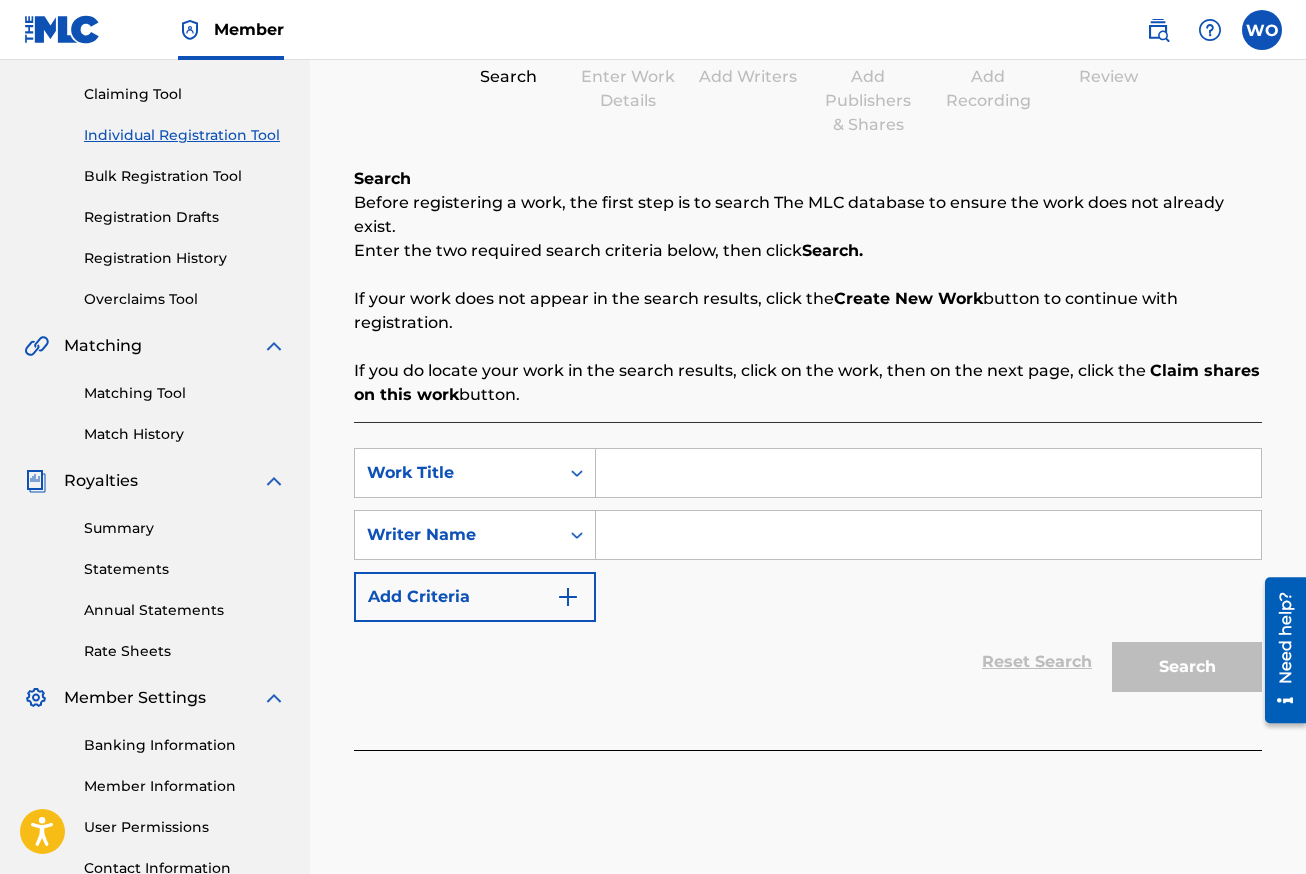 scroll, scrollTop: 0, scrollLeft: 0, axis: both 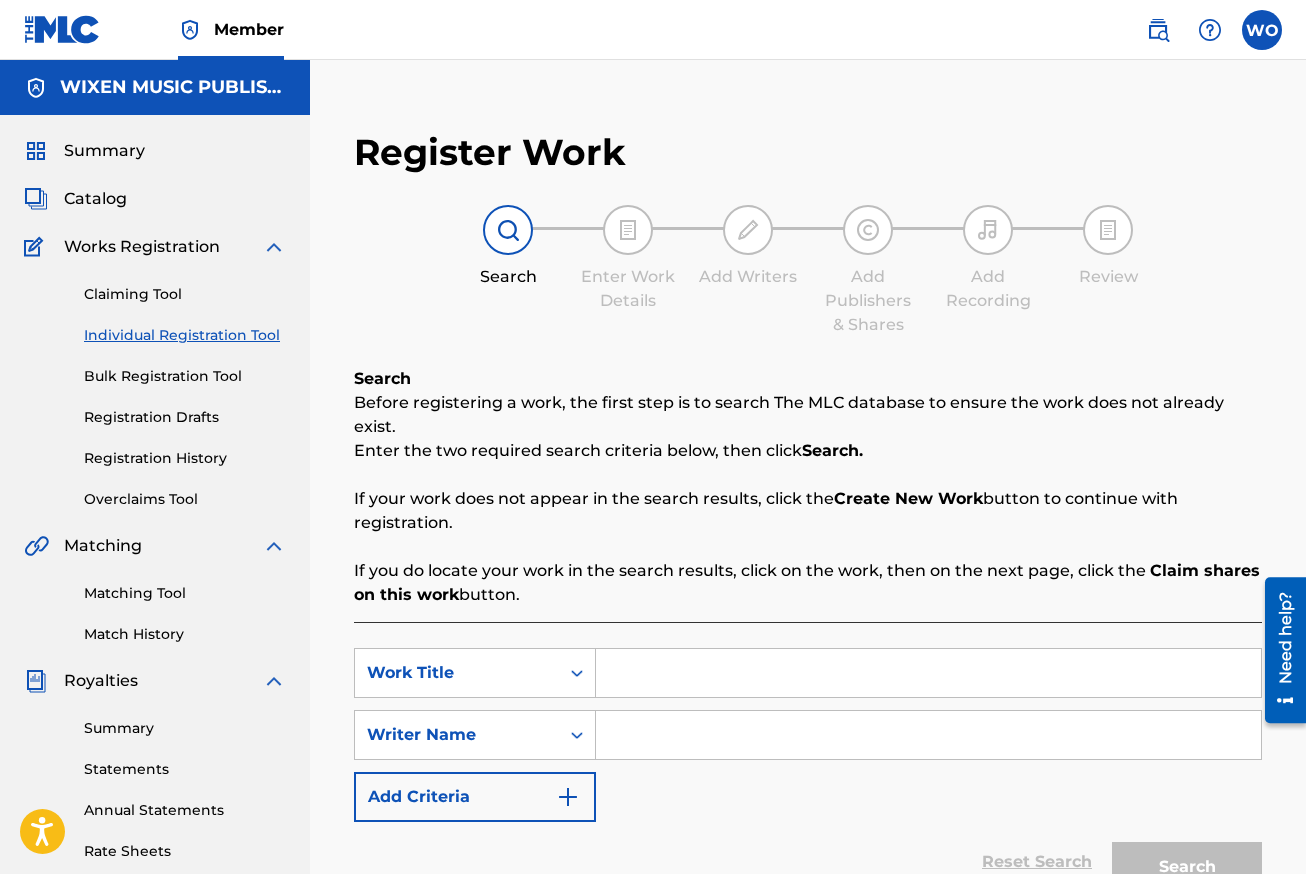 click on "Registration History" at bounding box center (185, 458) 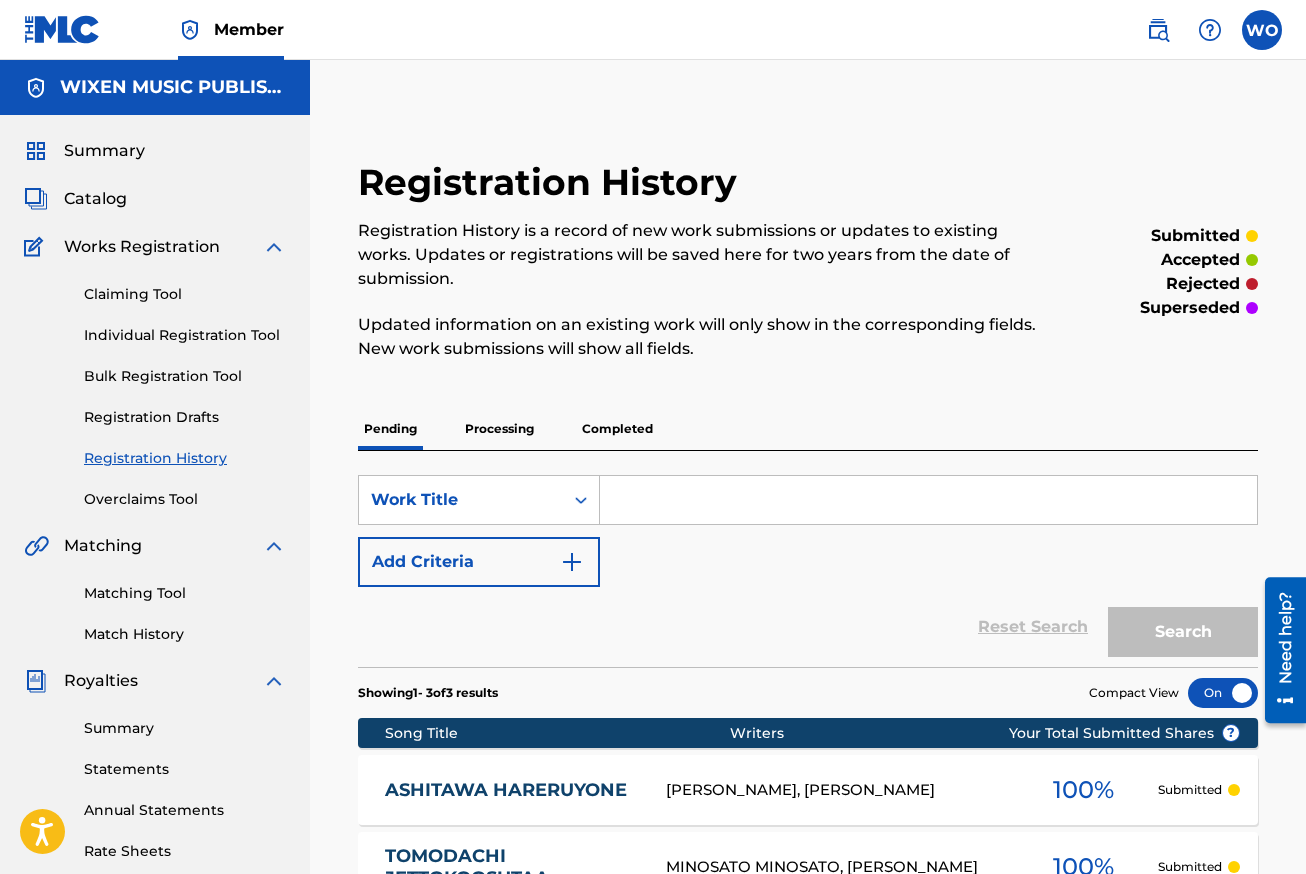 scroll, scrollTop: 200, scrollLeft: 0, axis: vertical 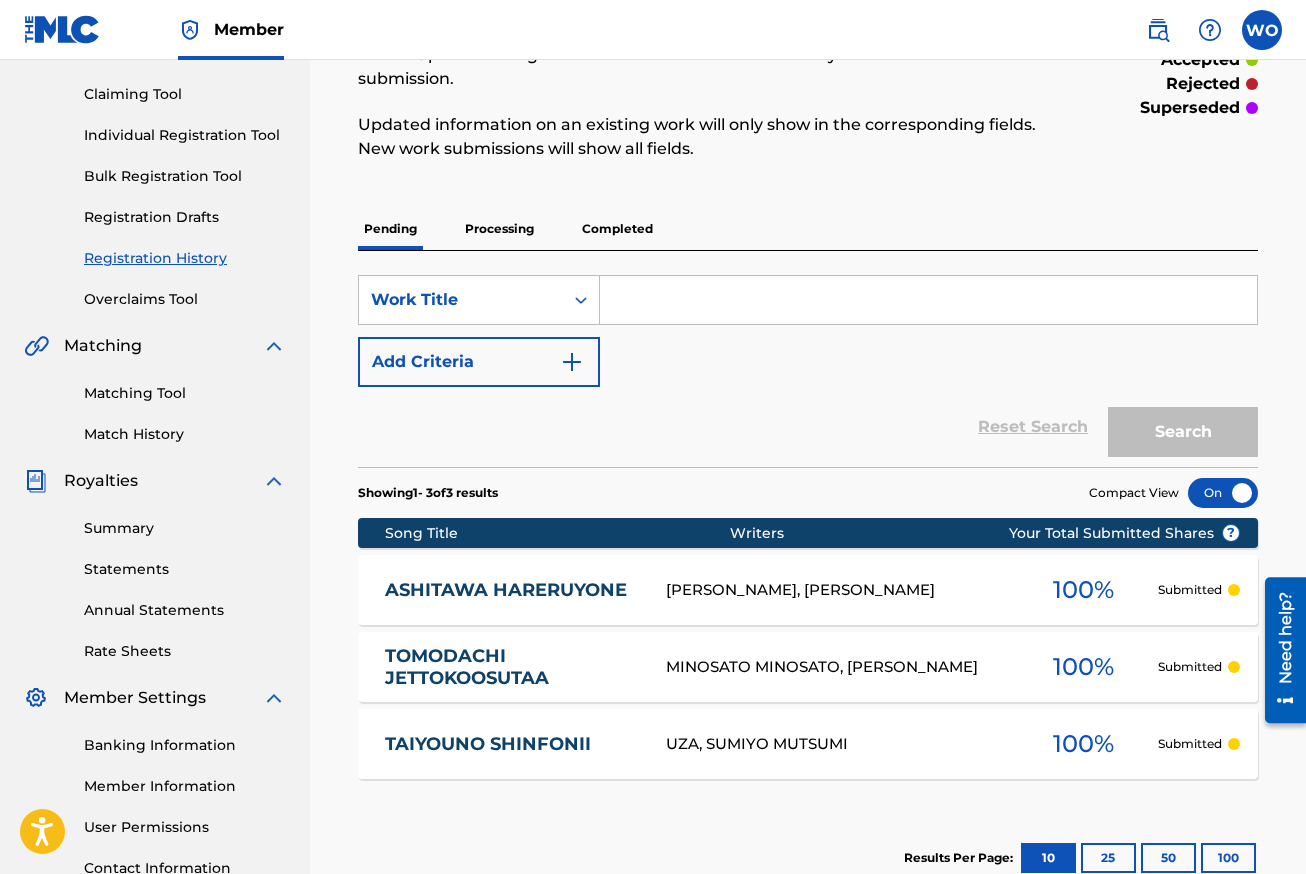 click on "Processing" at bounding box center (499, 229) 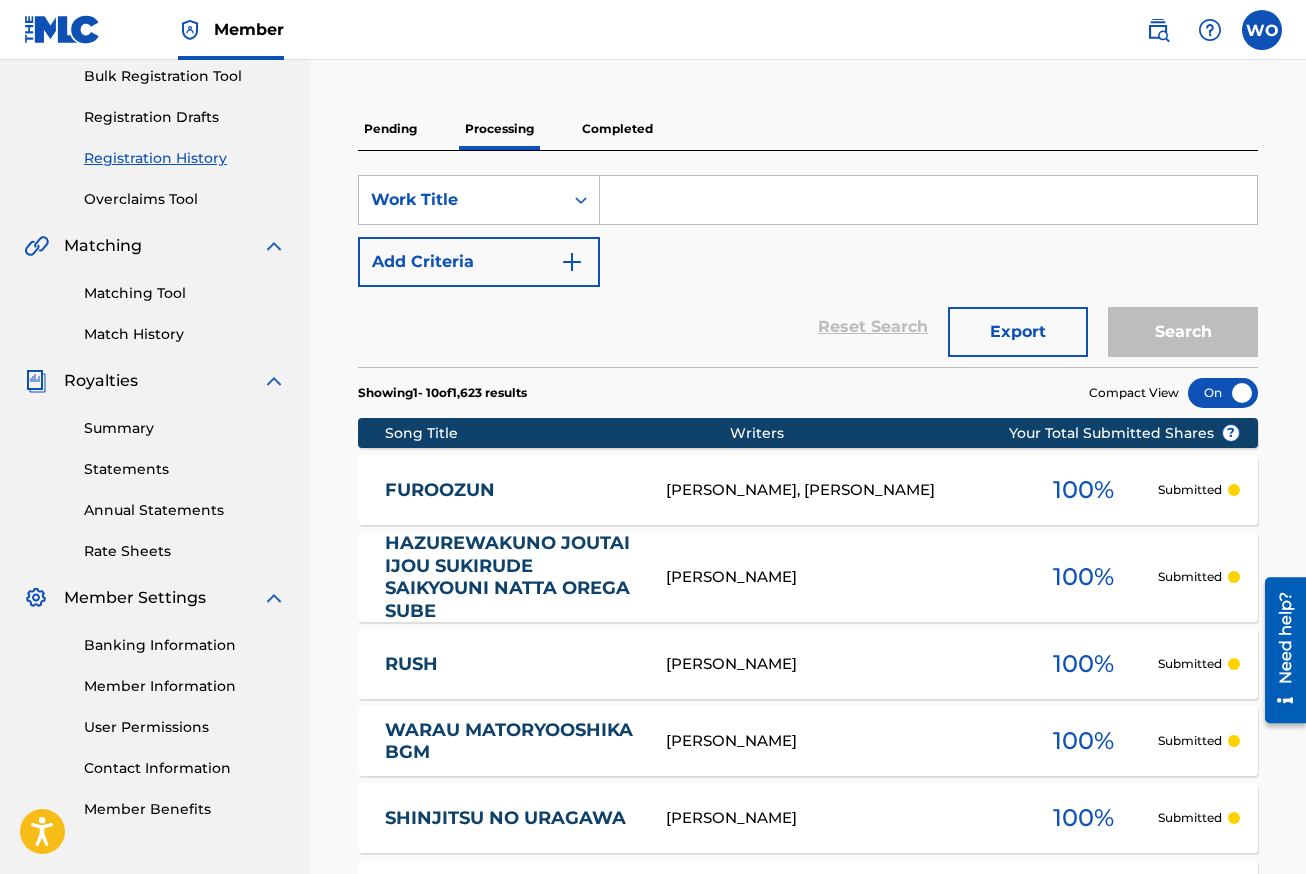scroll, scrollTop: 0, scrollLeft: 0, axis: both 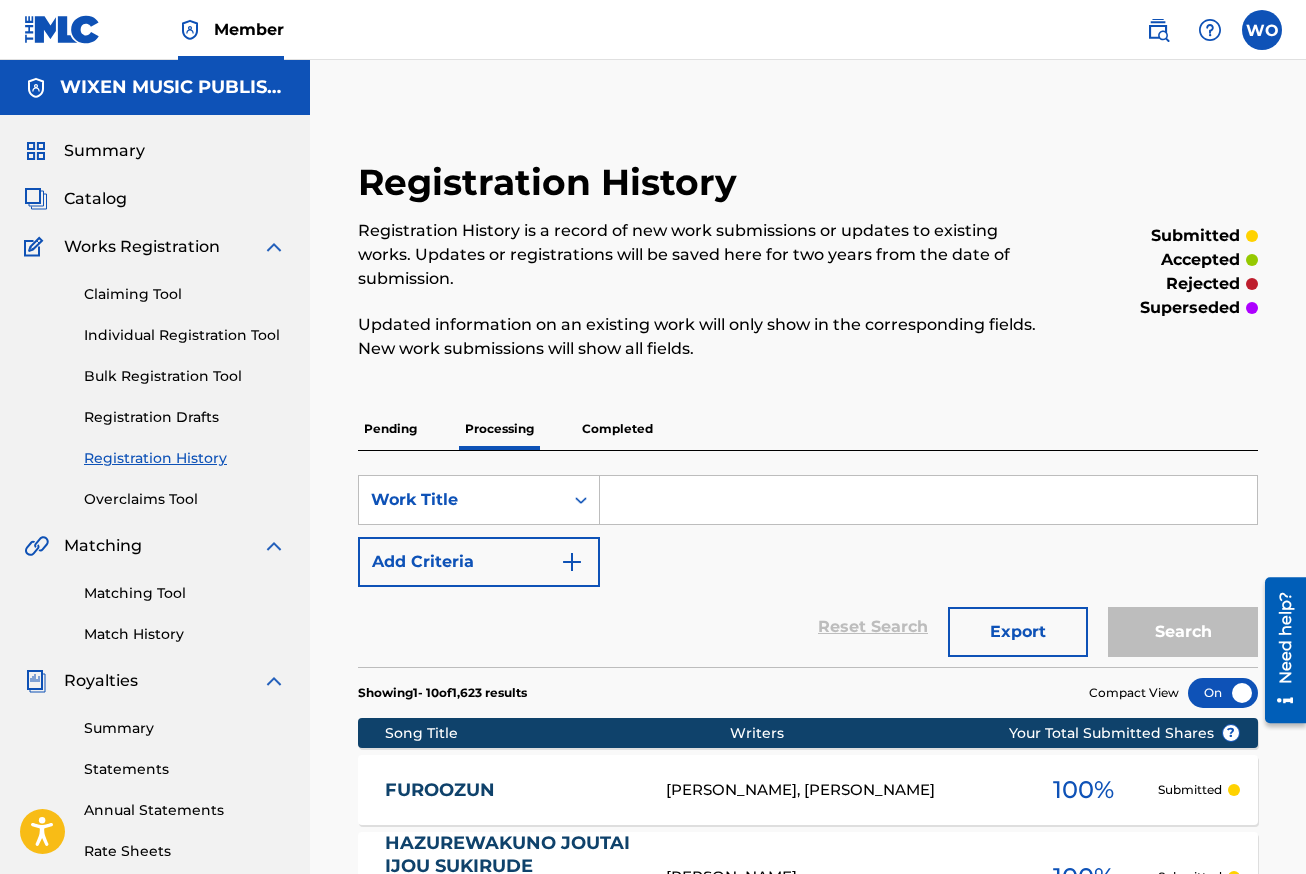 click on "Pending" at bounding box center [390, 429] 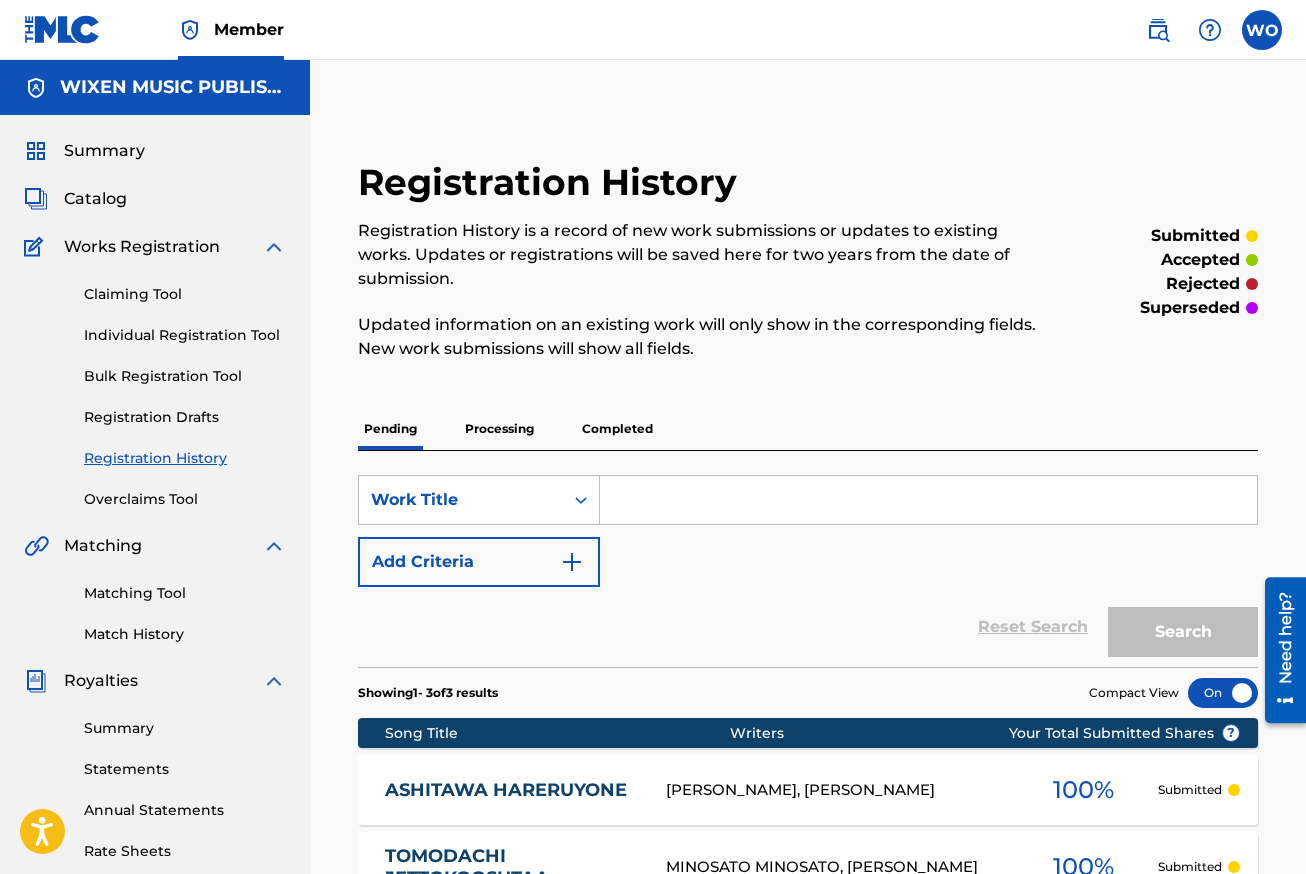 click on "Processing" at bounding box center [499, 429] 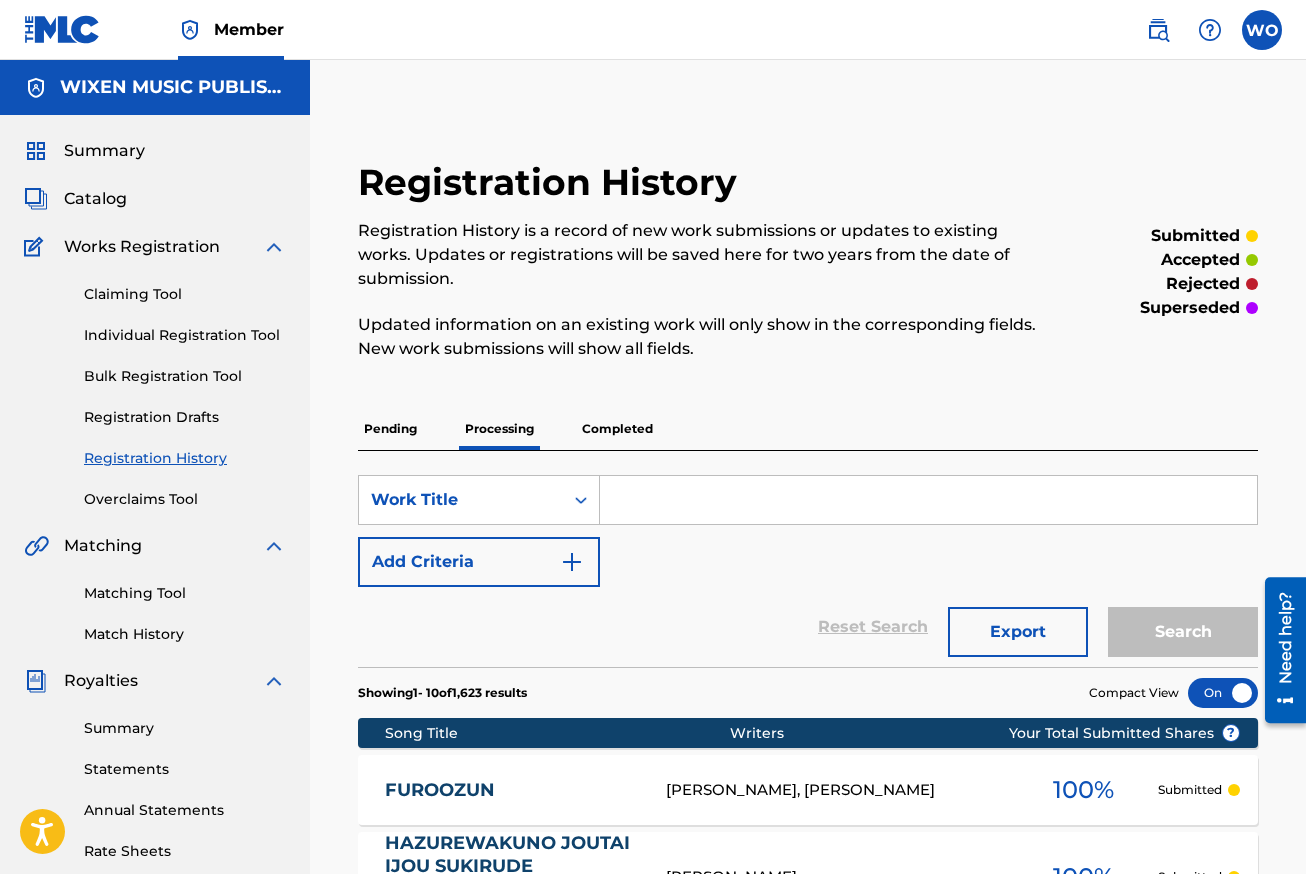 click on "Completed" at bounding box center (617, 429) 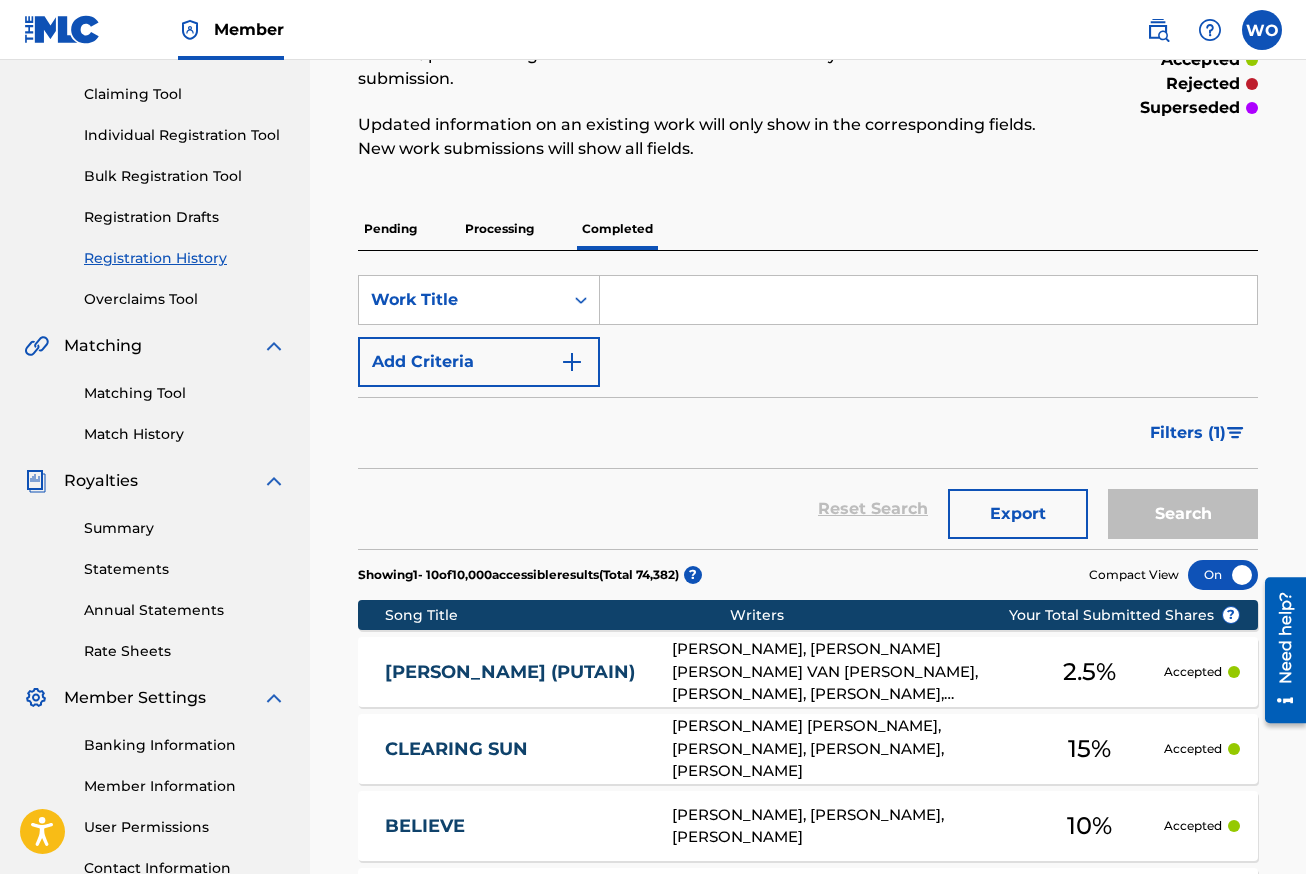 scroll, scrollTop: 300, scrollLeft: 0, axis: vertical 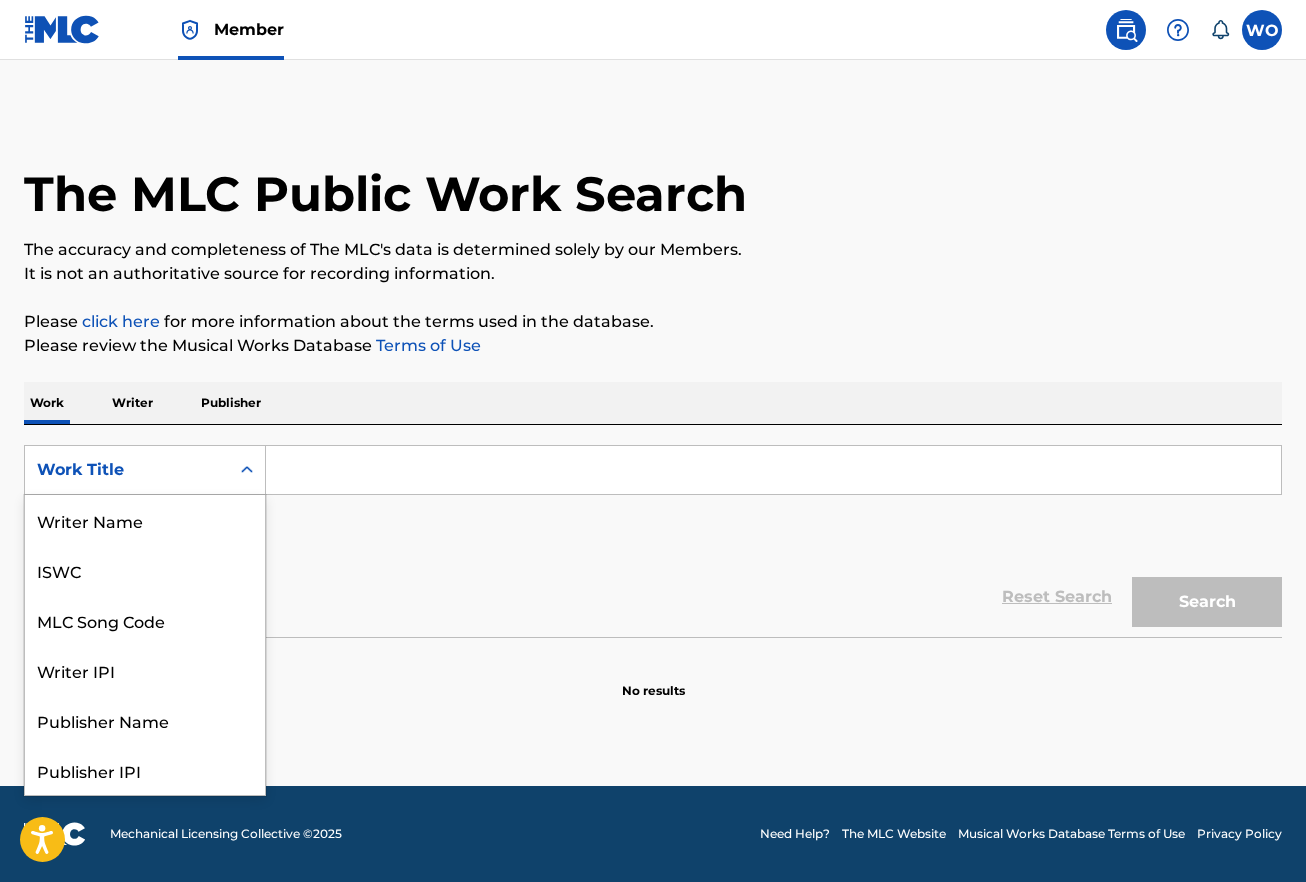 click on "Work Title" at bounding box center (127, 470) 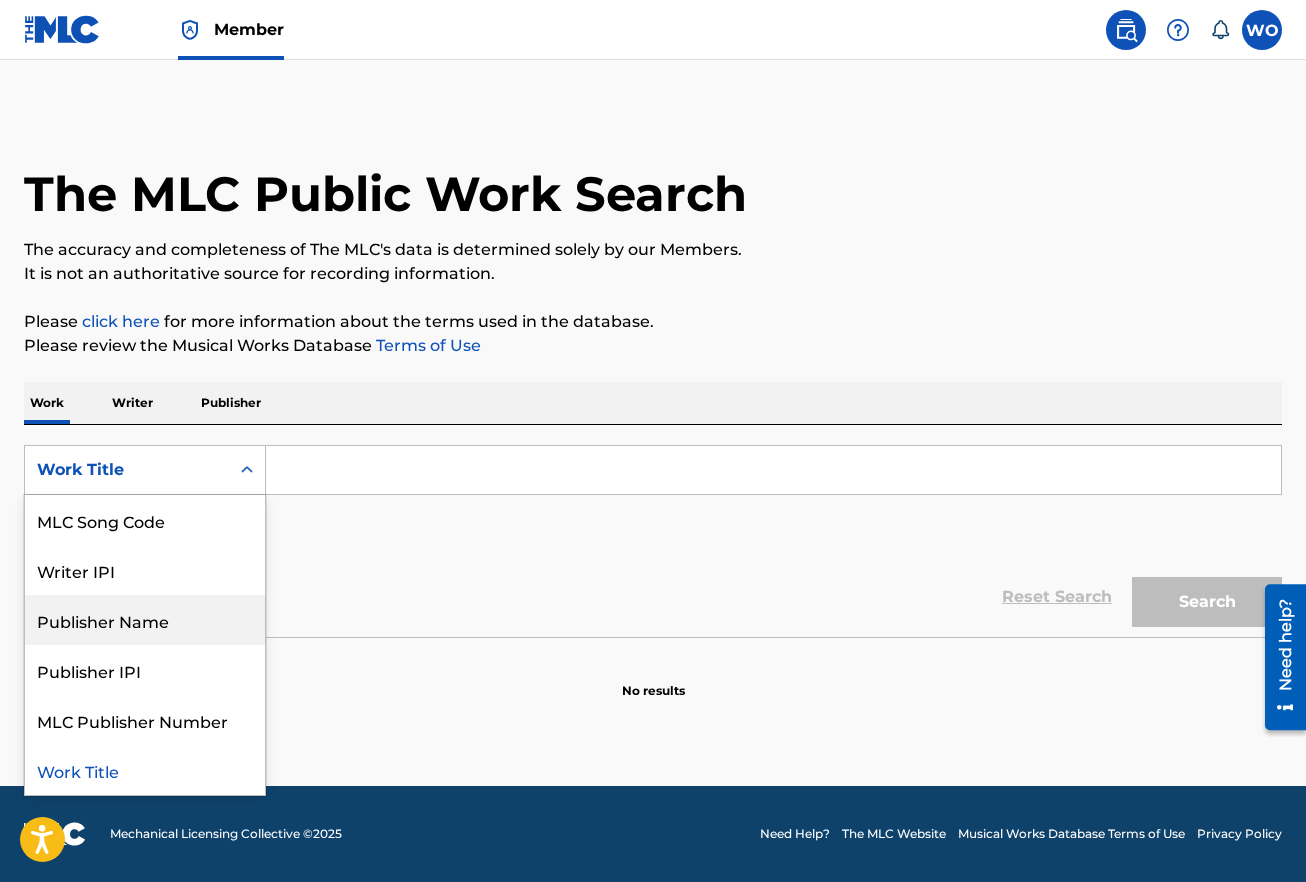 scroll, scrollTop: 0, scrollLeft: 0, axis: both 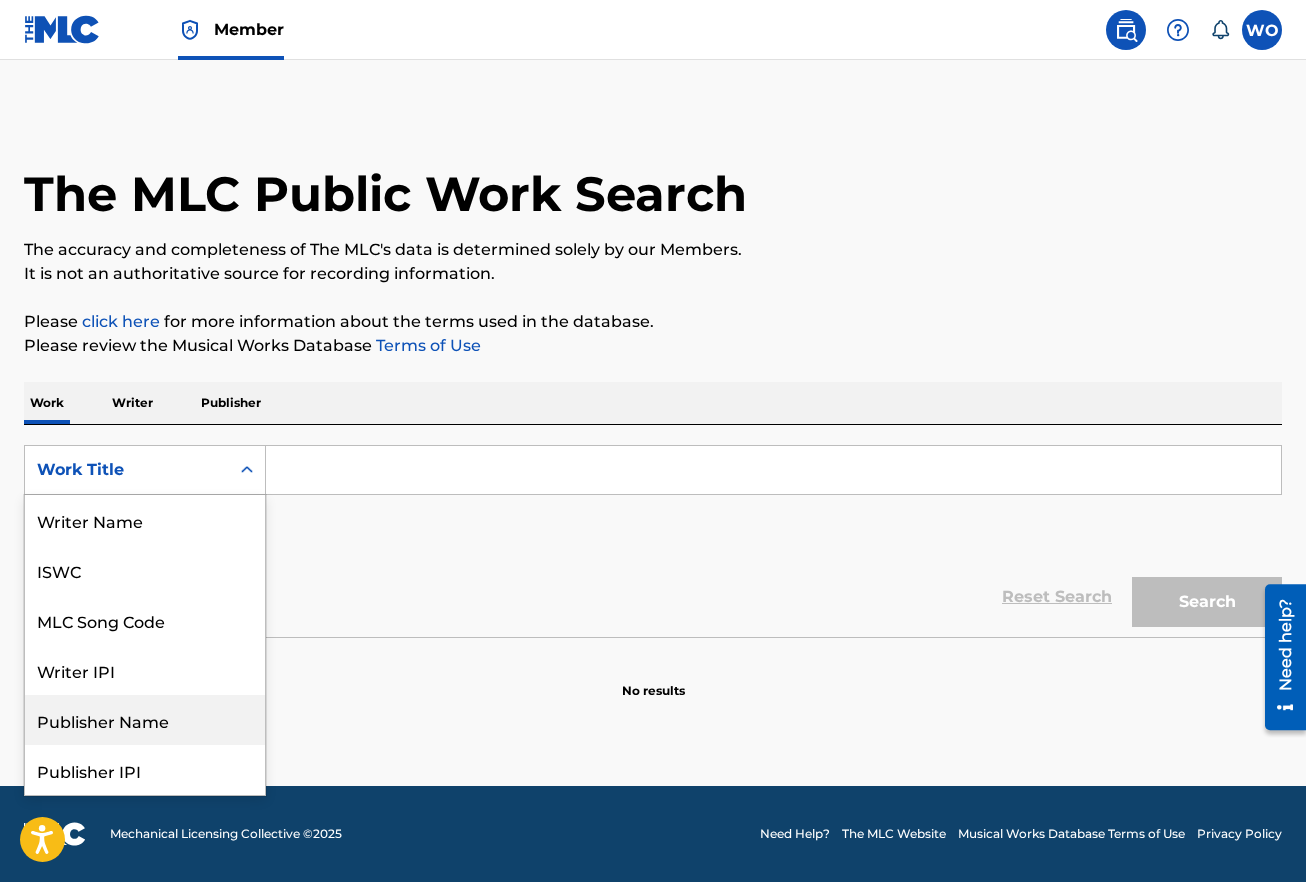 click on "Publisher Name" at bounding box center [145, 720] 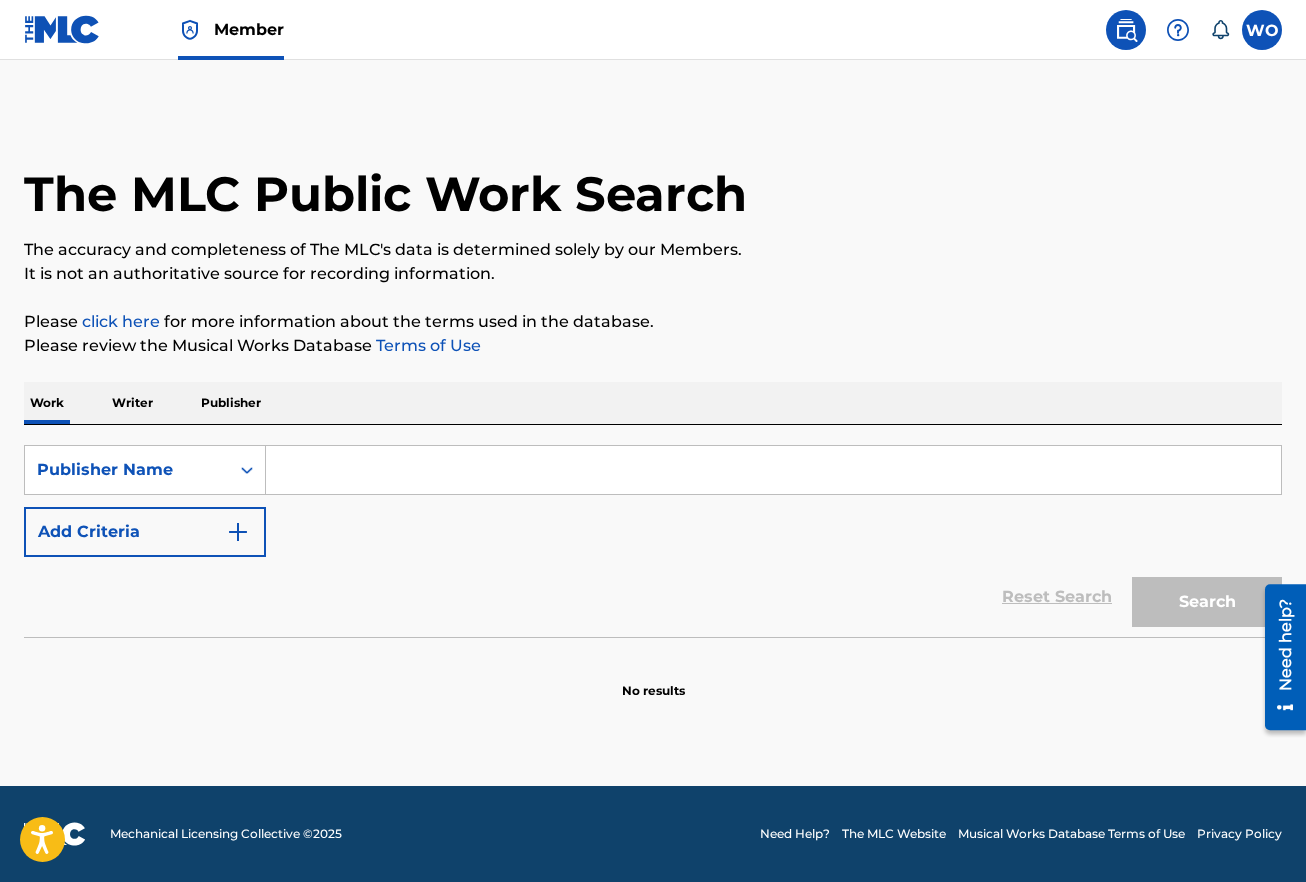 click at bounding box center (773, 470) 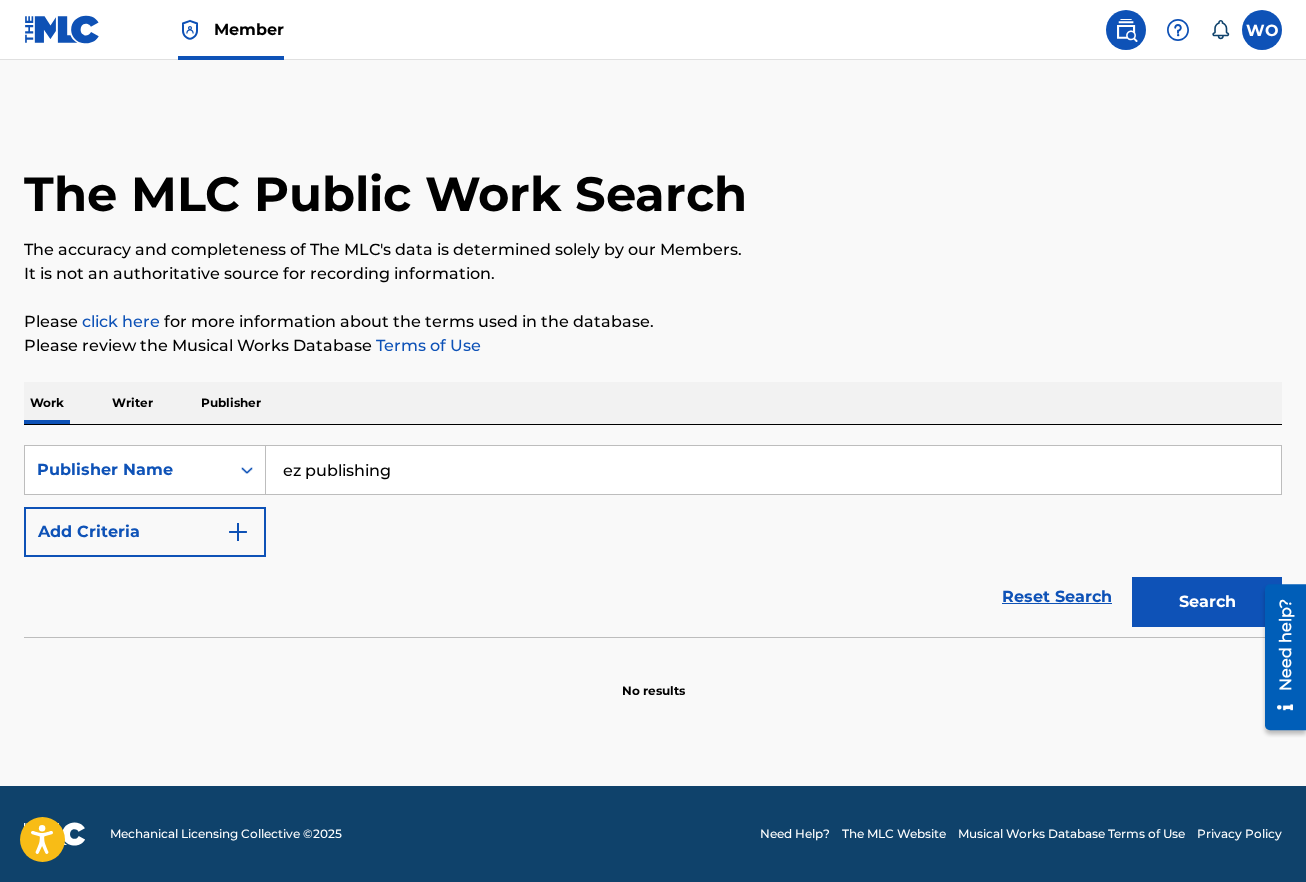 type on "ez publishing" 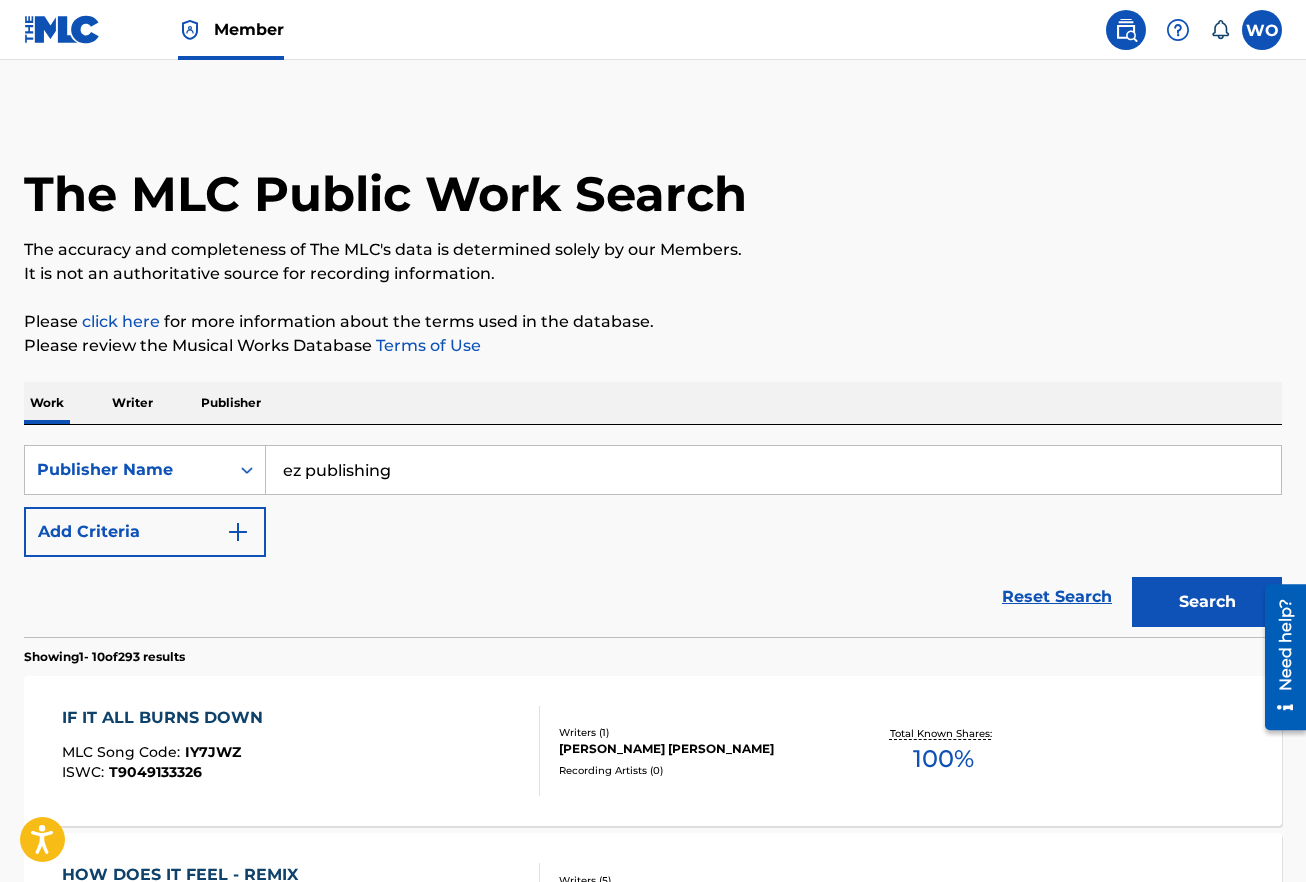 scroll, scrollTop: 200, scrollLeft: 0, axis: vertical 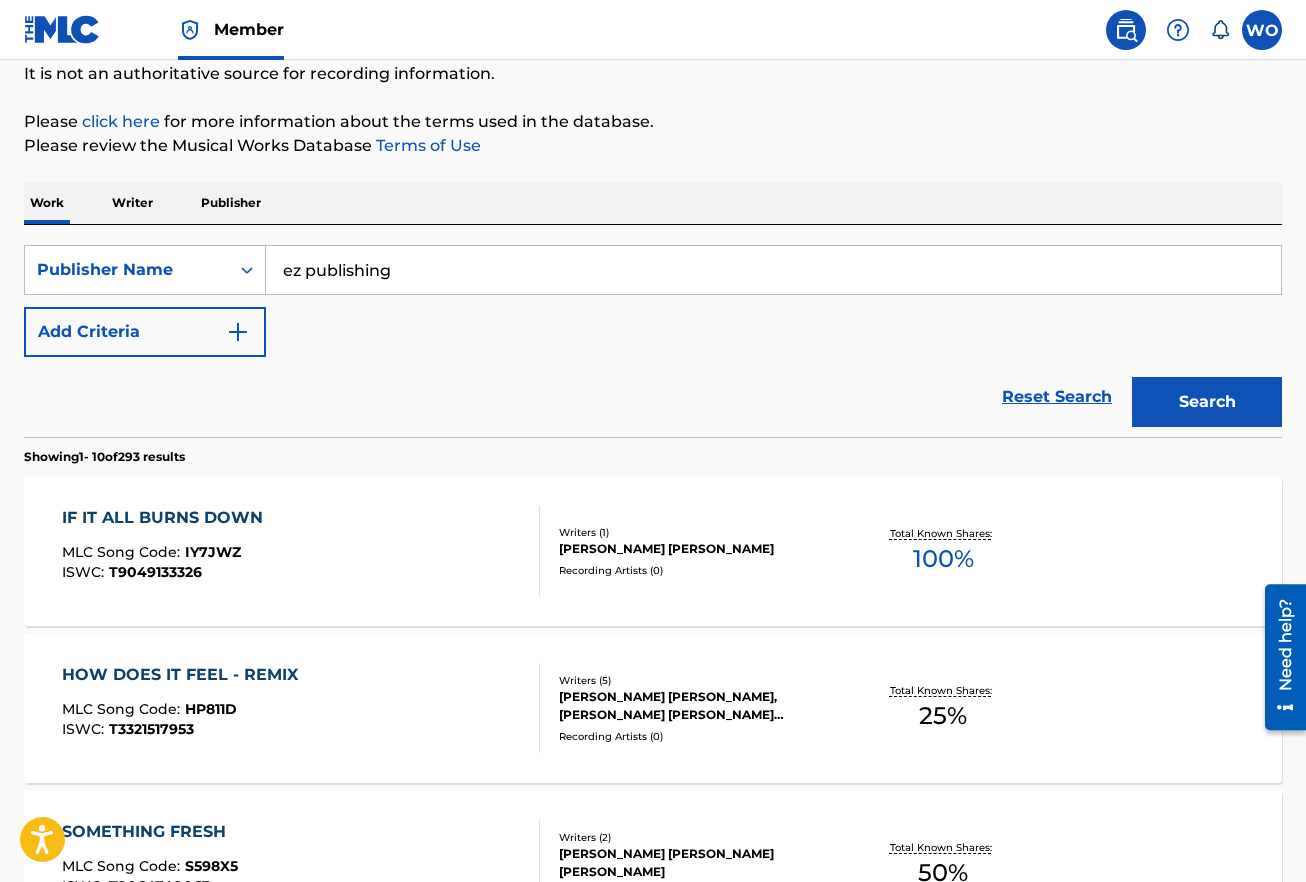 click on "Publisher" at bounding box center (231, 203) 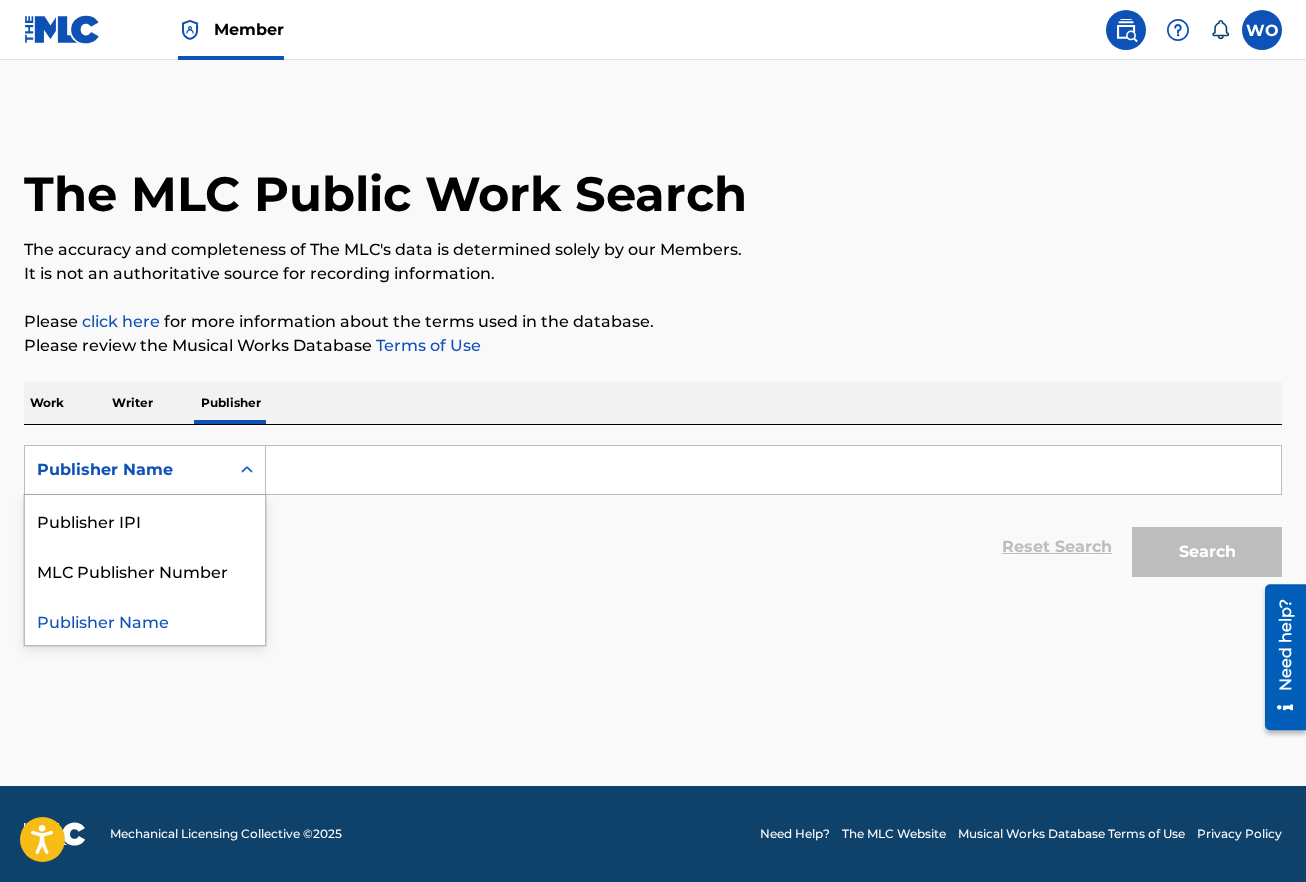 click on "Publisher Name" at bounding box center [127, 470] 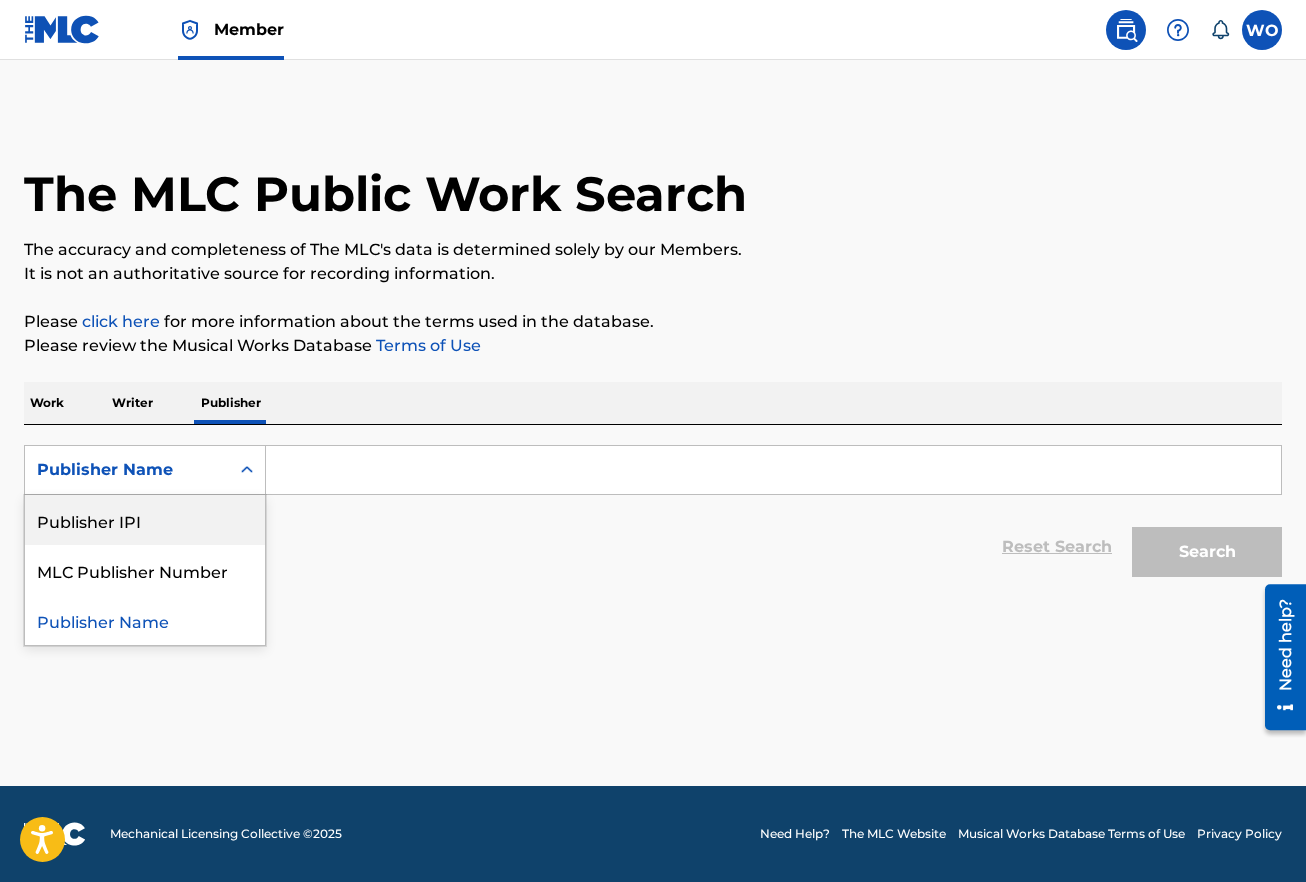 click at bounding box center (773, 470) 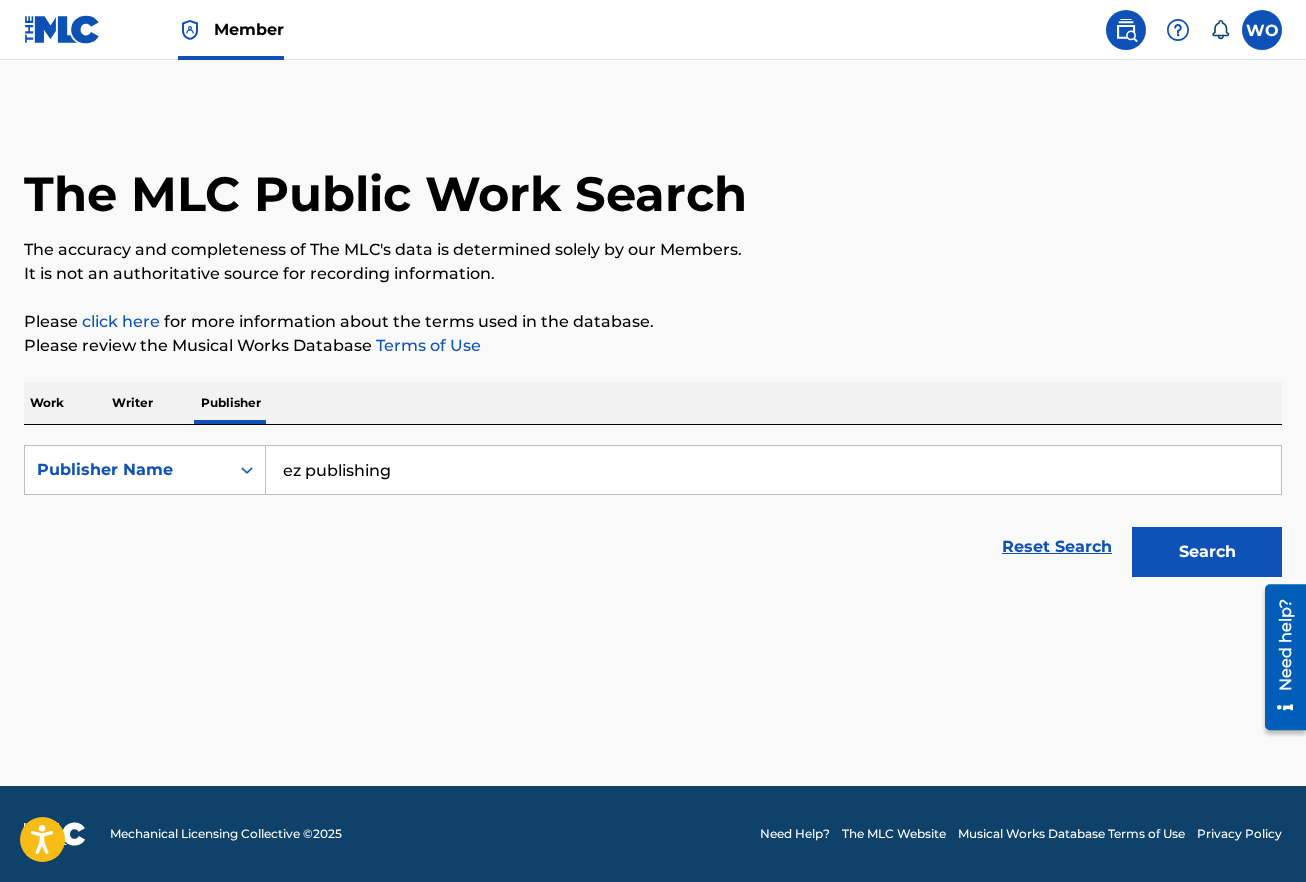 type on "ez publishing" 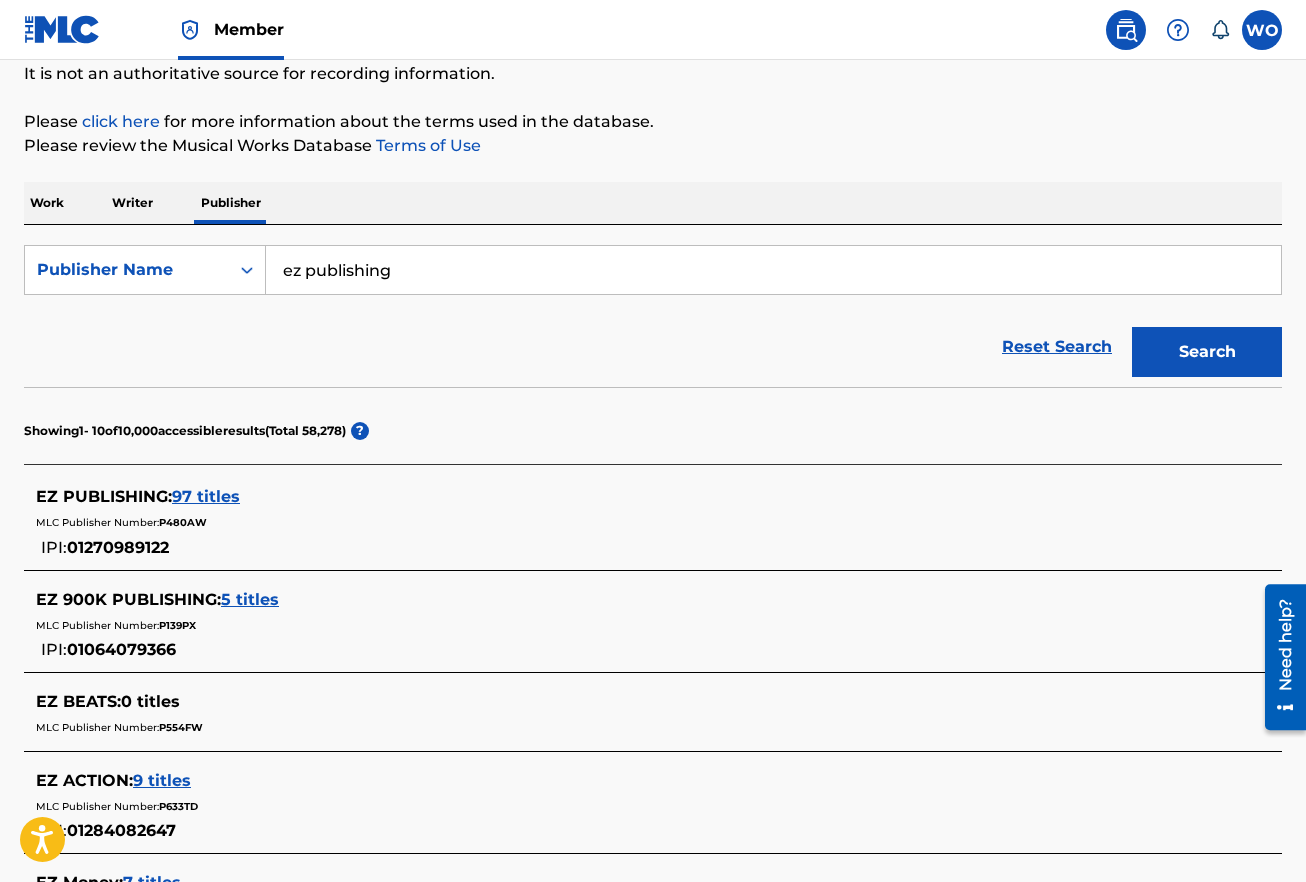 scroll, scrollTop: 400, scrollLeft: 0, axis: vertical 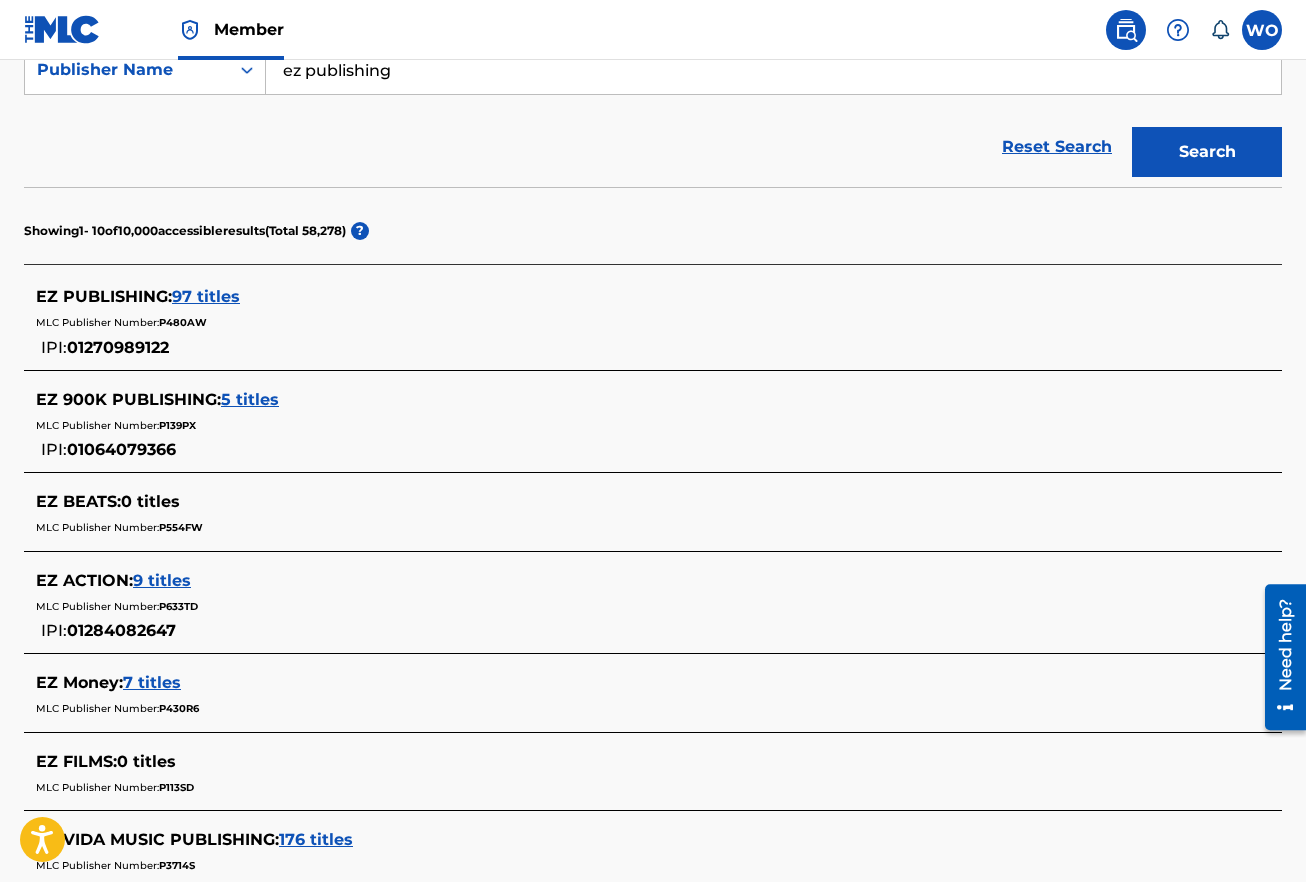 click on "97 titles" at bounding box center [206, 296] 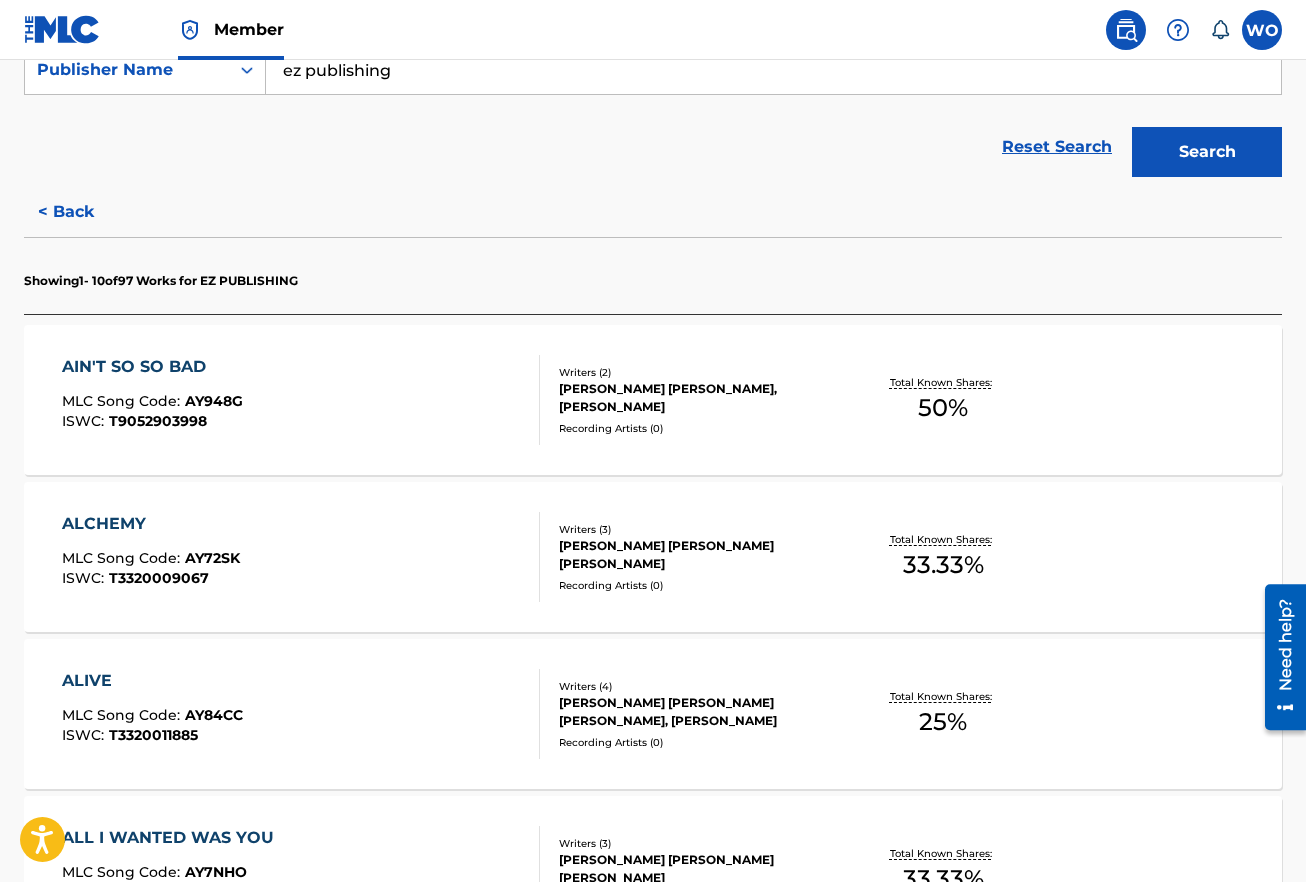 click on "ALCHEMY MLC Song Code : AY72SK ISWC : T3320009067" at bounding box center [301, 557] 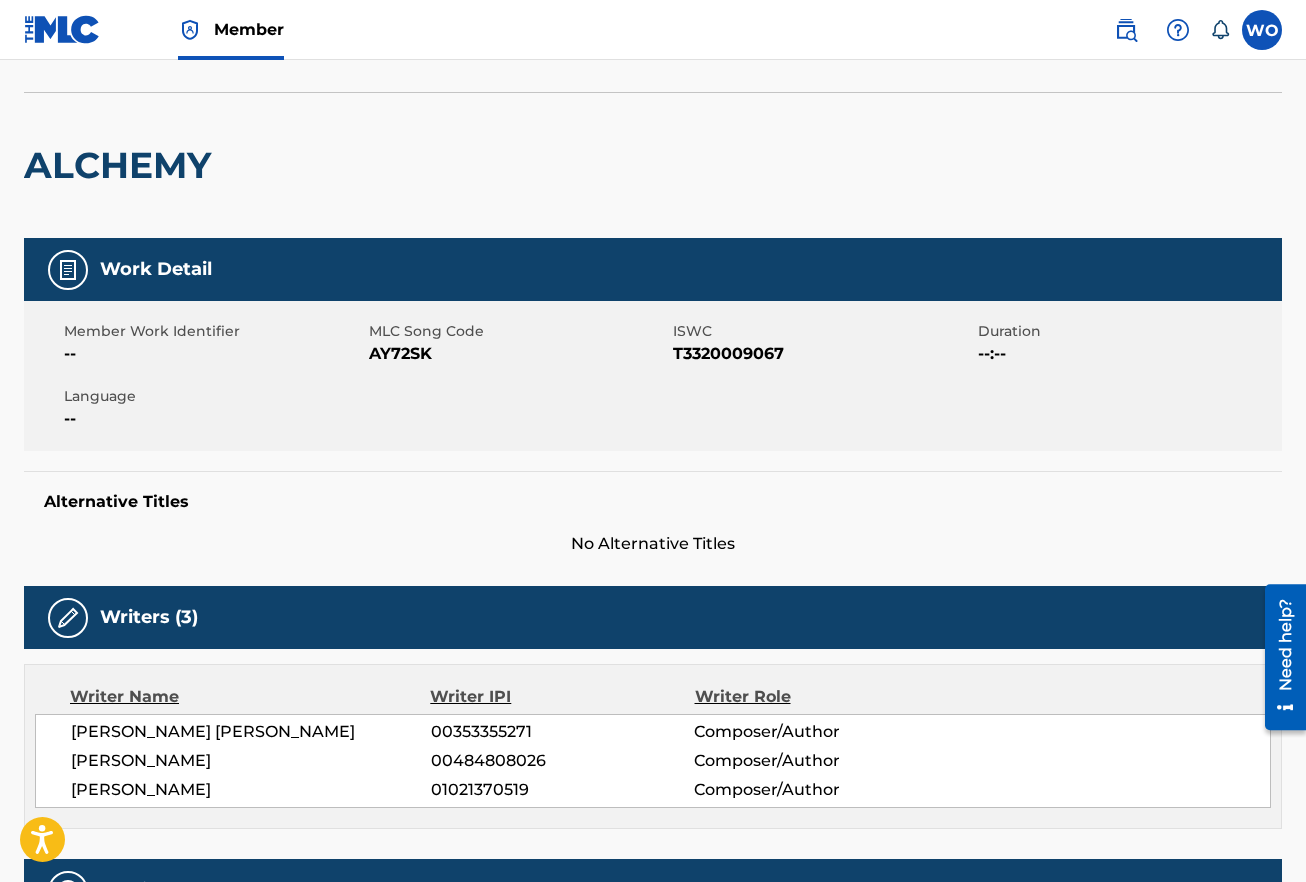 scroll, scrollTop: 0, scrollLeft: 0, axis: both 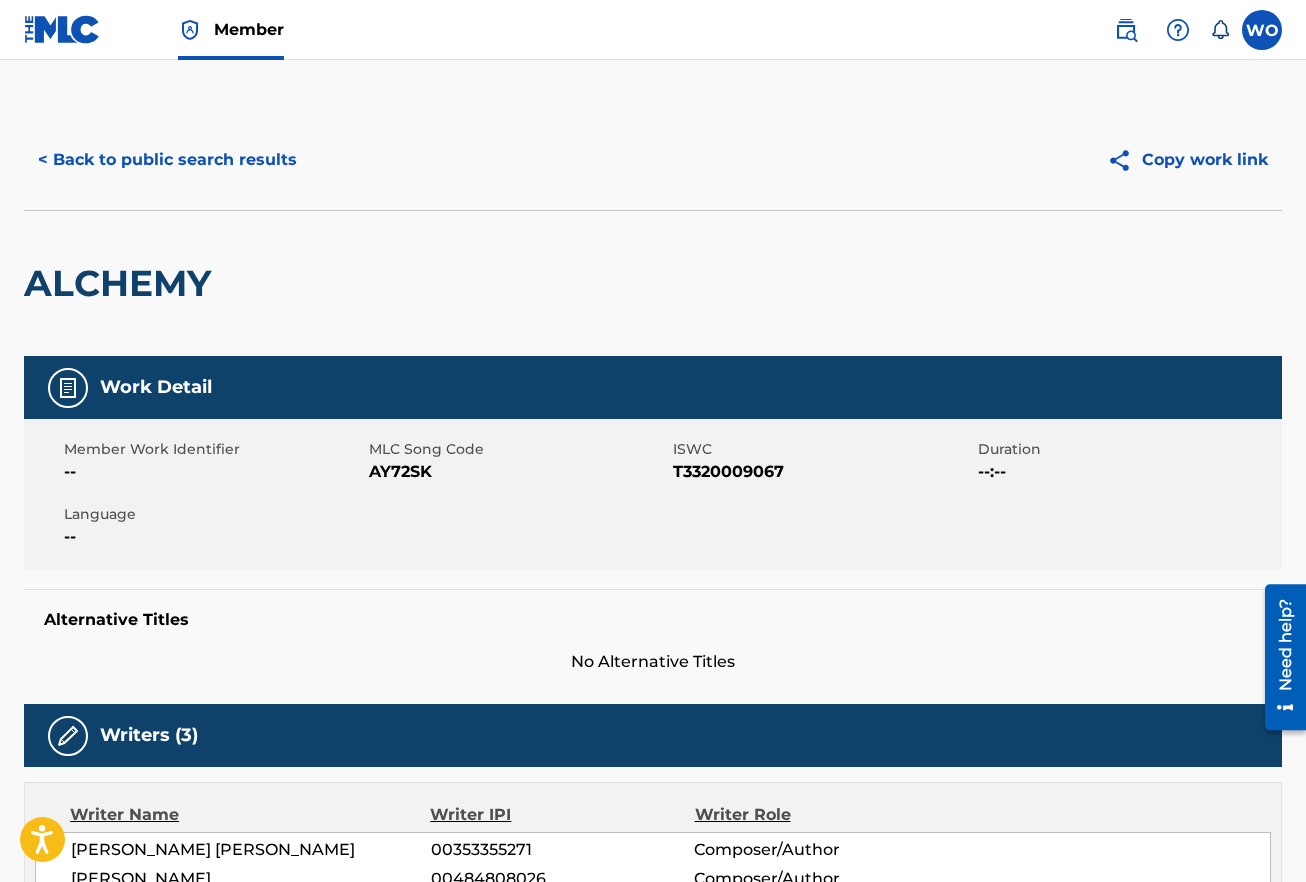 click on "< Back to public search results" at bounding box center (167, 160) 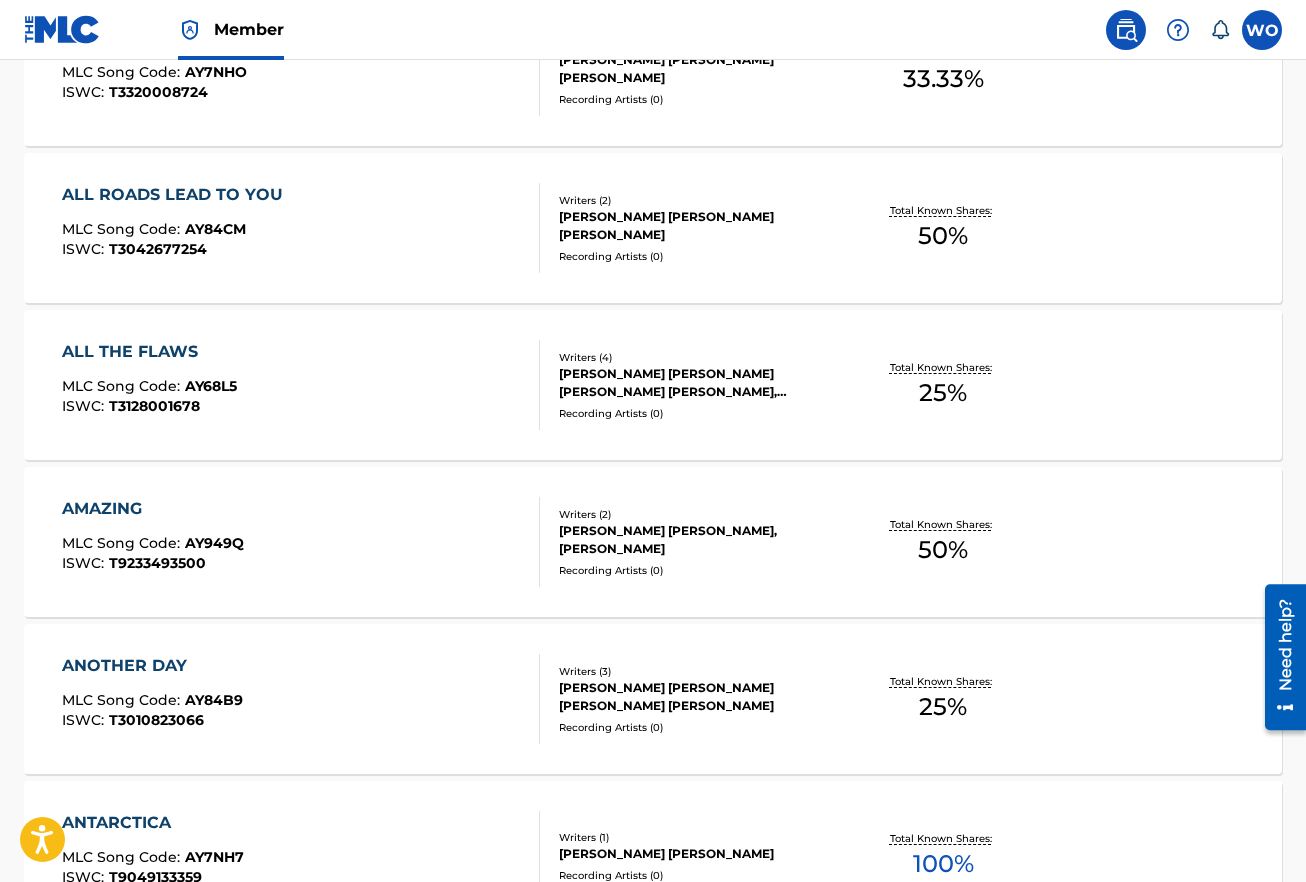 scroll, scrollTop: 1647, scrollLeft: 0, axis: vertical 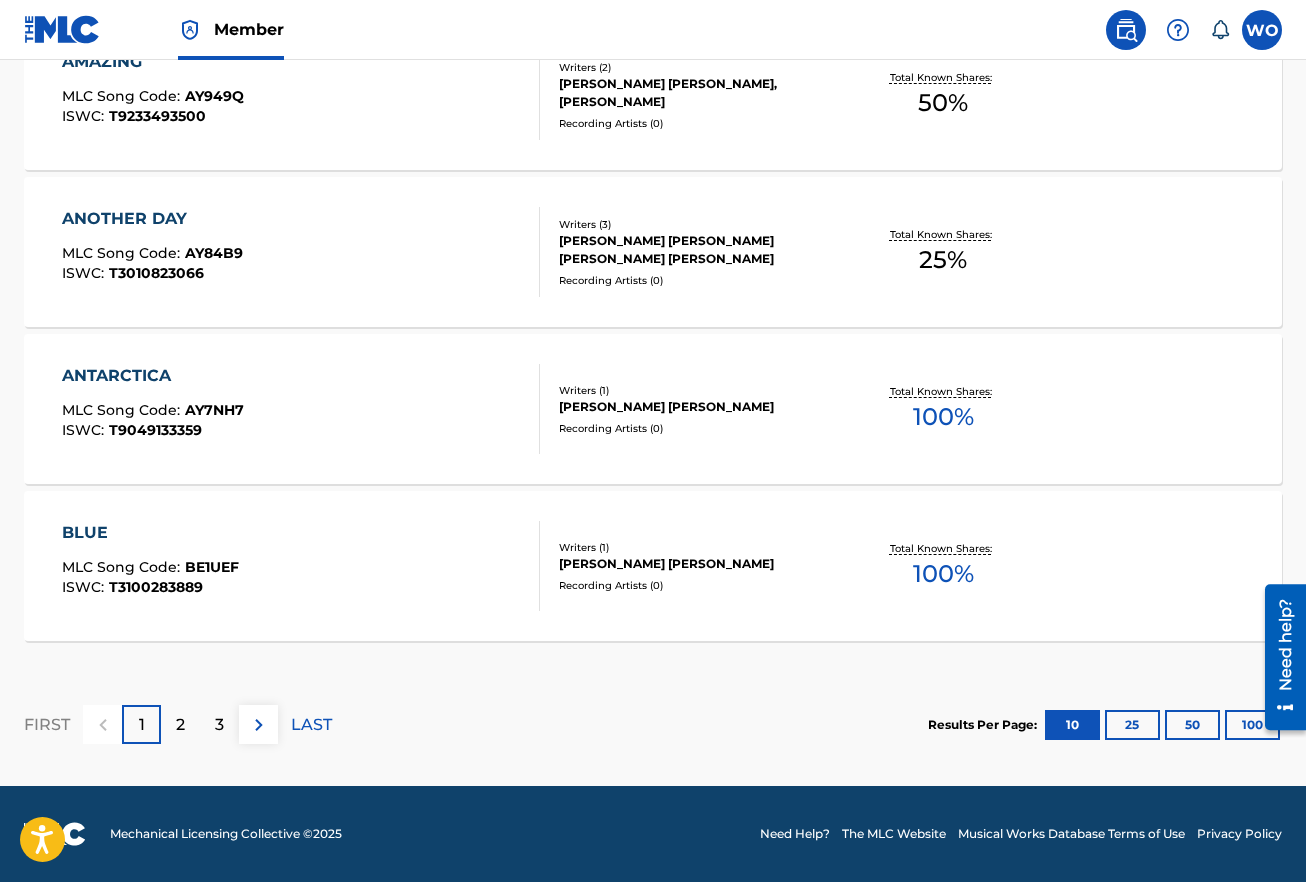 click on "BLUE" at bounding box center [150, 533] 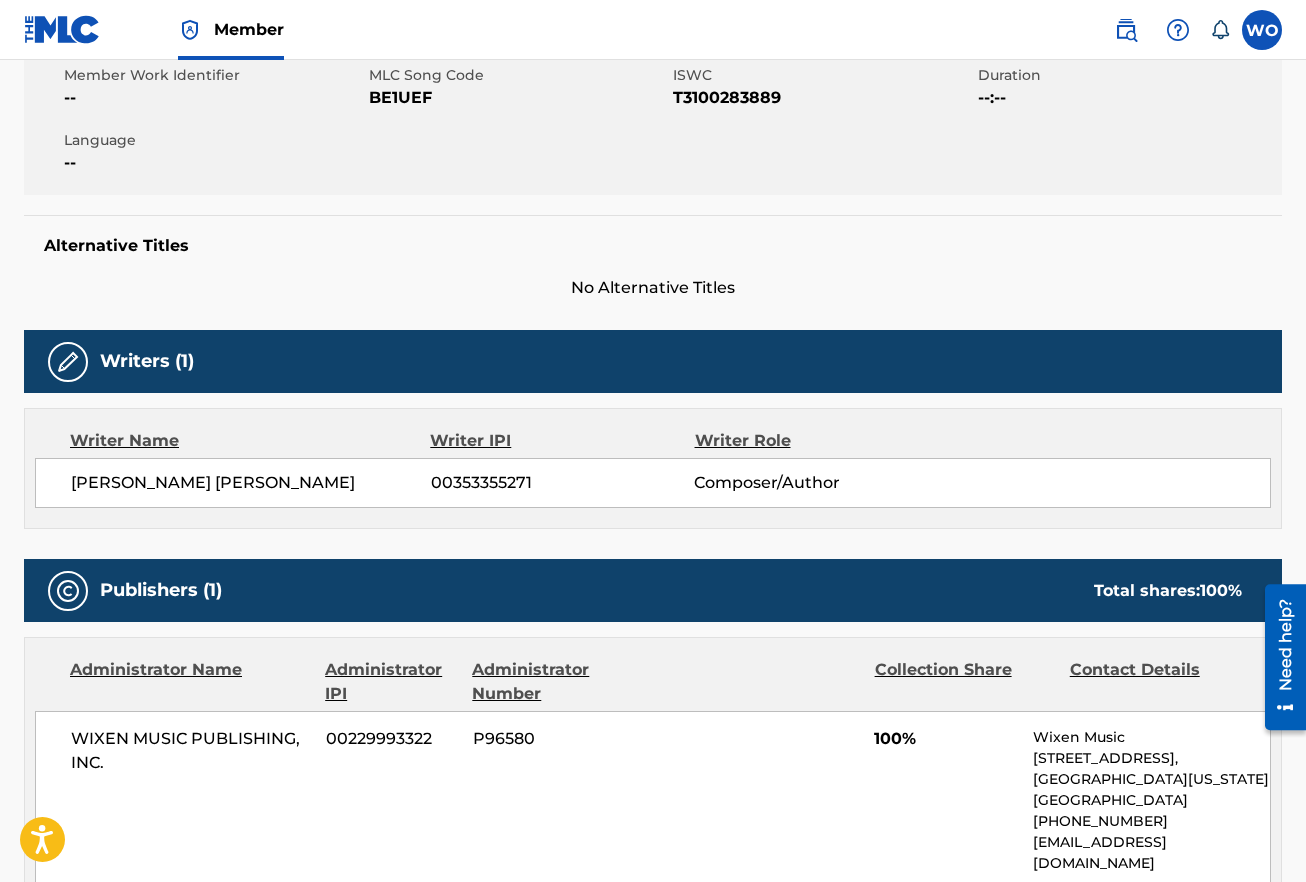scroll, scrollTop: 0, scrollLeft: 0, axis: both 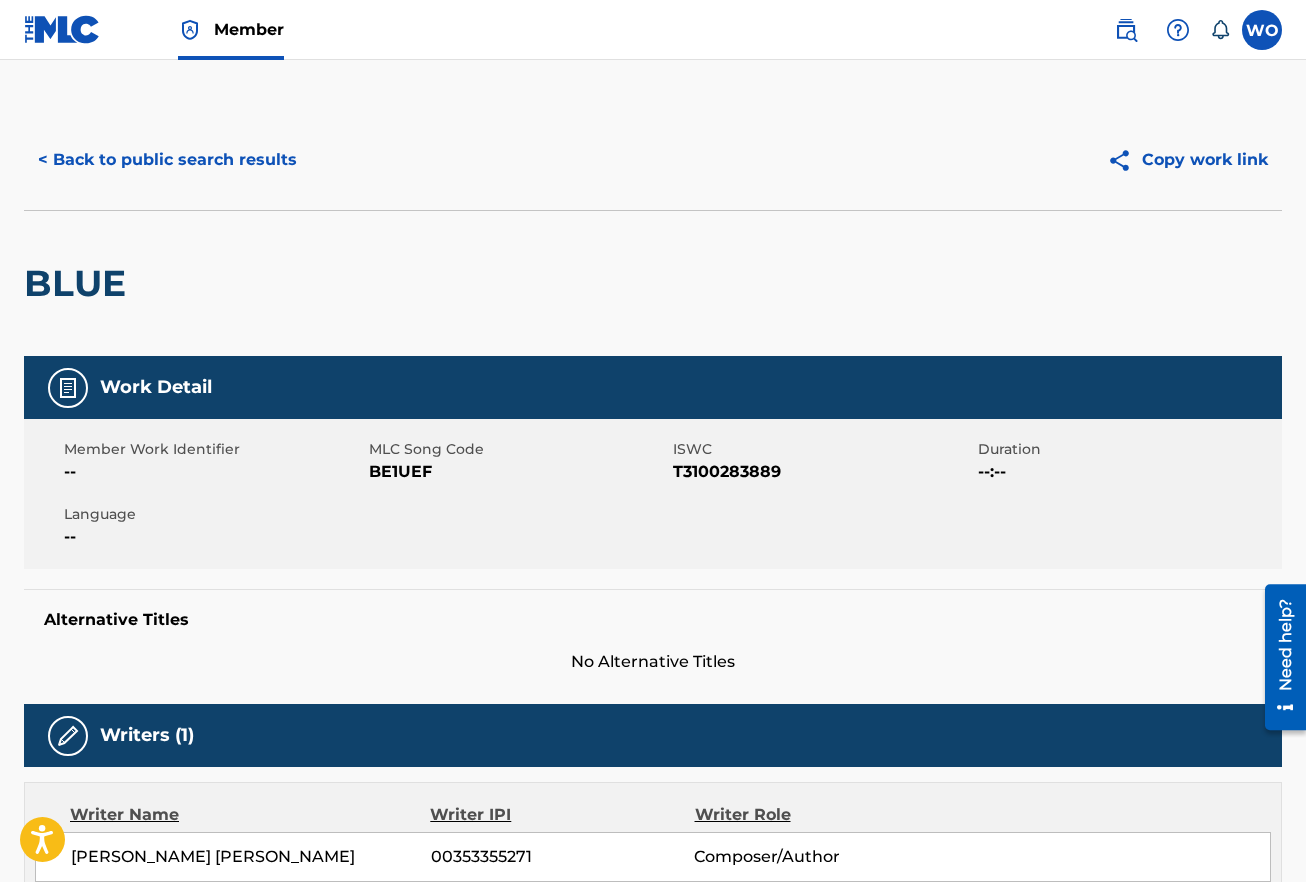 click on "< Back to public search results" at bounding box center (167, 160) 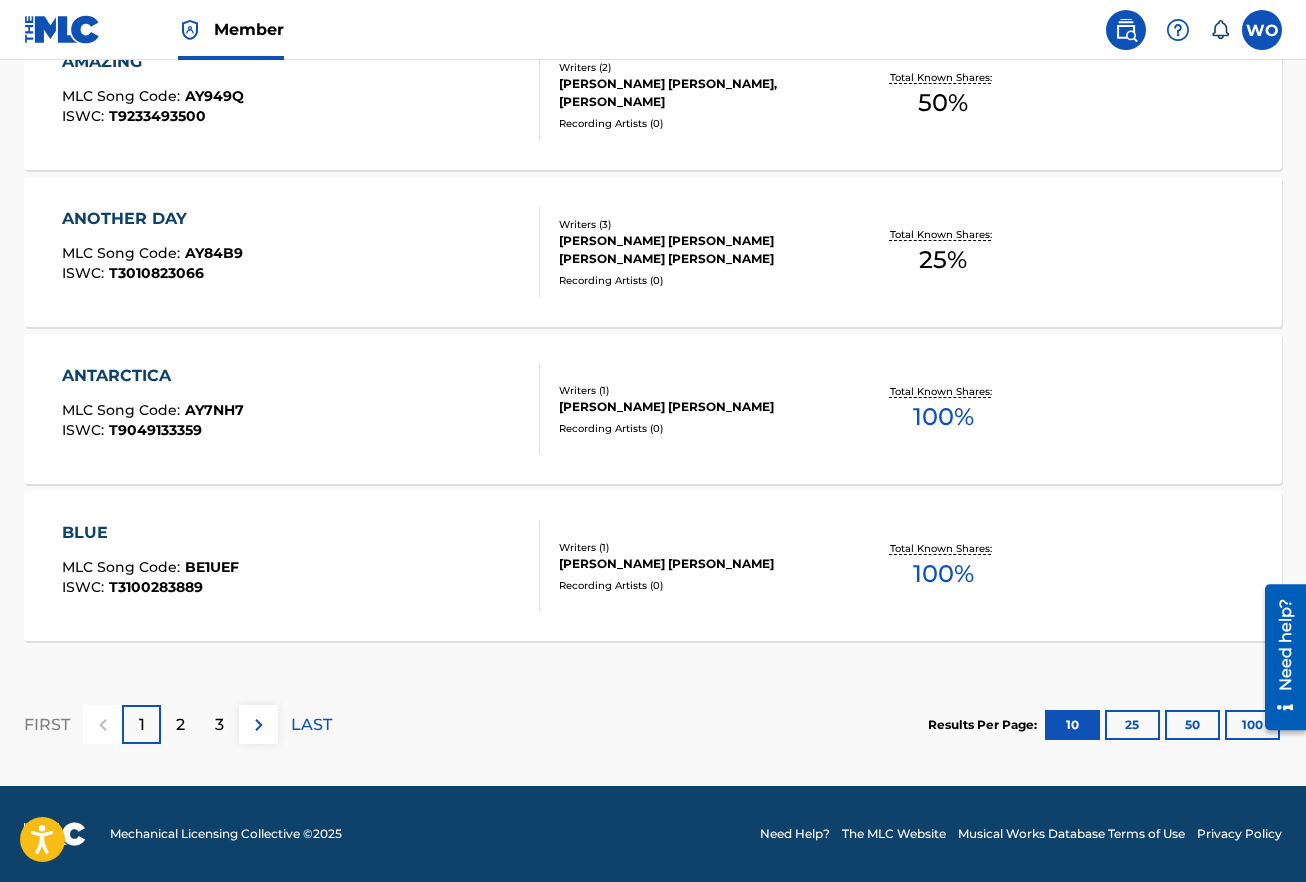 click on "2" at bounding box center (180, 724) 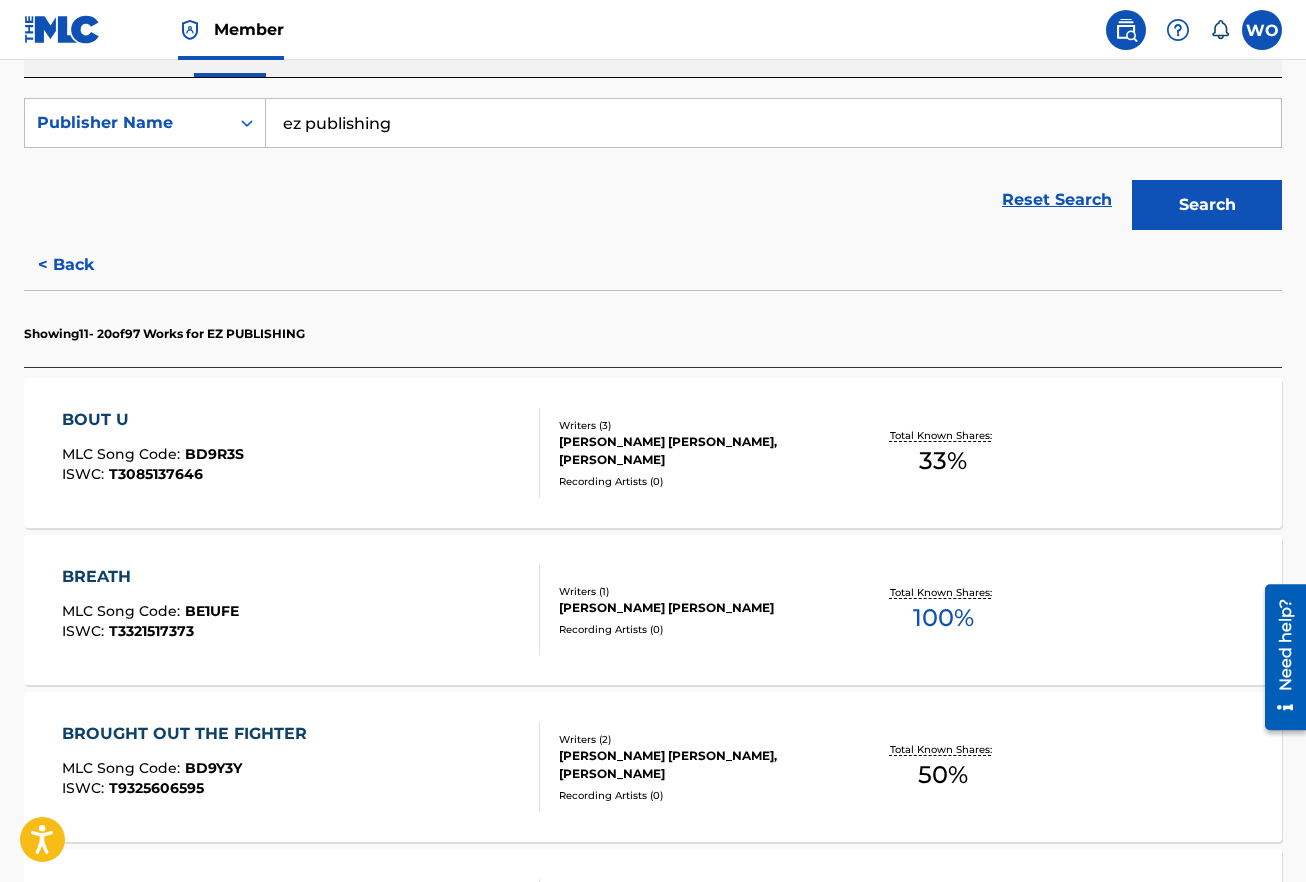 scroll, scrollTop: 0, scrollLeft: 0, axis: both 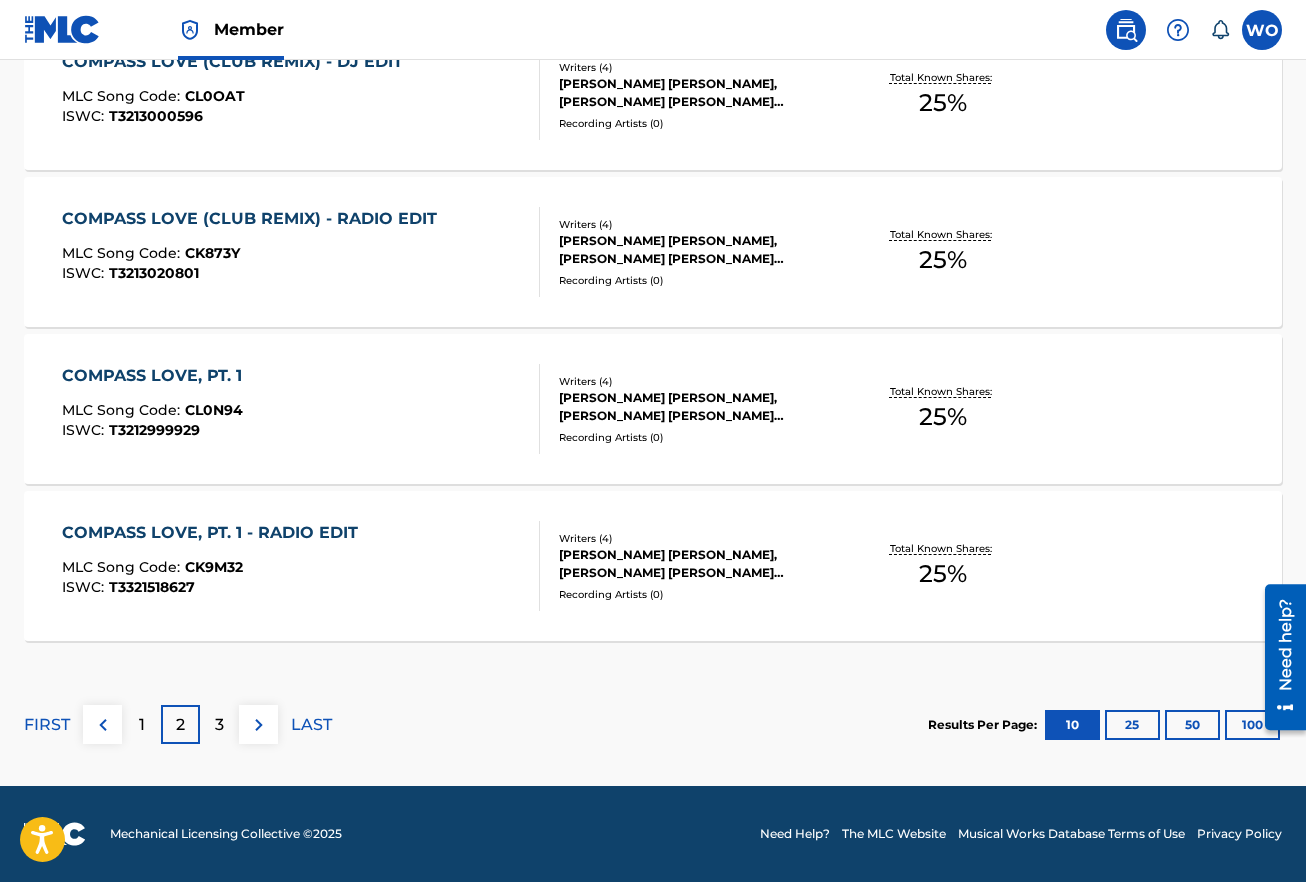 click on "3" at bounding box center [219, 724] 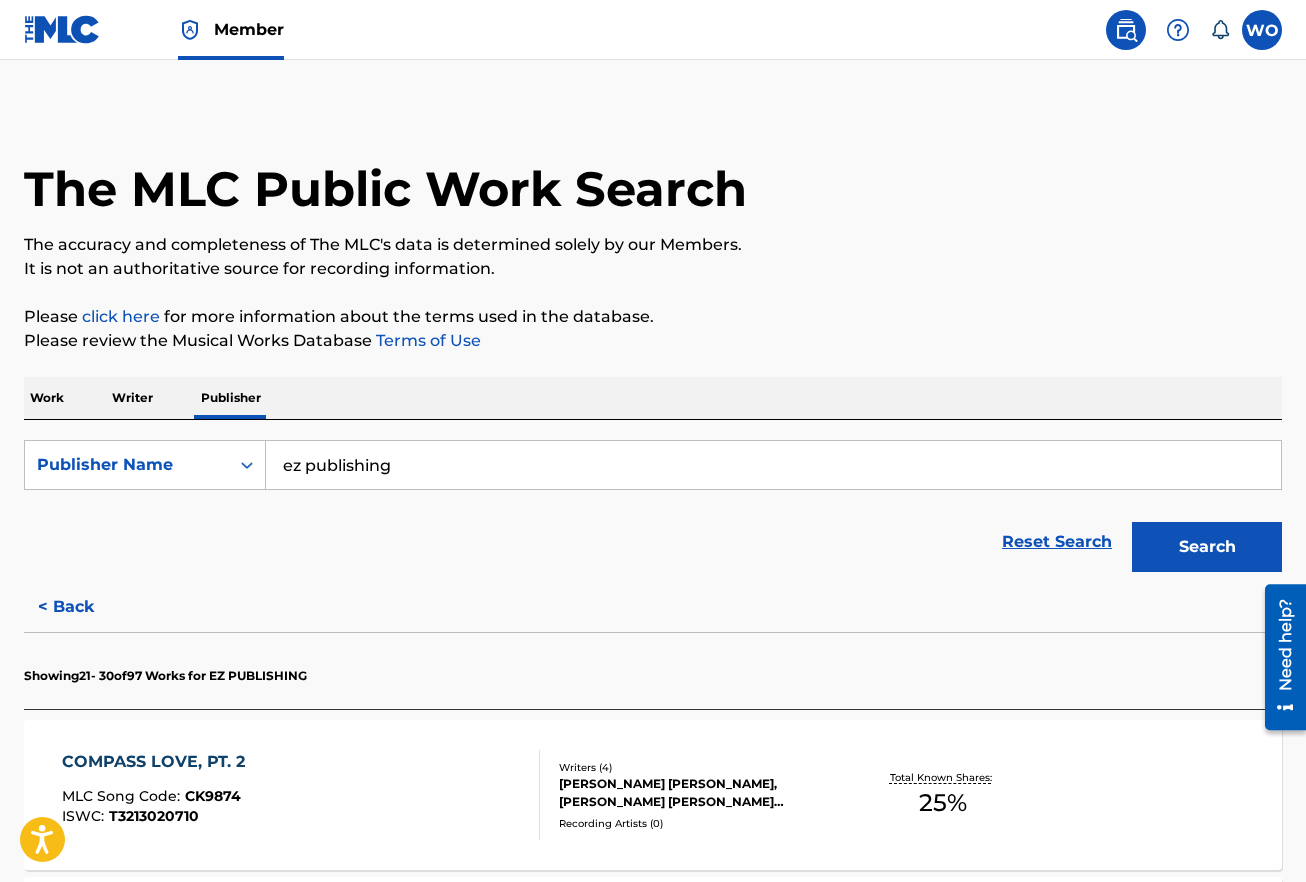 scroll, scrollTop: 1647, scrollLeft: 0, axis: vertical 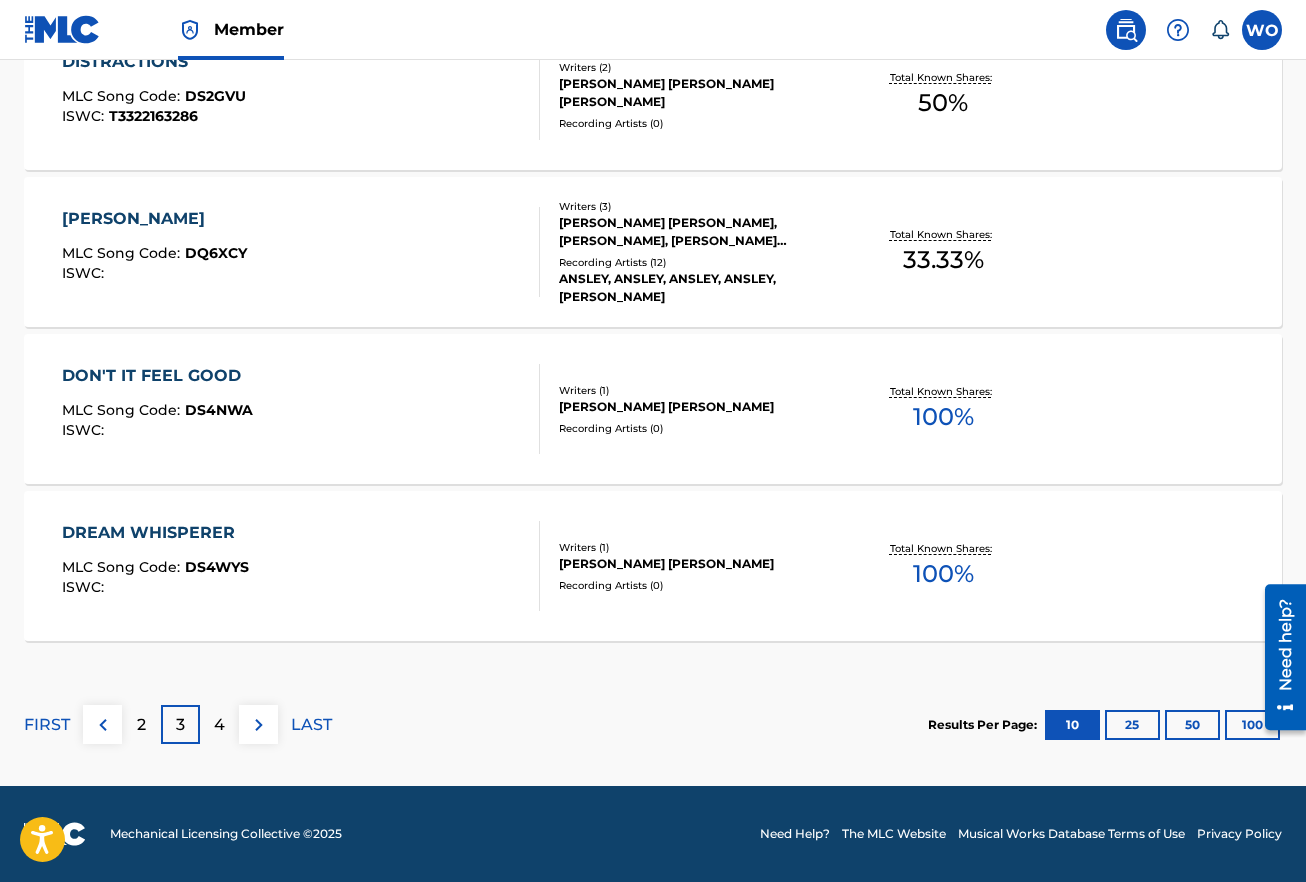 click on "DON'T IT FEEL GOOD MLC Song Code : DS4NWA ISWC :" at bounding box center (301, 409) 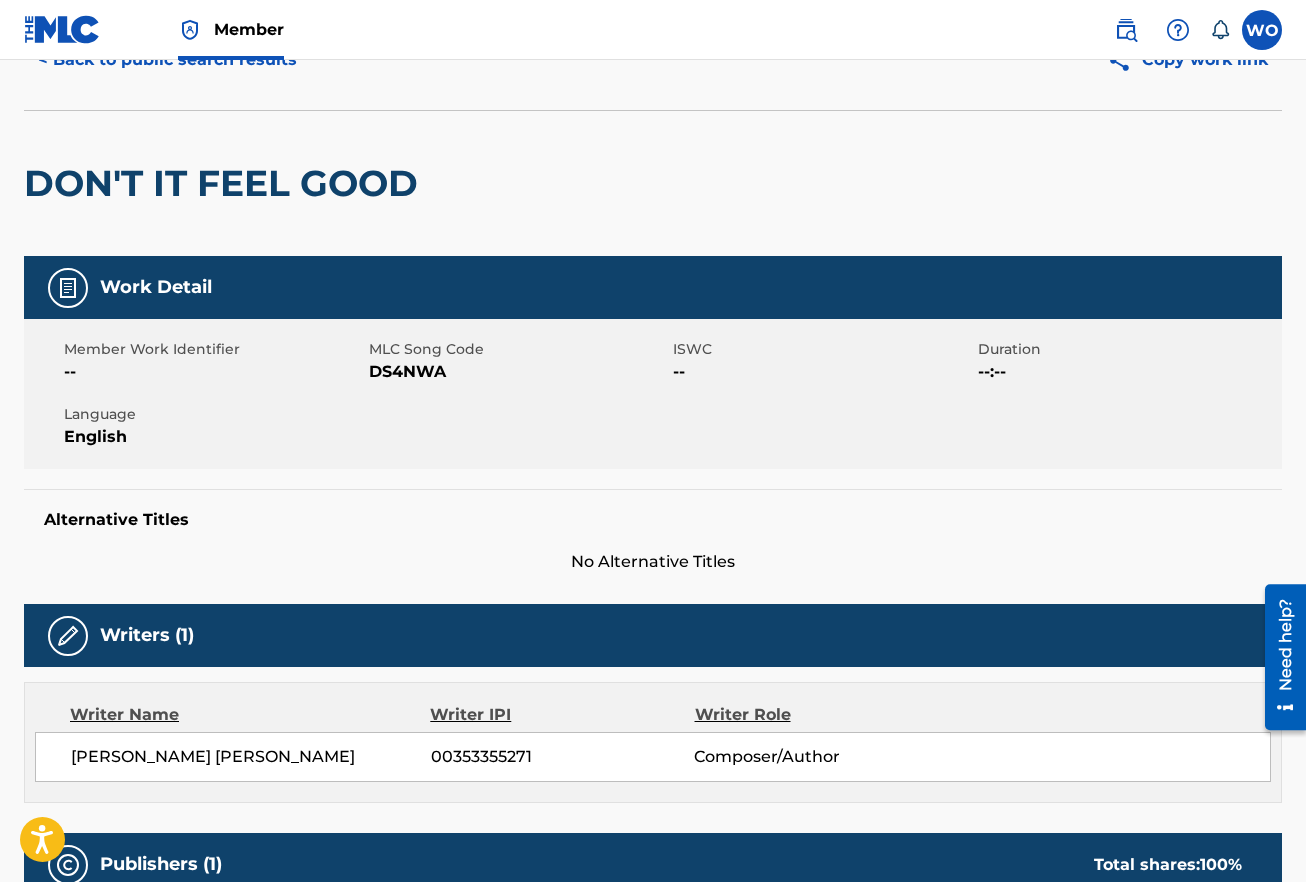 scroll, scrollTop: 0, scrollLeft: 0, axis: both 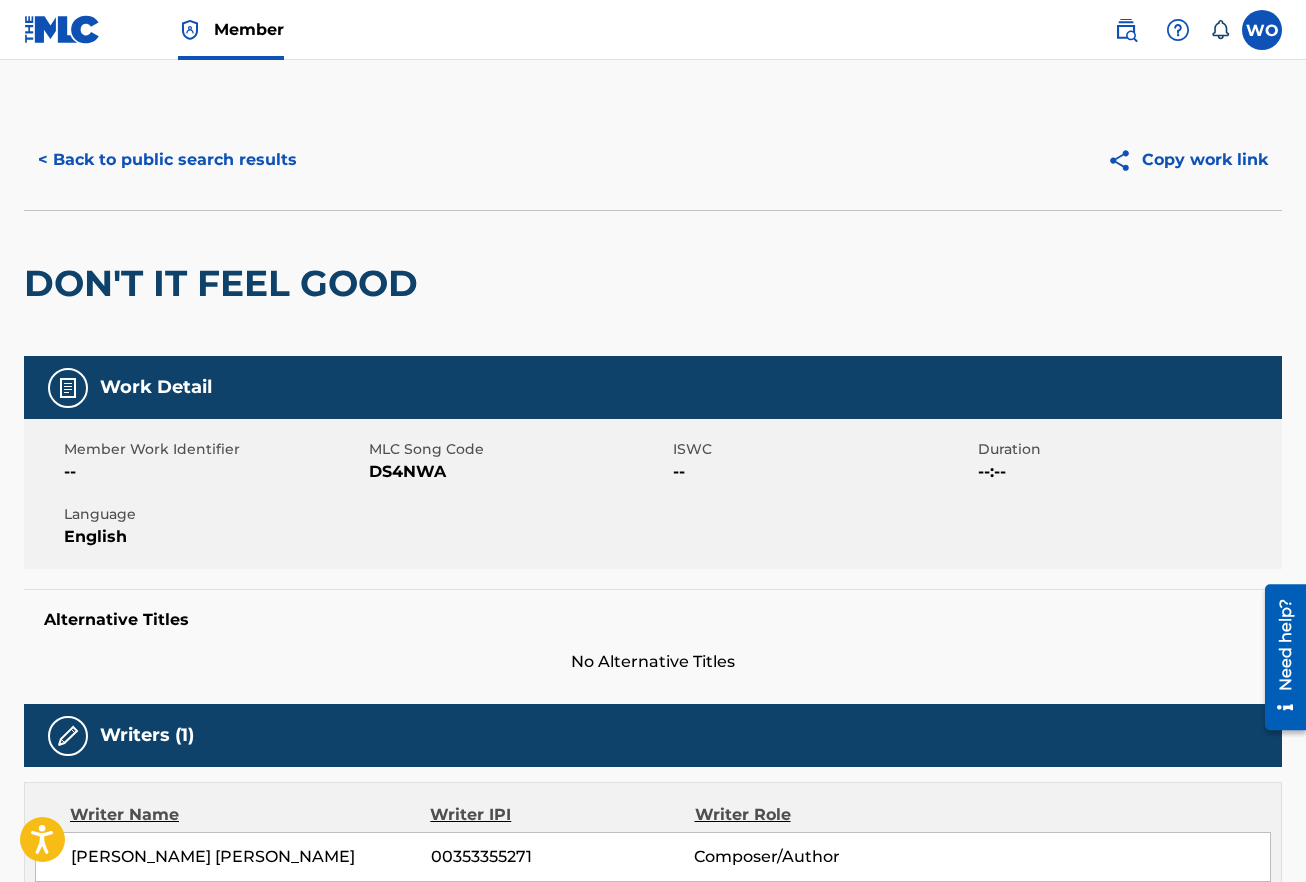 click on "< Back to public search results" at bounding box center [167, 160] 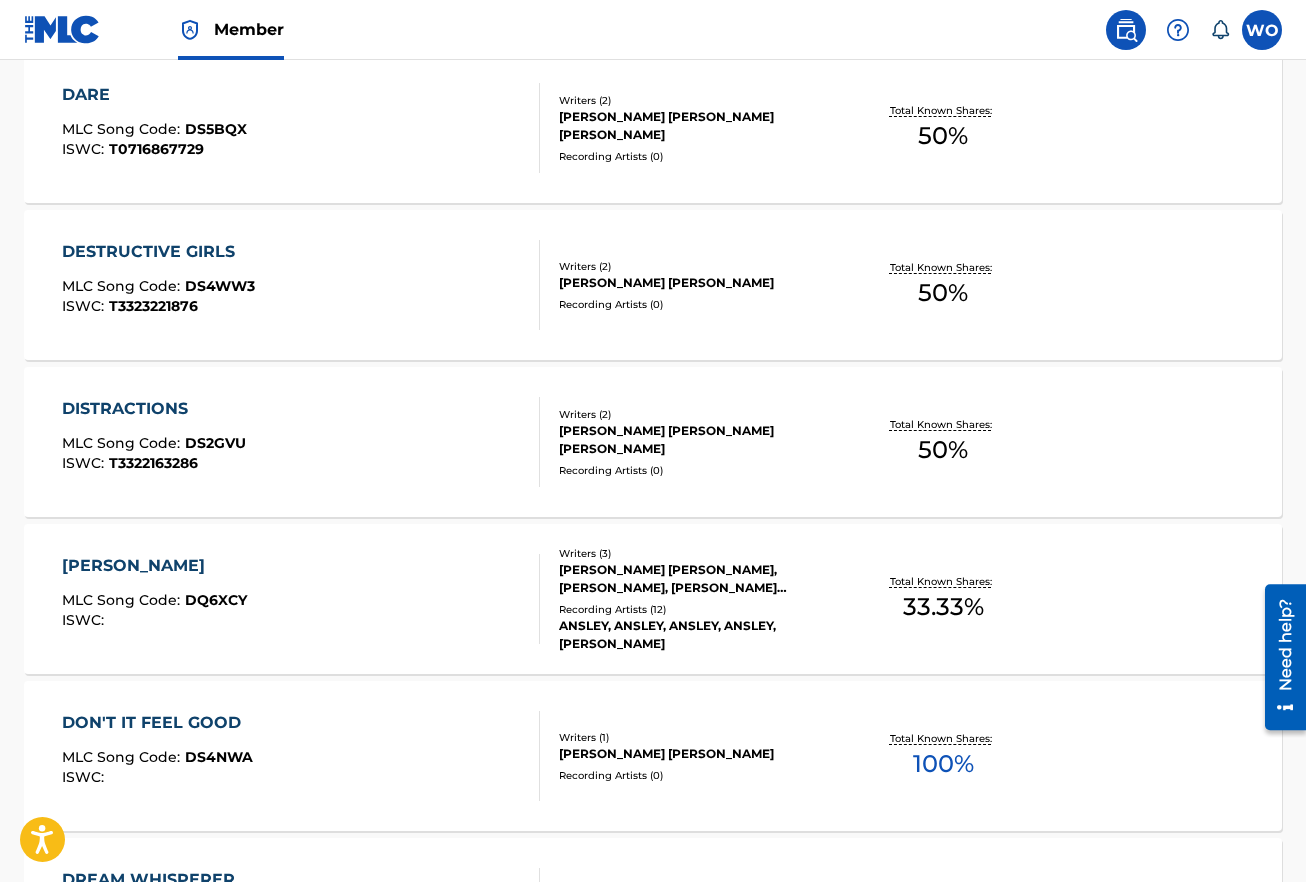 scroll, scrollTop: 1647, scrollLeft: 0, axis: vertical 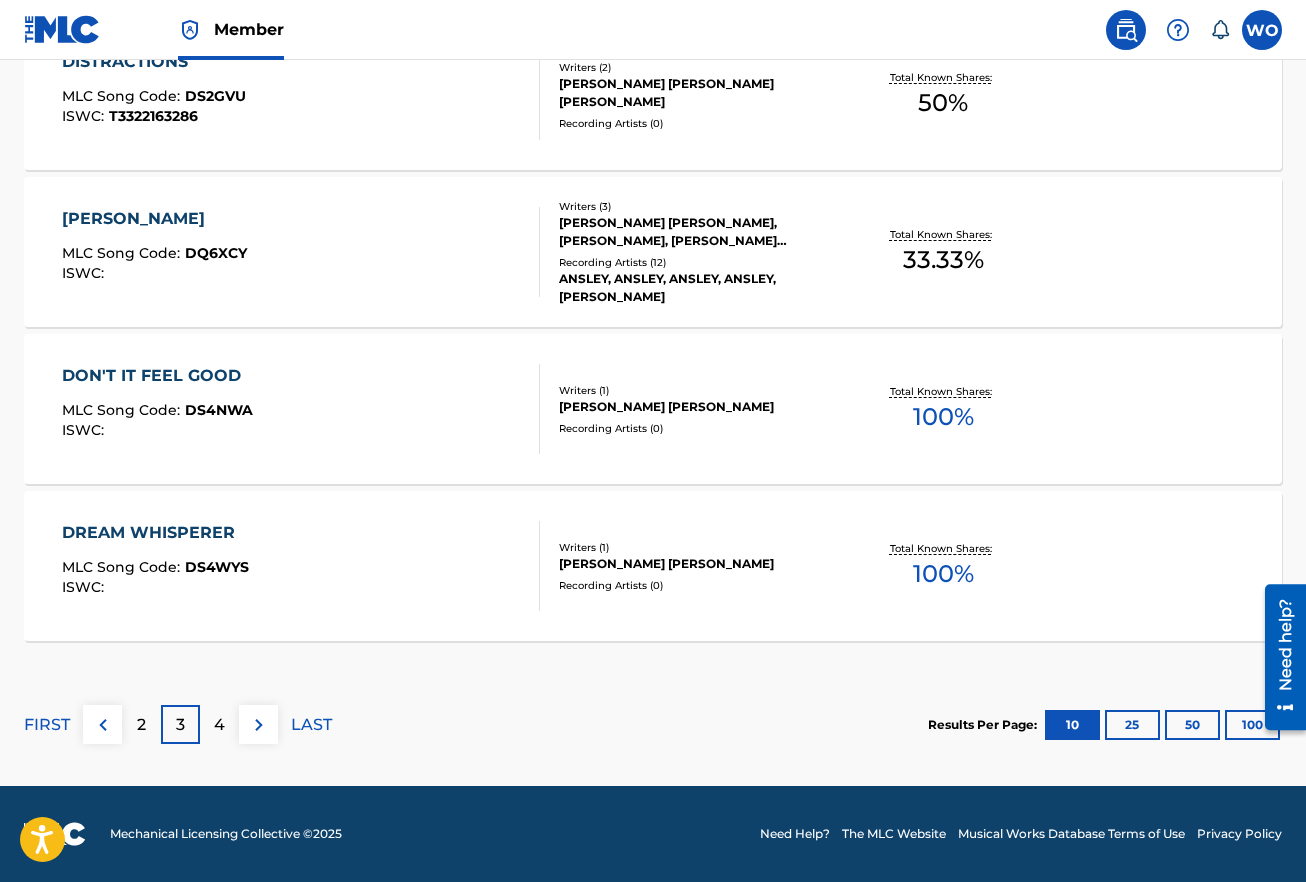 click on "DON JULIO MLC Song Code : DQ6XCY ISWC :" at bounding box center (301, 252) 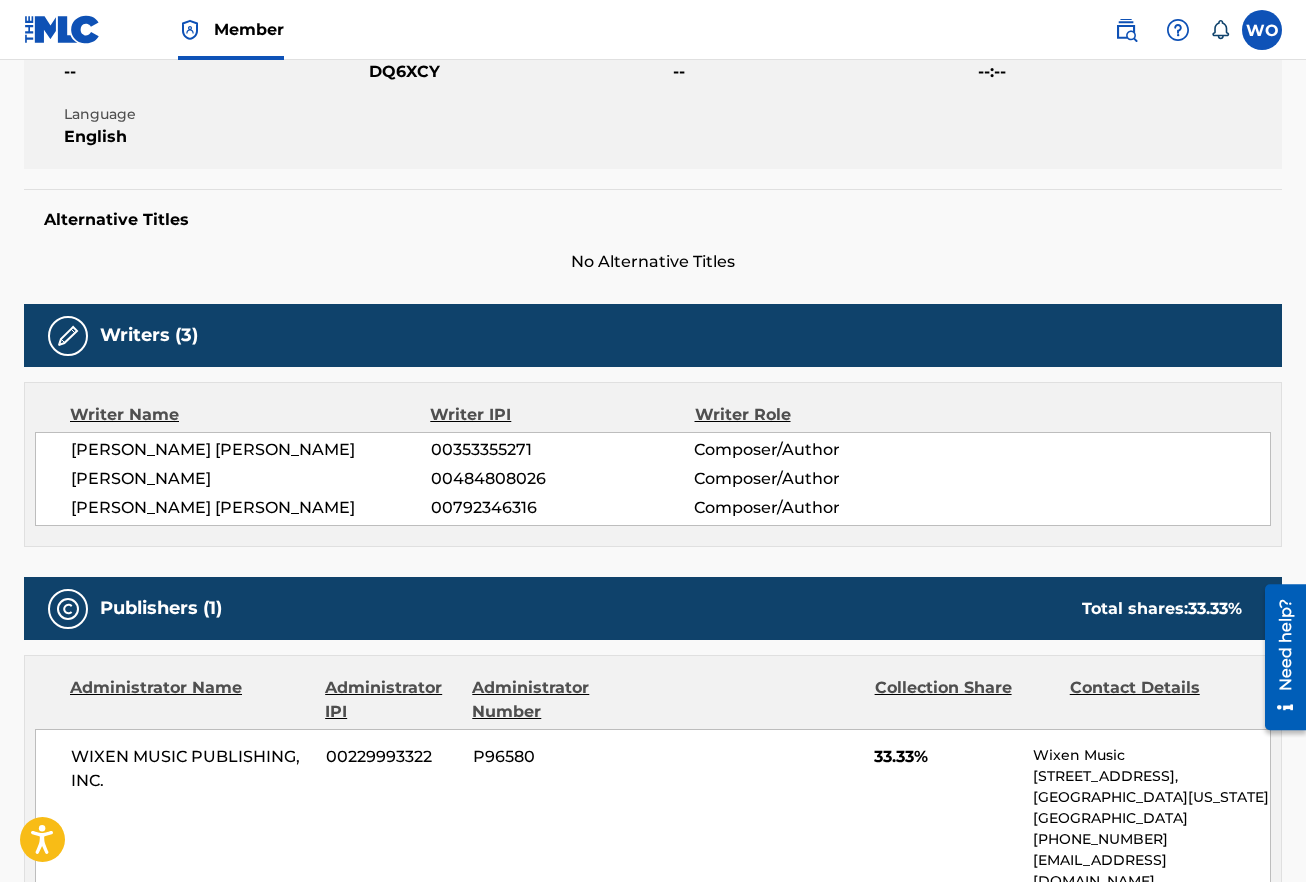 scroll, scrollTop: 0, scrollLeft: 0, axis: both 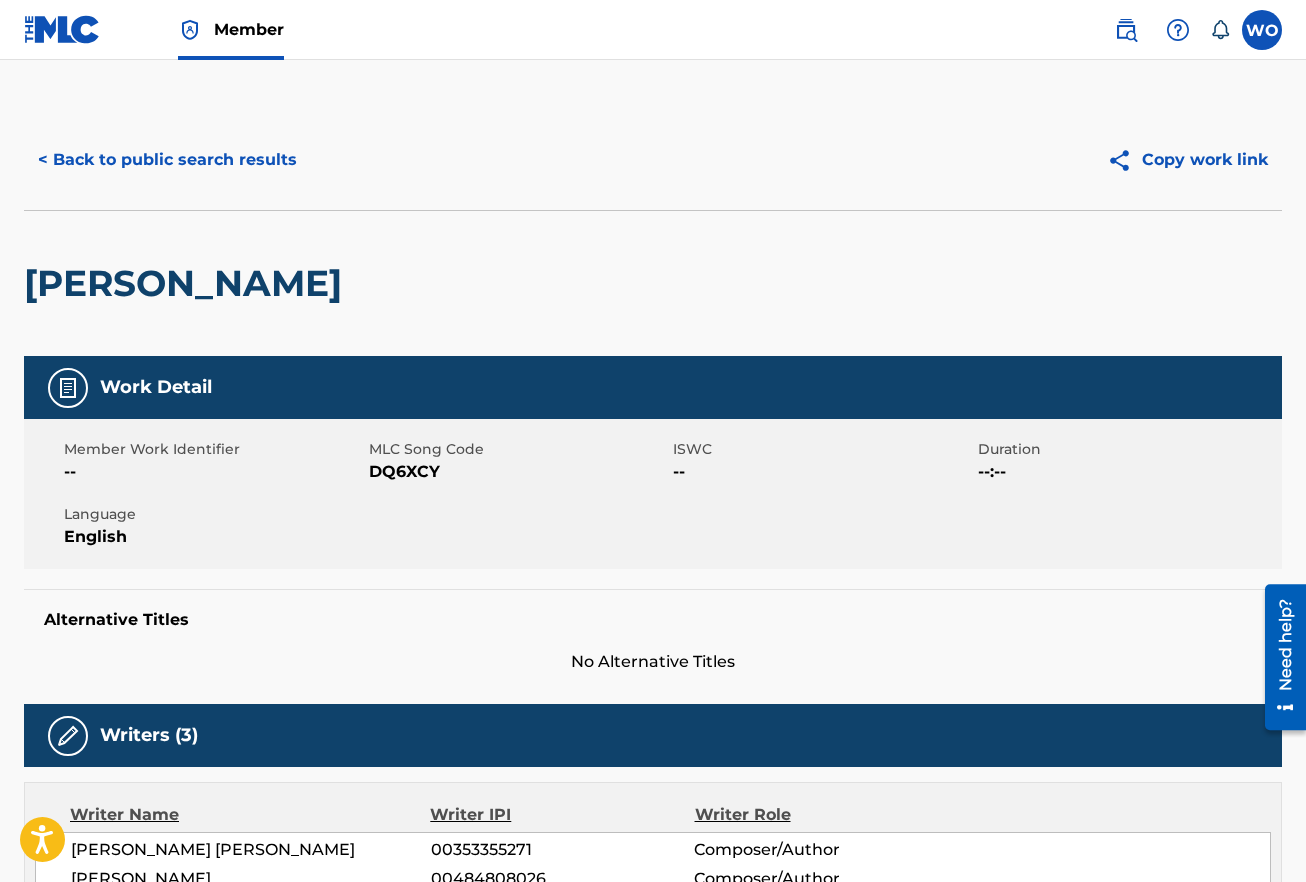 click on "< Back to public search results" at bounding box center [167, 160] 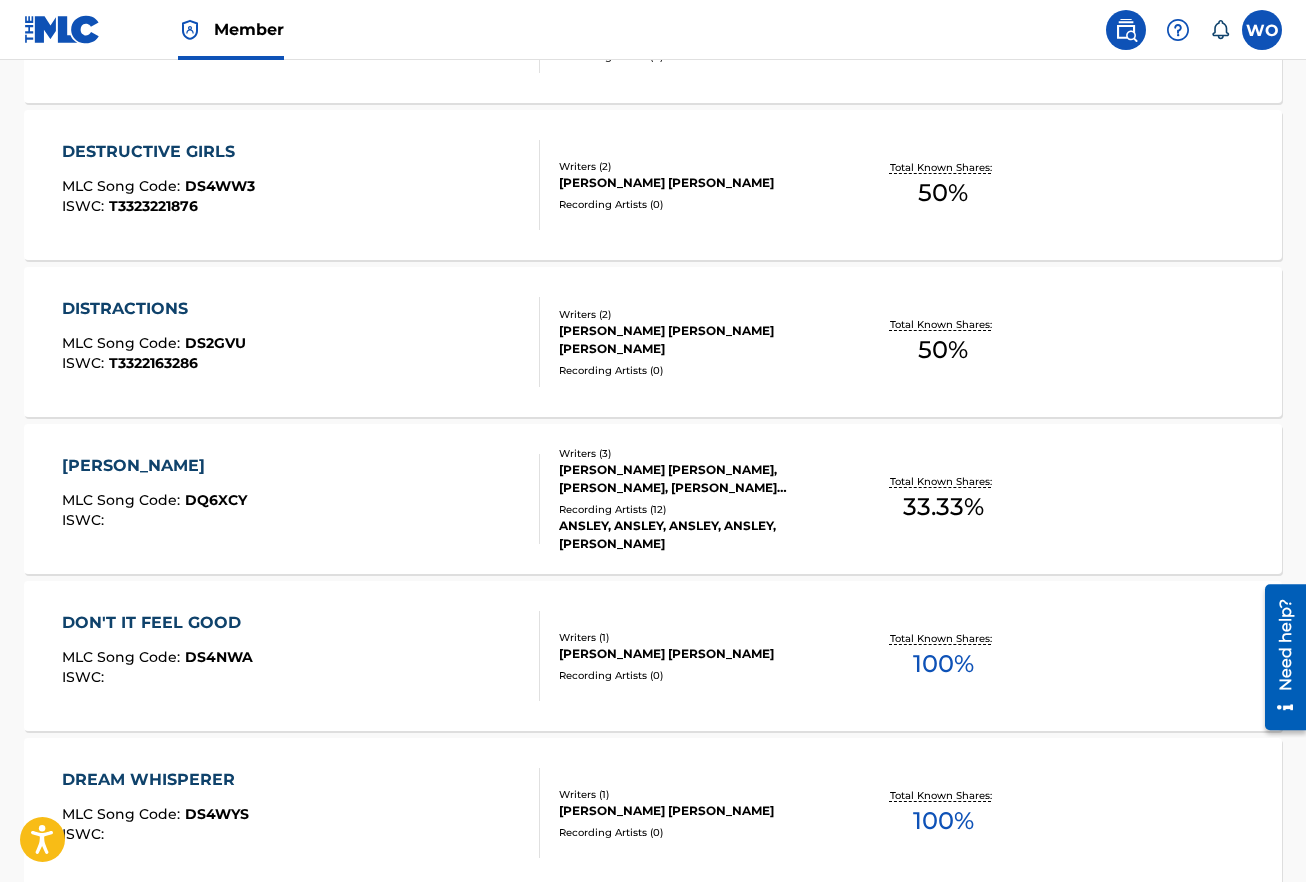 scroll, scrollTop: 1647, scrollLeft: 0, axis: vertical 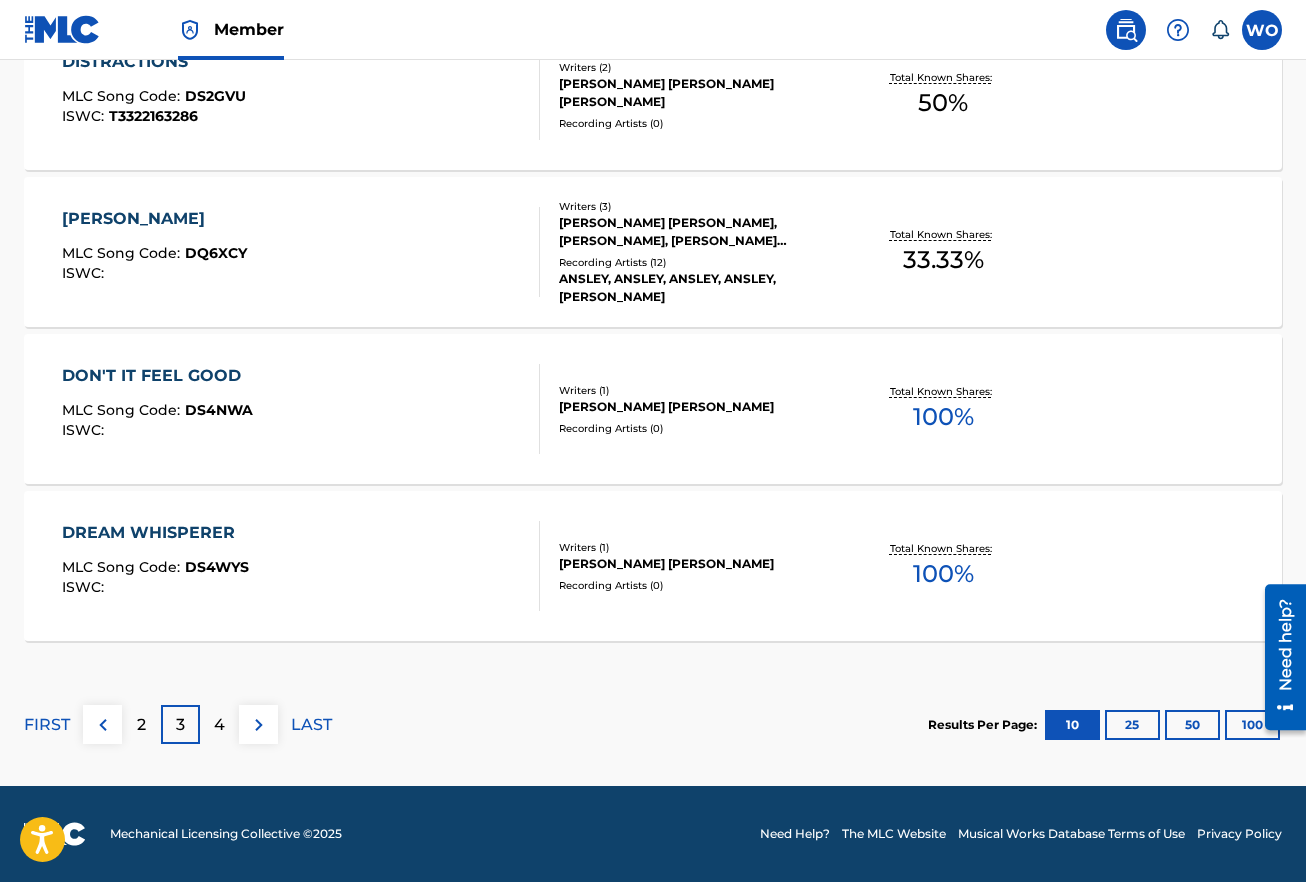 click on "4" at bounding box center (219, 725) 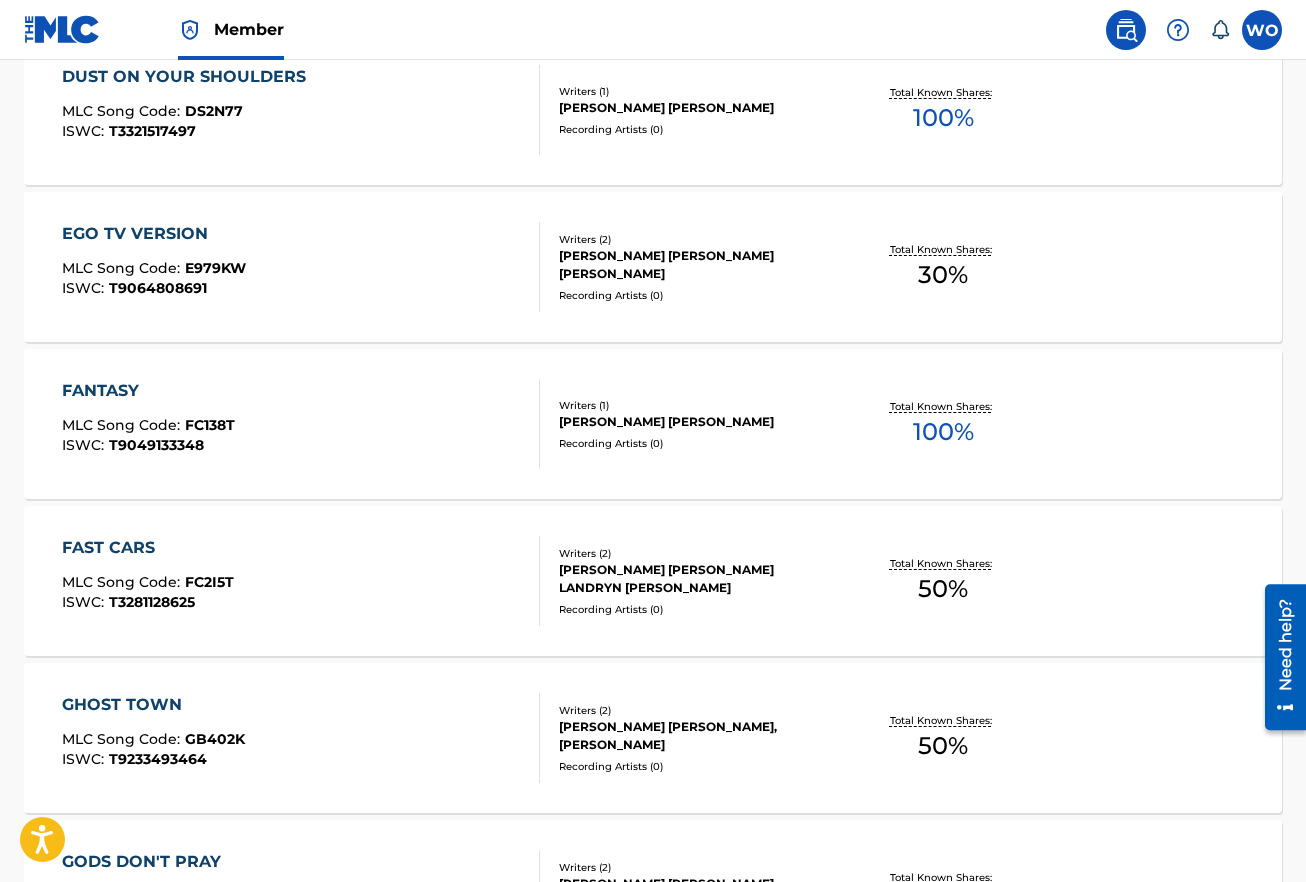scroll, scrollTop: 1147, scrollLeft: 0, axis: vertical 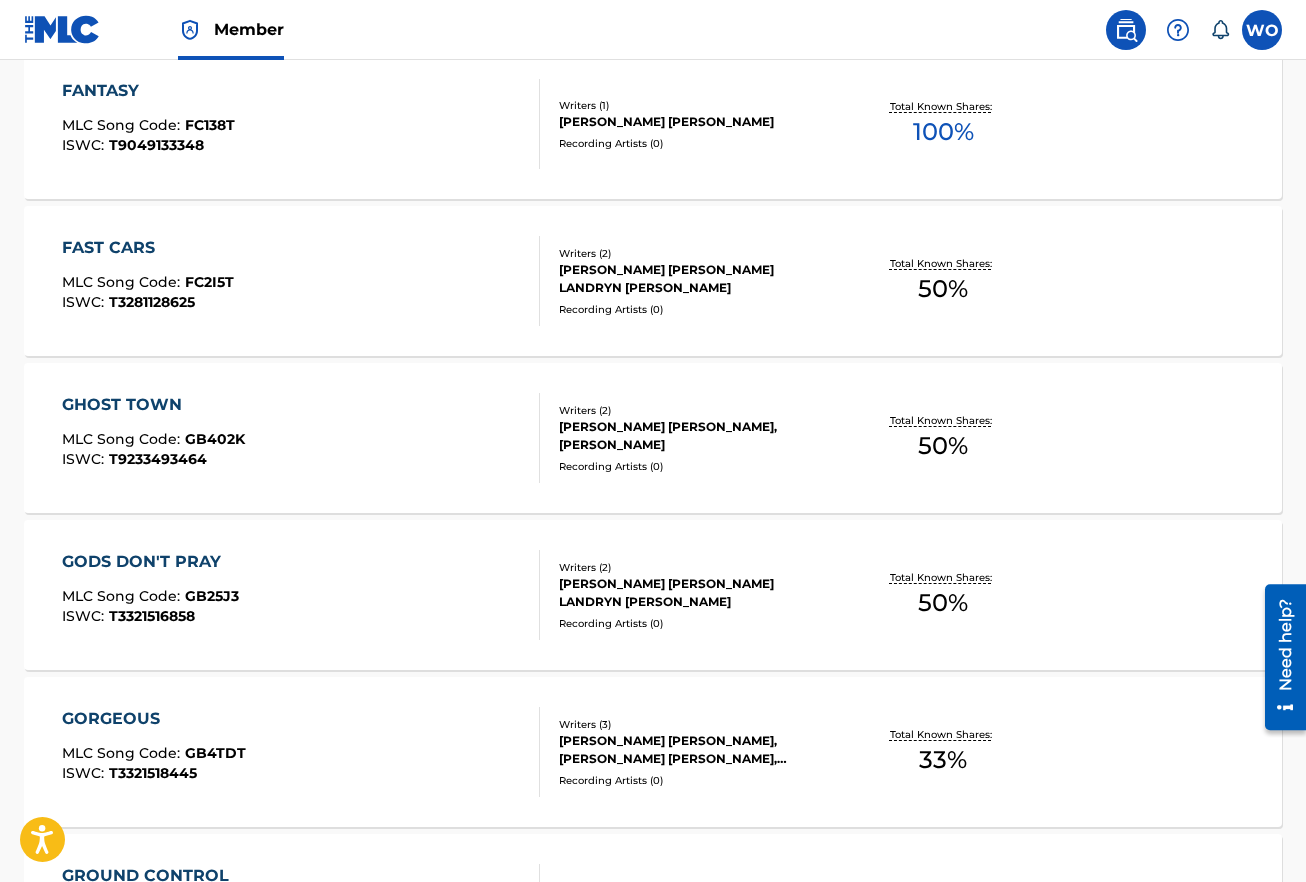 click on "GODS DON'T PRAY MLC Song Code : GB25J3 ISWC : T3321516858" at bounding box center (301, 595) 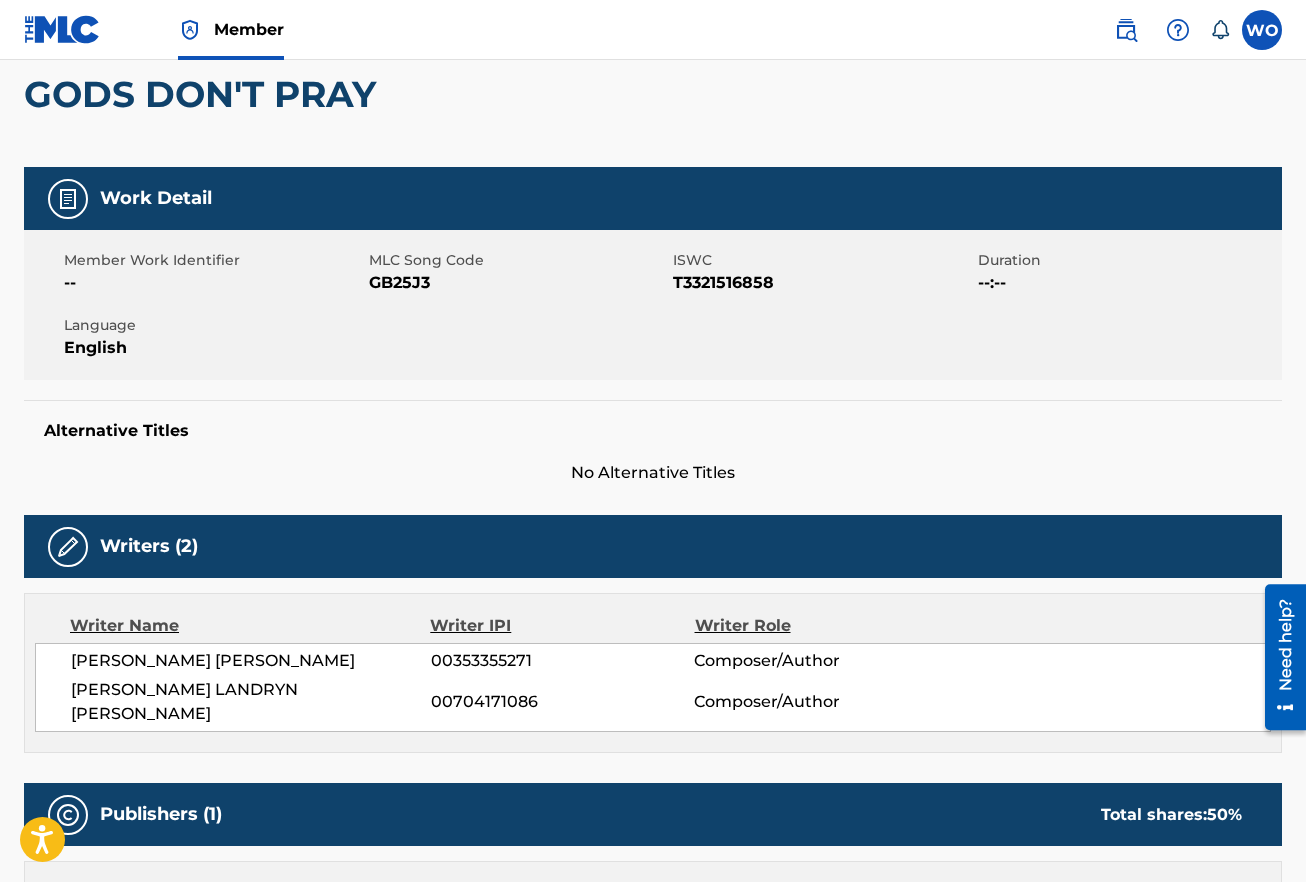 scroll, scrollTop: 0, scrollLeft: 0, axis: both 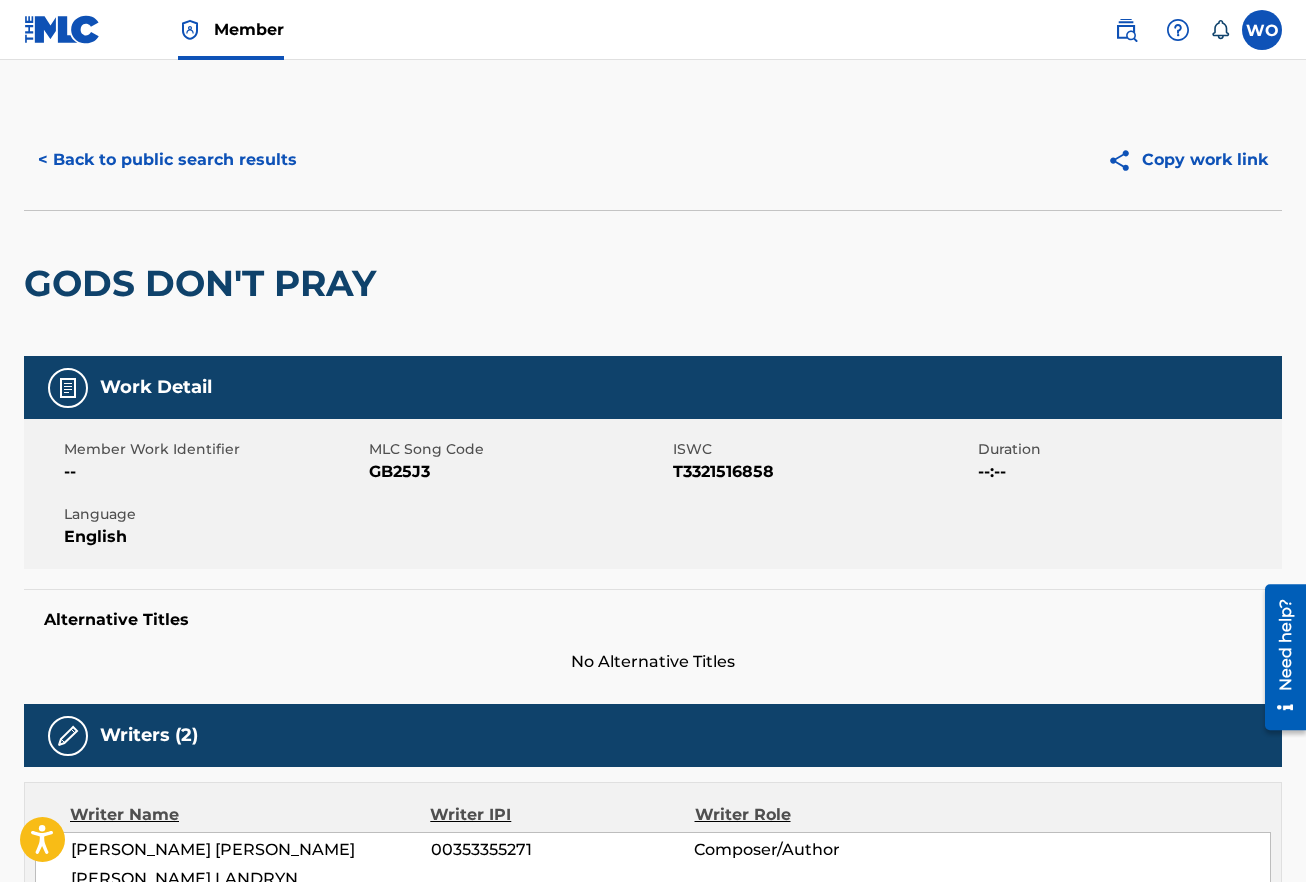 click on "< Back to public search results" at bounding box center (167, 160) 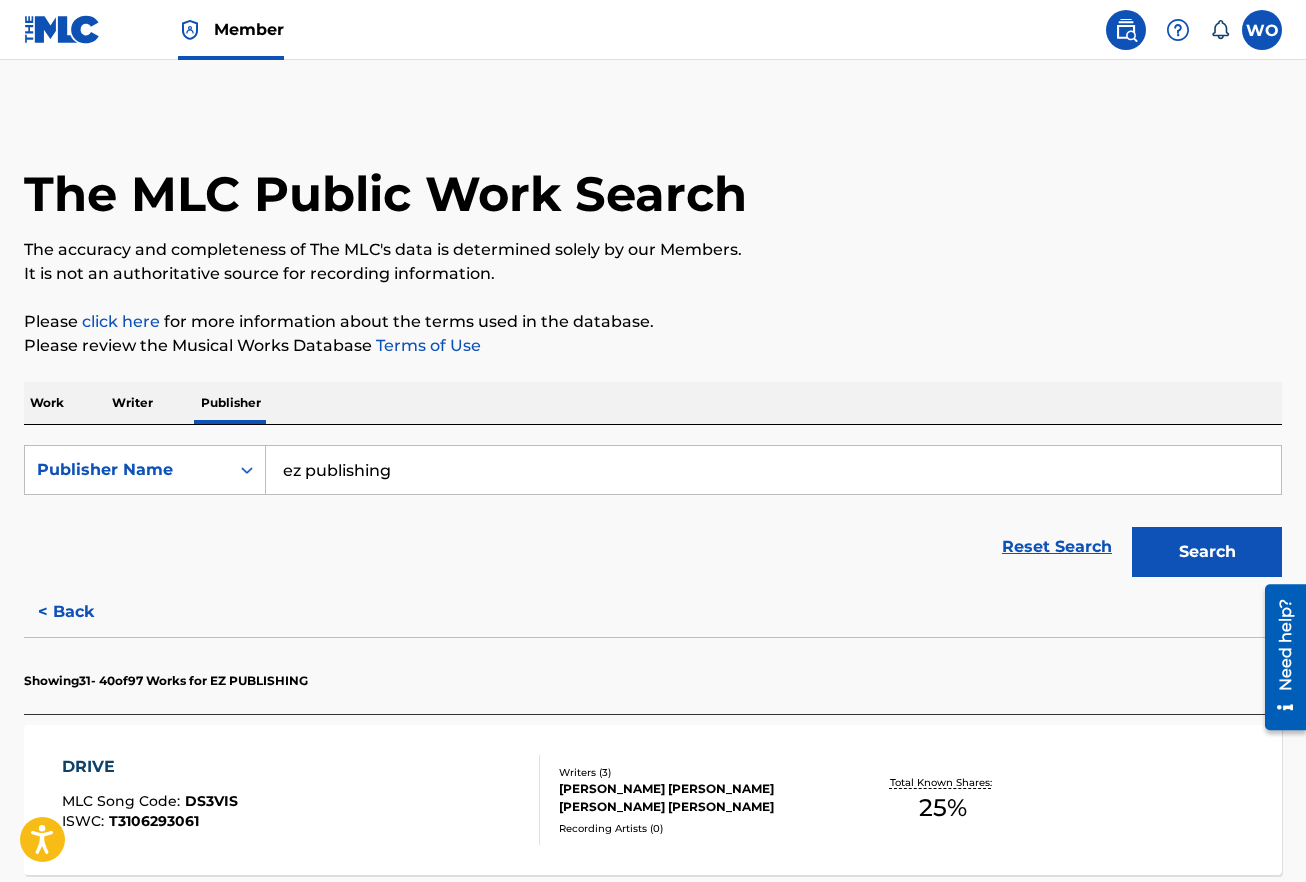 click on "< Back" at bounding box center [84, 612] 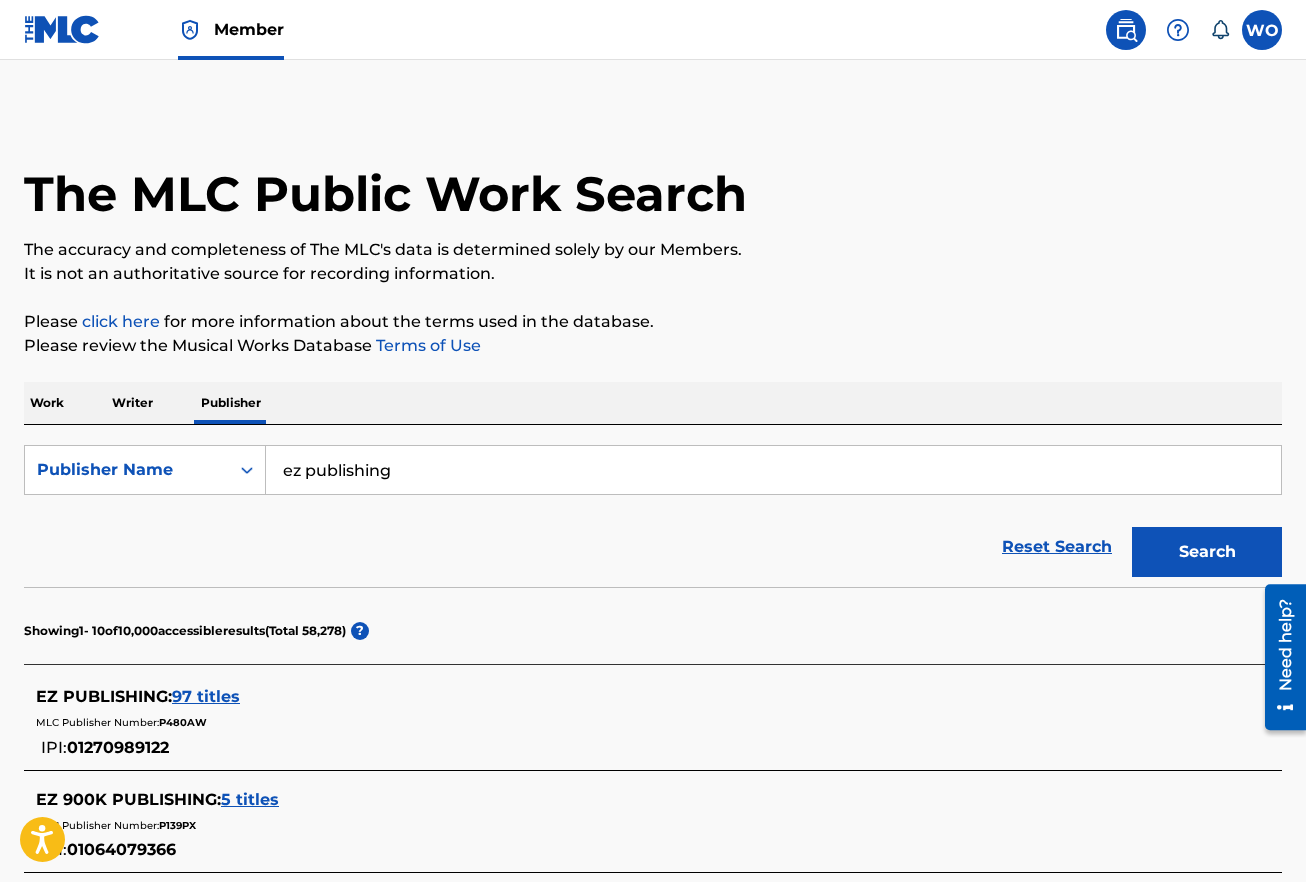 scroll, scrollTop: 400, scrollLeft: 0, axis: vertical 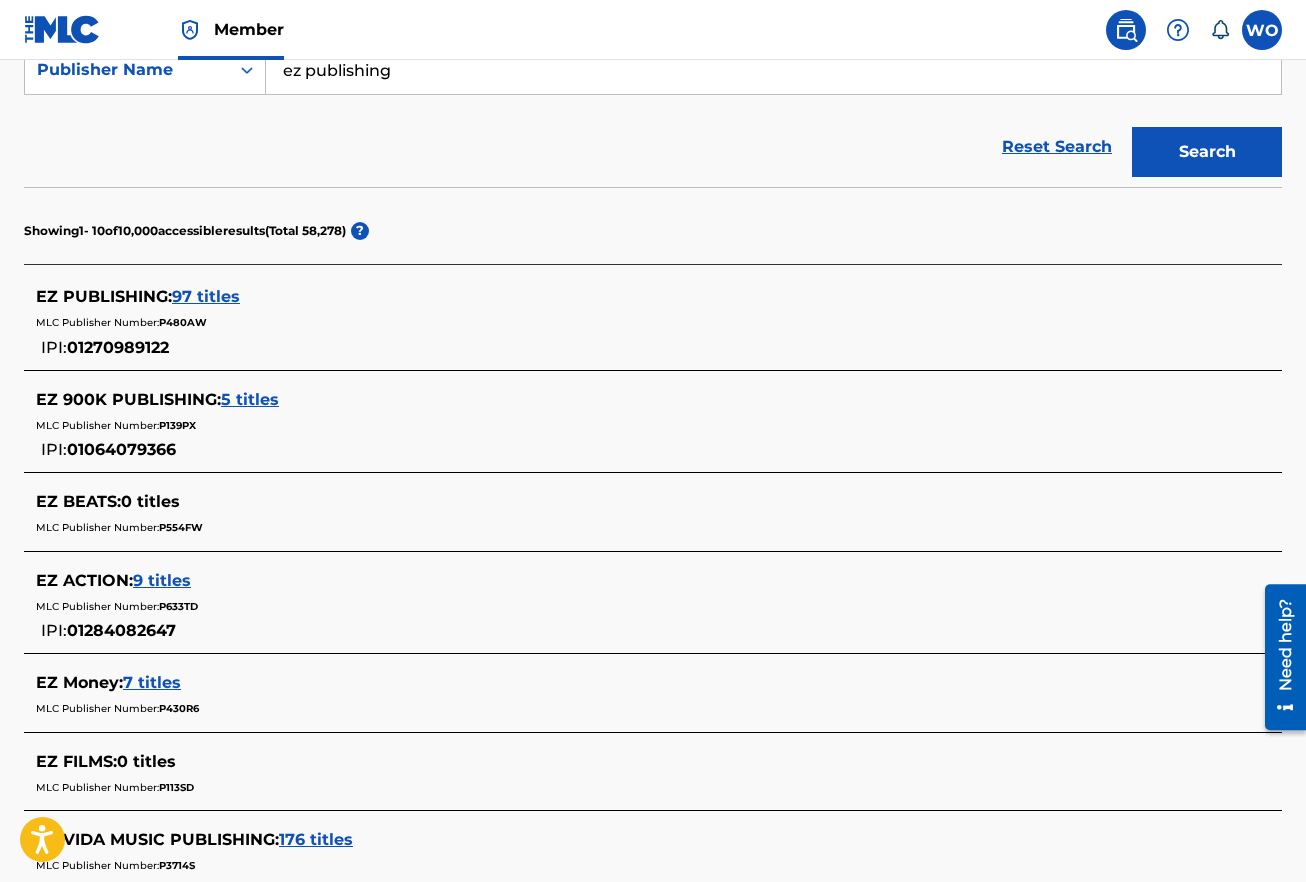 click on "97 titles" at bounding box center [206, 296] 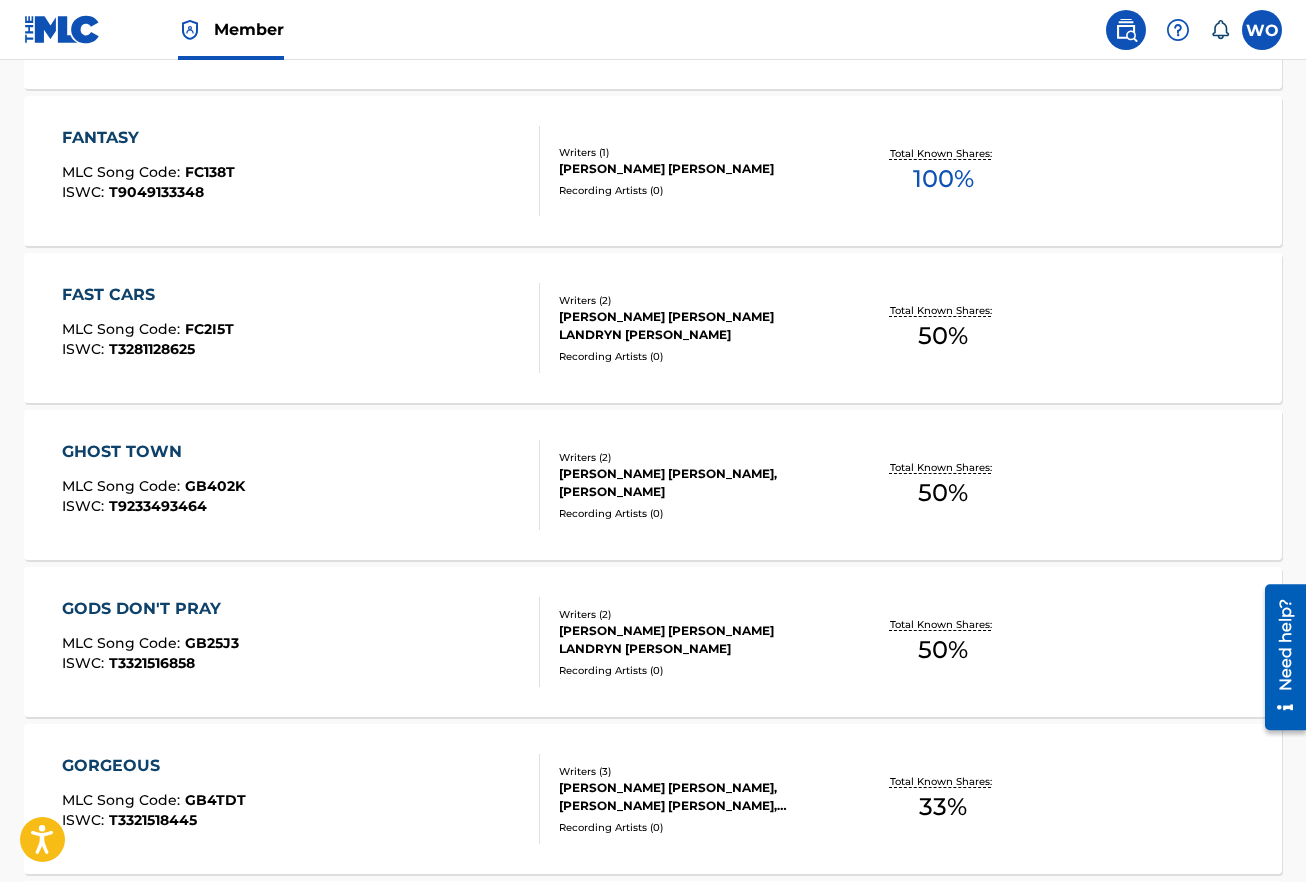scroll, scrollTop: 1647, scrollLeft: 0, axis: vertical 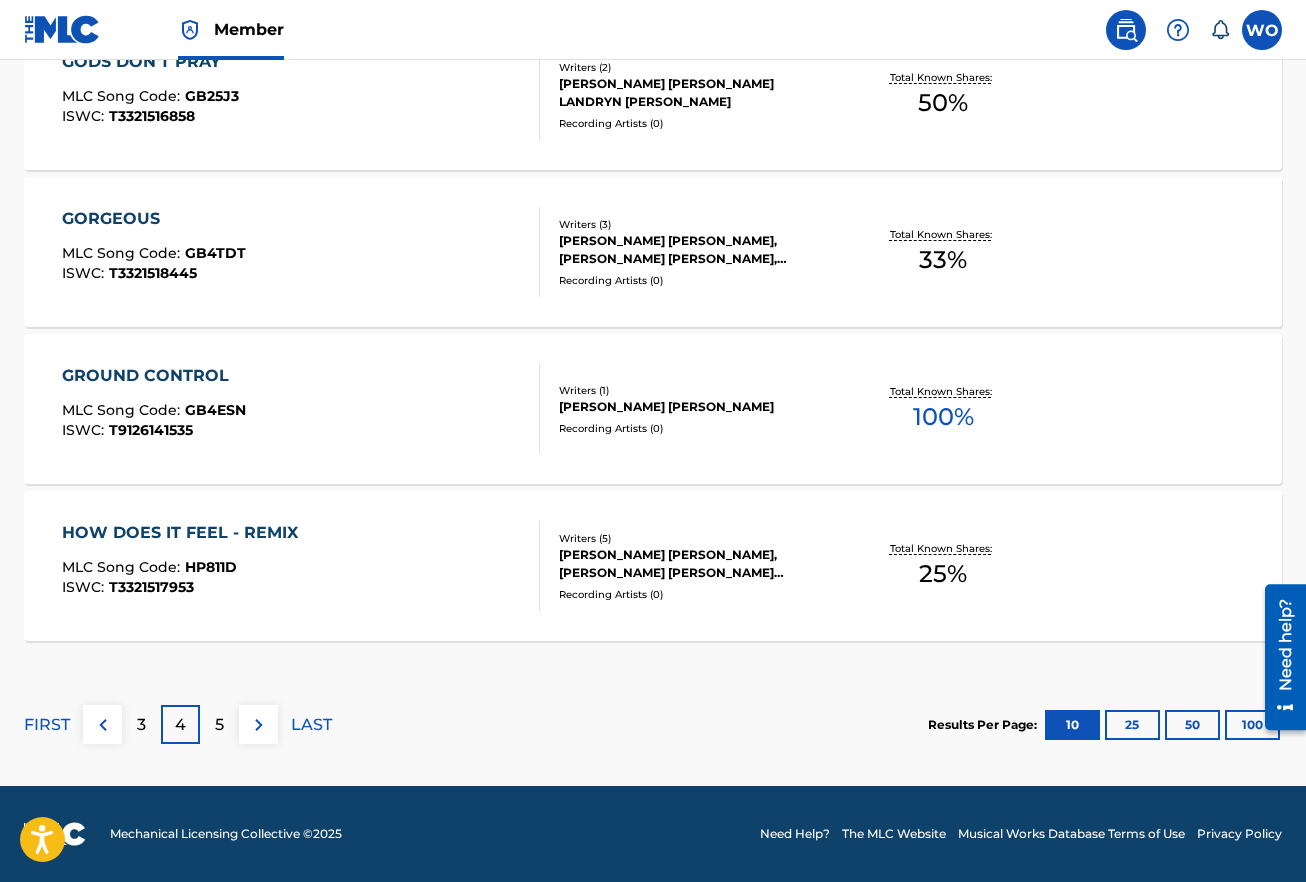 click on "5" at bounding box center [219, 725] 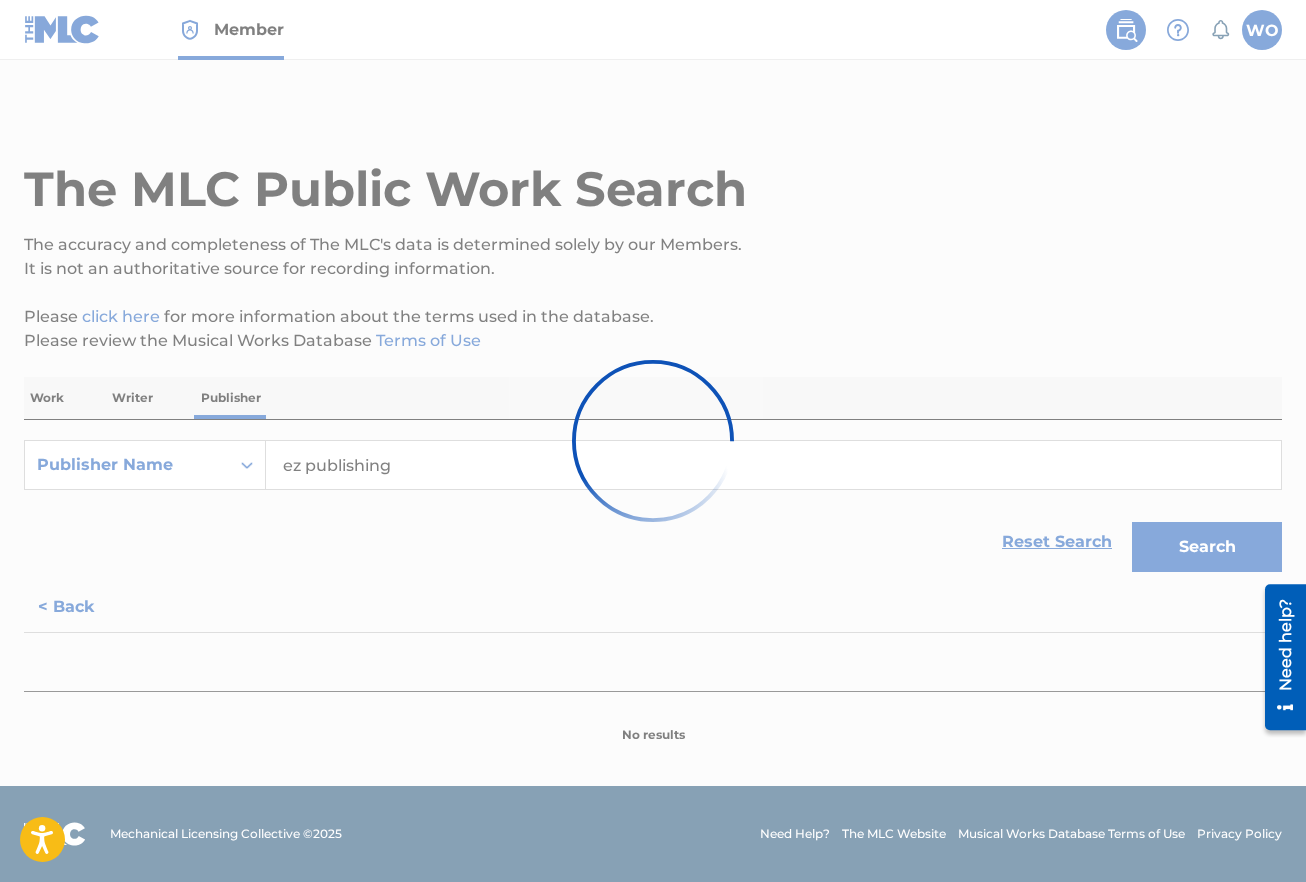 scroll, scrollTop: 1647, scrollLeft: 0, axis: vertical 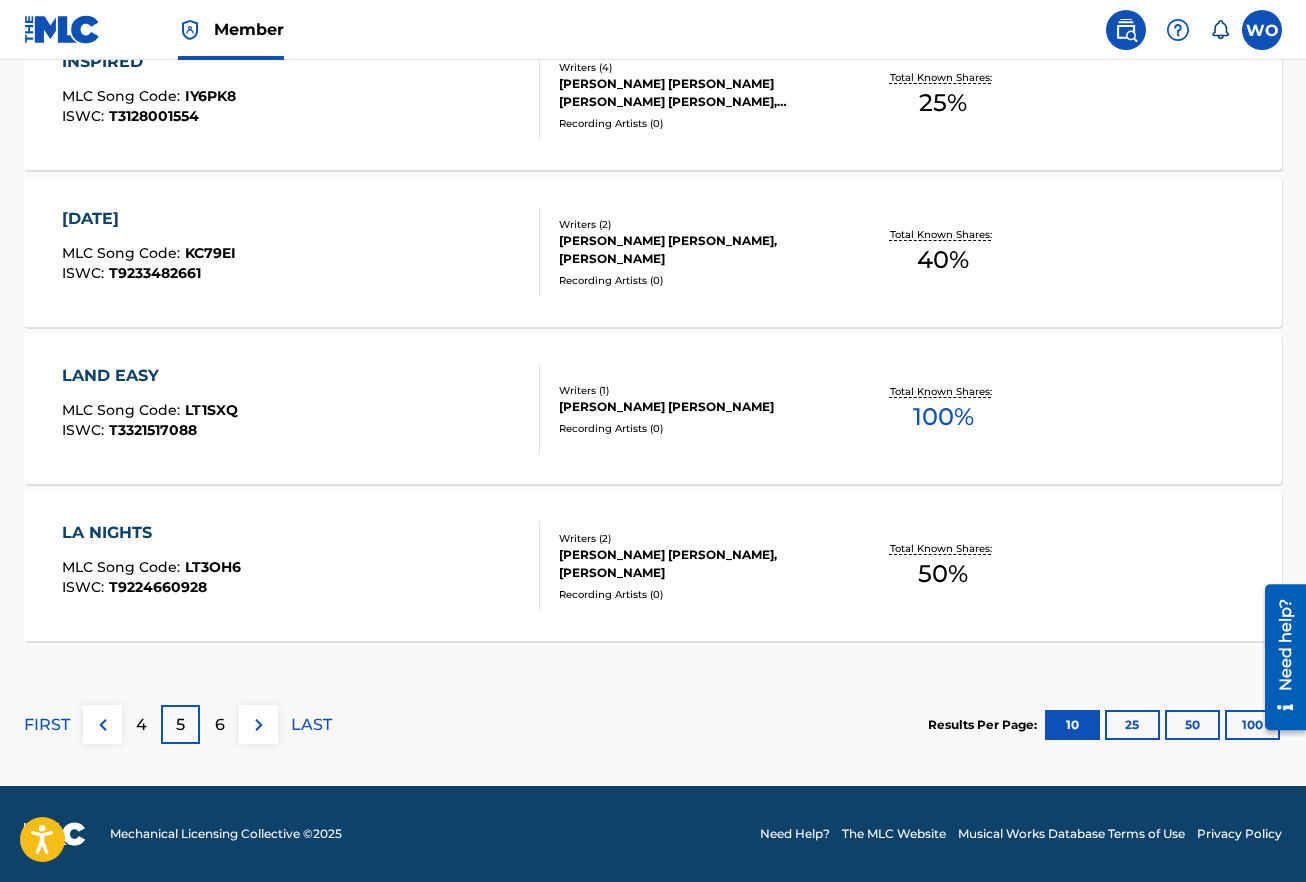 click on "6" at bounding box center [220, 725] 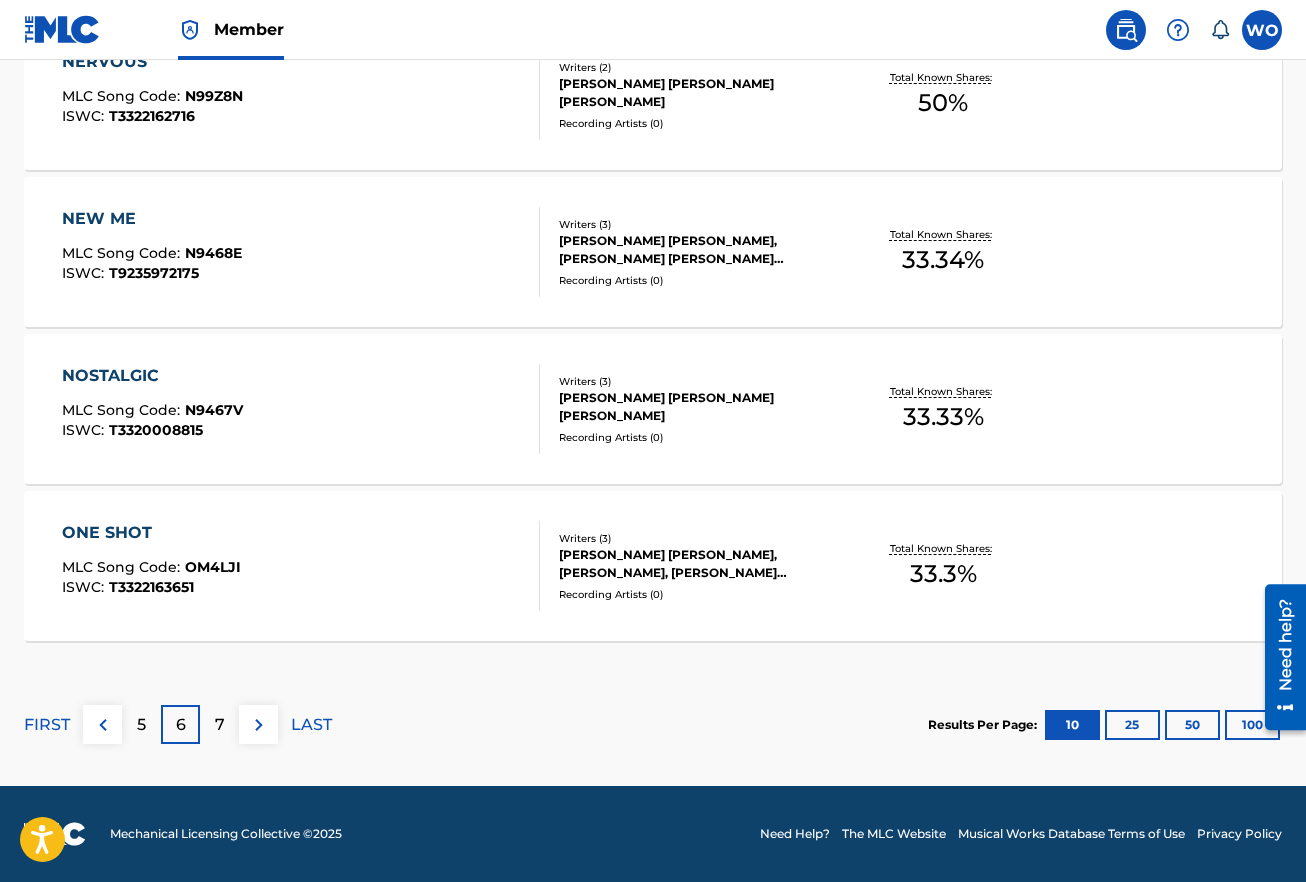 click on "7" at bounding box center [220, 725] 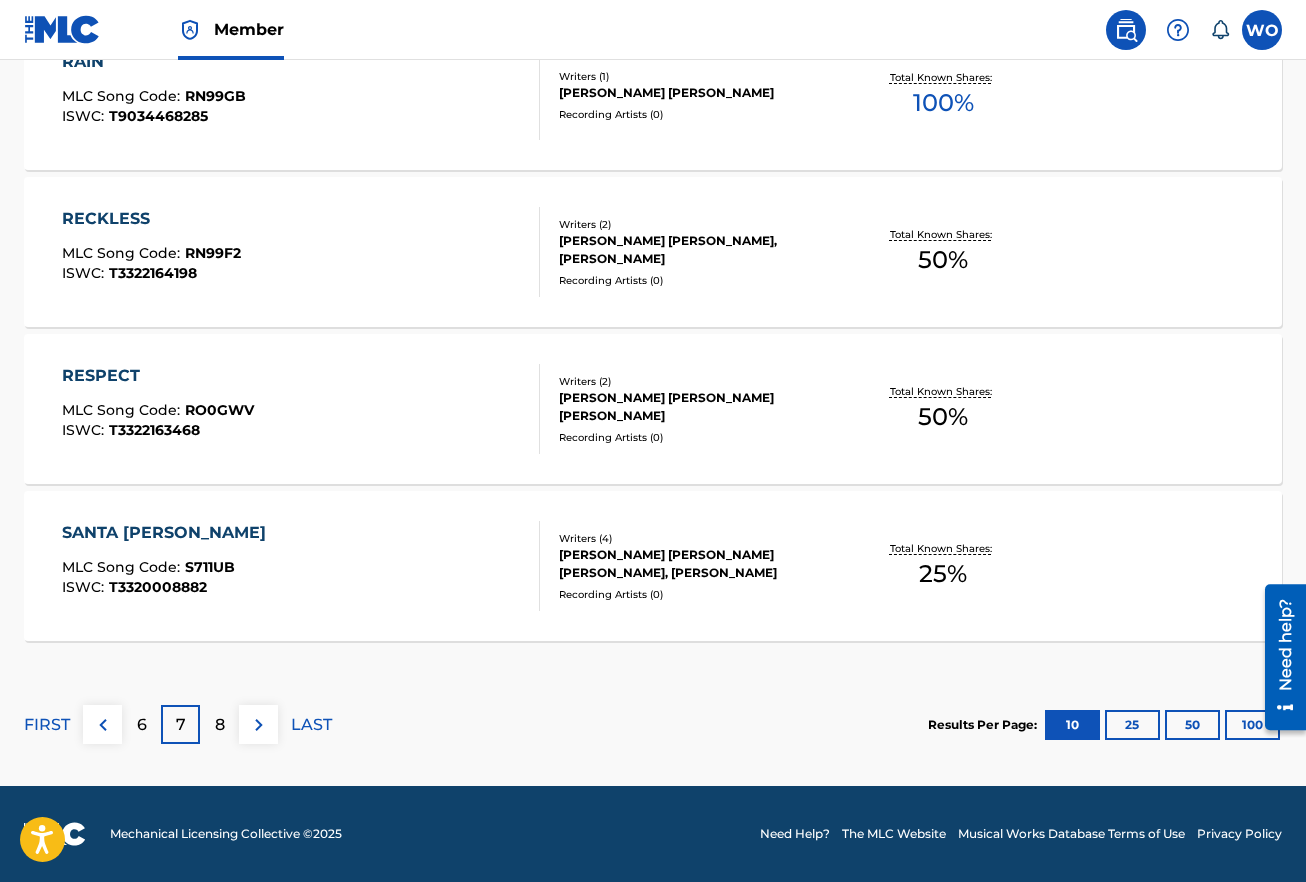 click on "8" at bounding box center [220, 725] 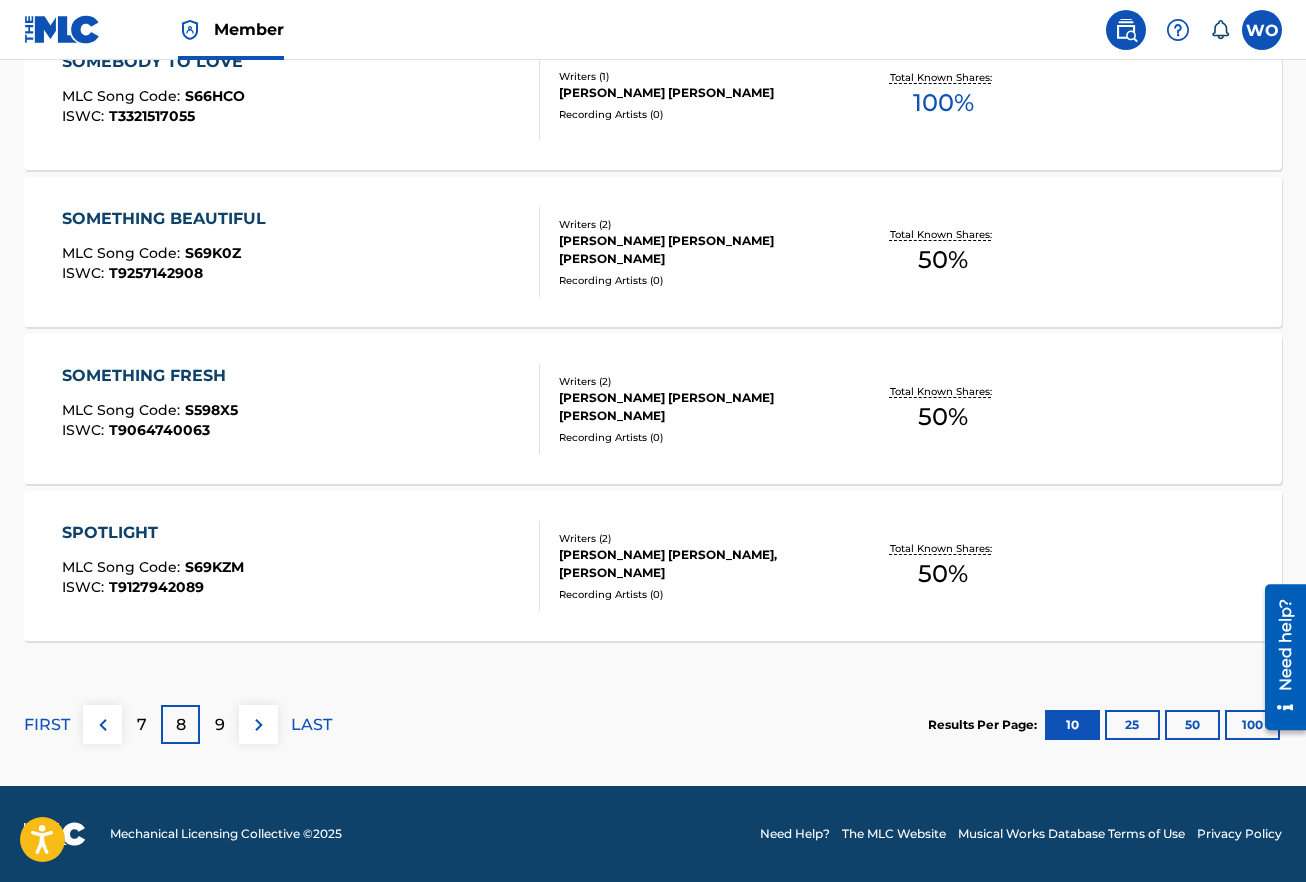 click on "9" at bounding box center [220, 725] 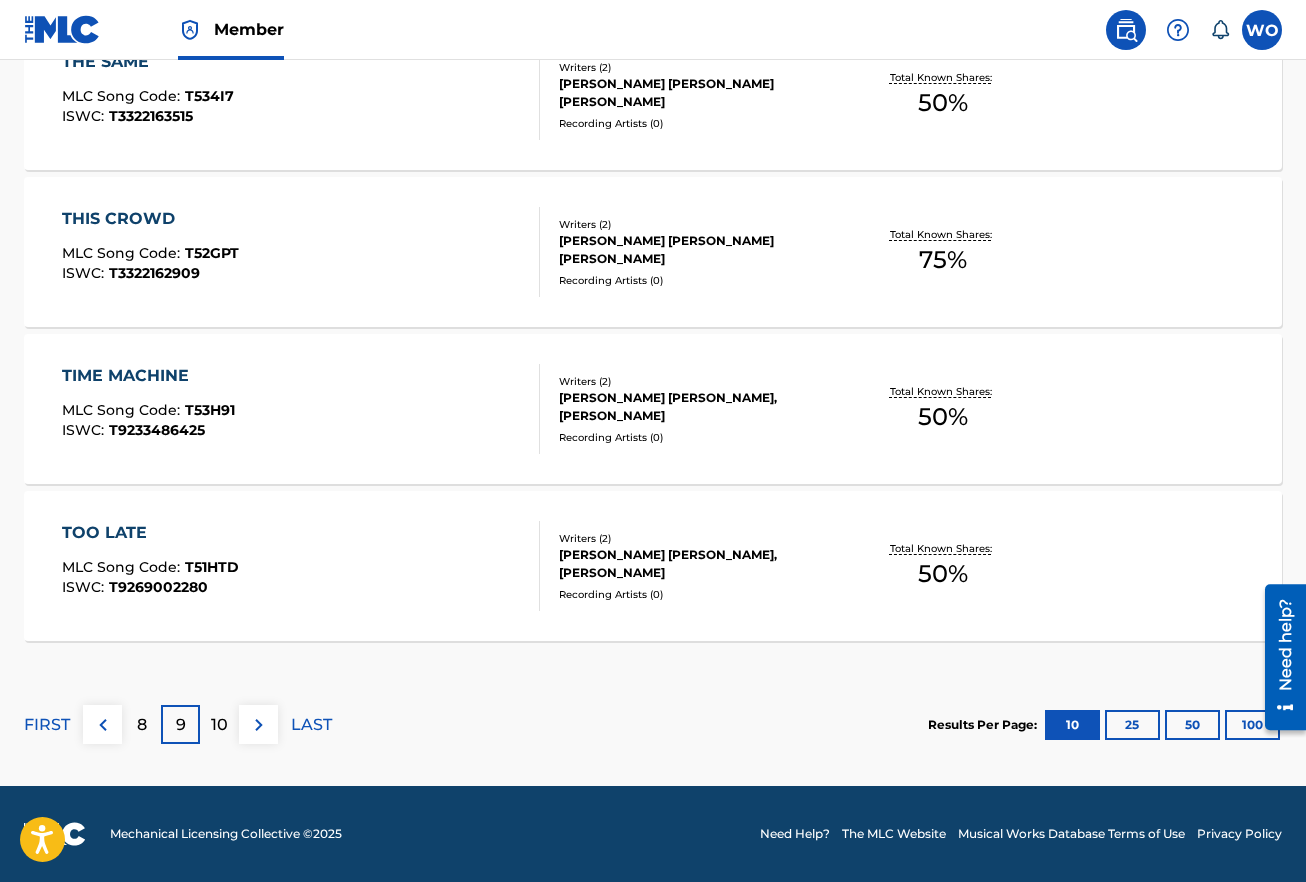 click on "10" at bounding box center (219, 725) 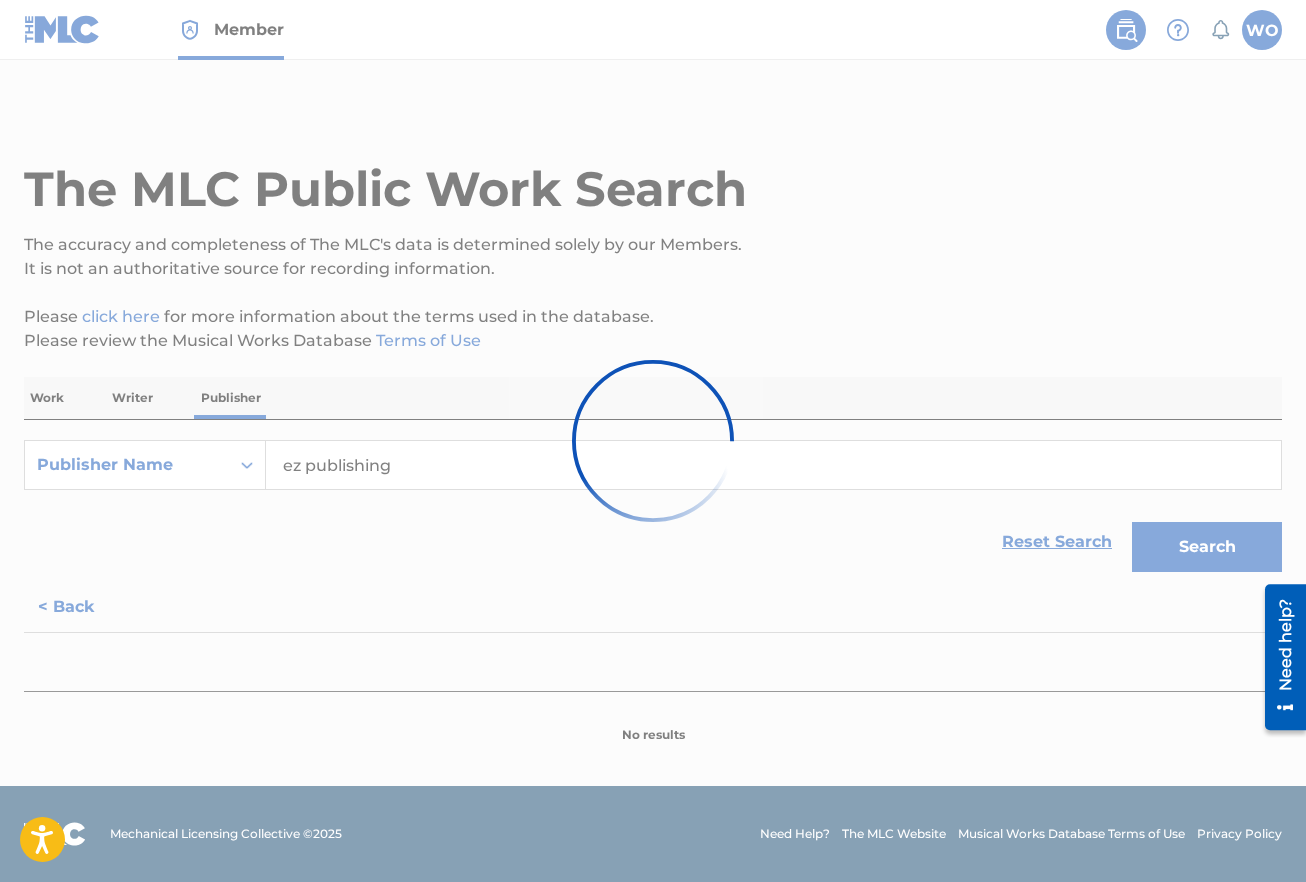 scroll, scrollTop: 1176, scrollLeft: 0, axis: vertical 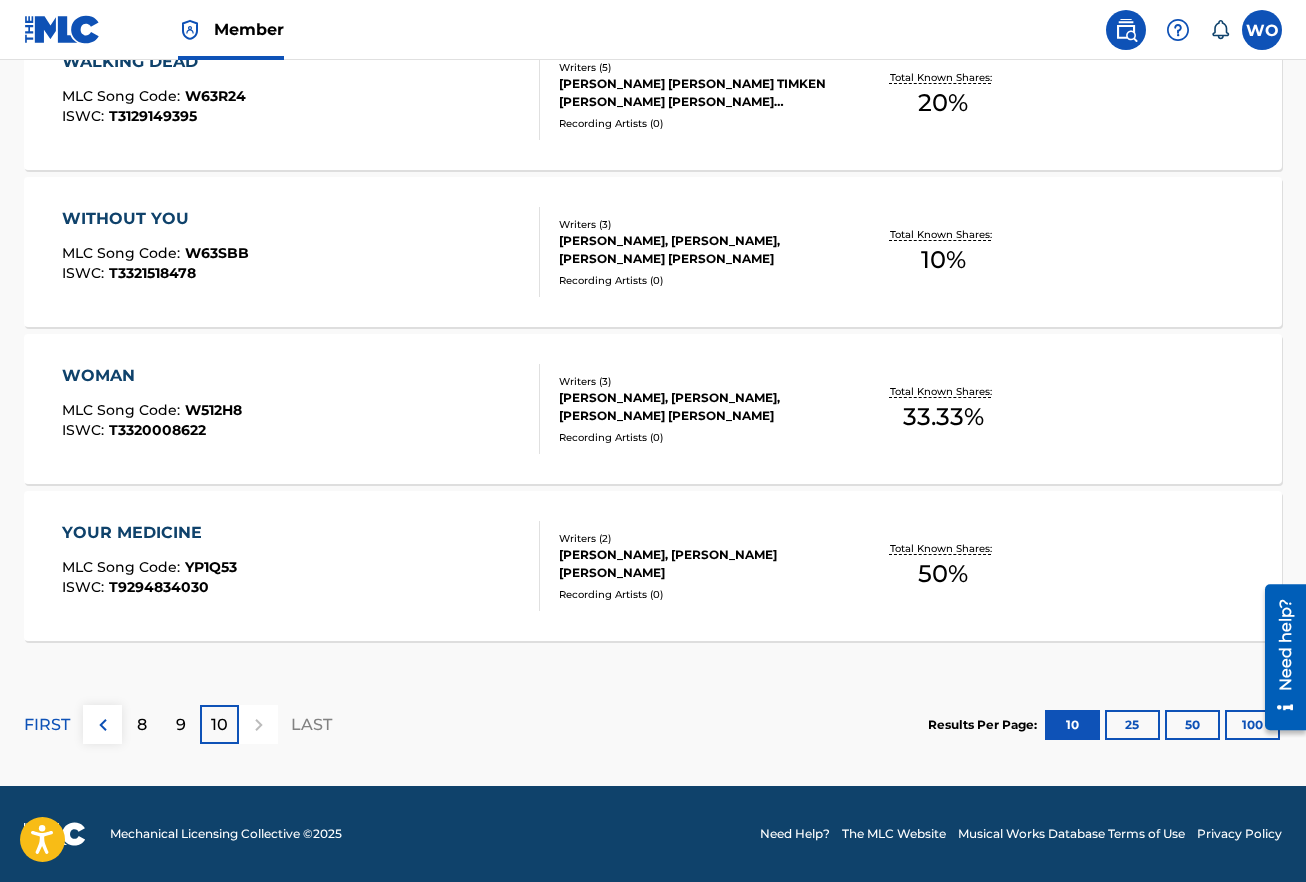 click on "10" at bounding box center [219, 725] 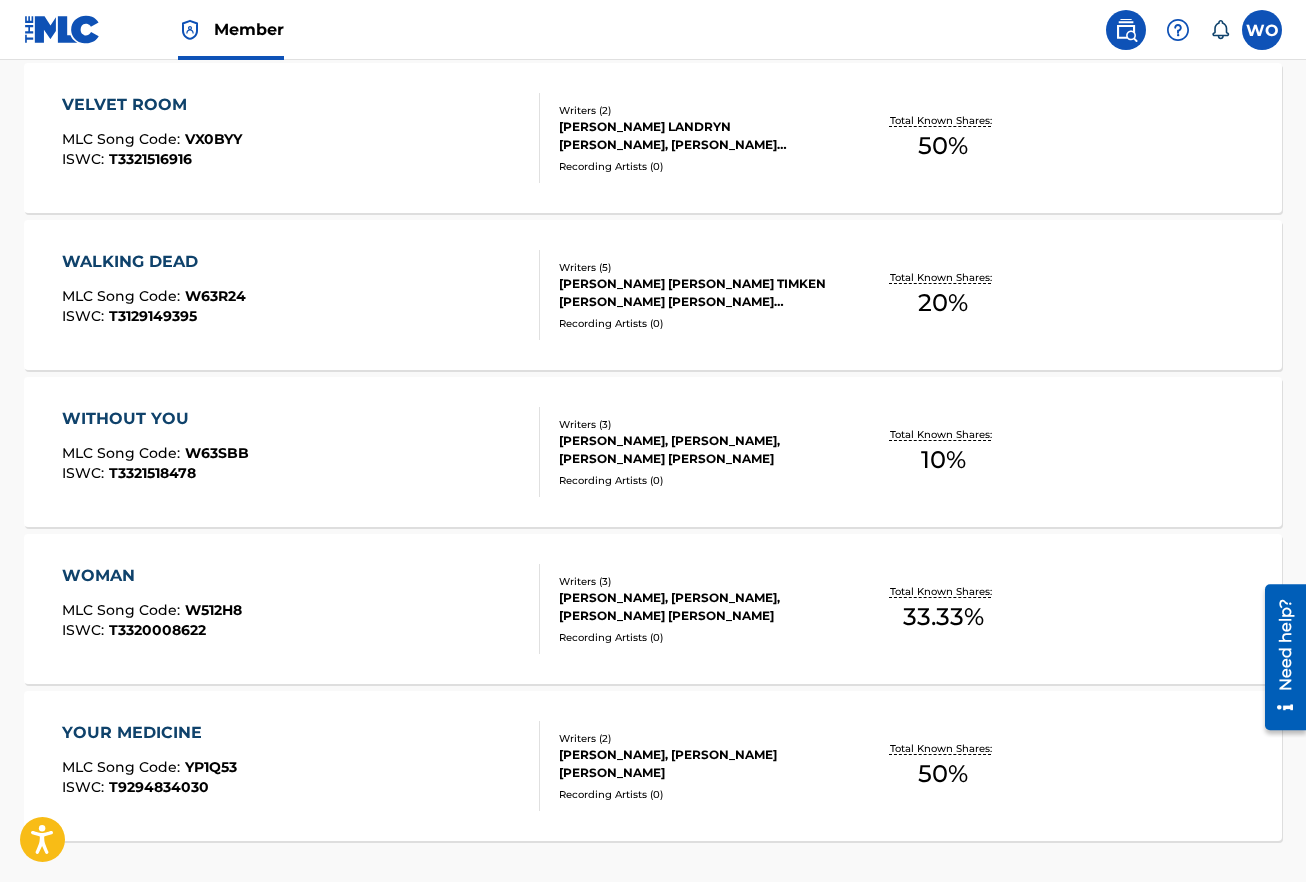 scroll, scrollTop: 776, scrollLeft: 0, axis: vertical 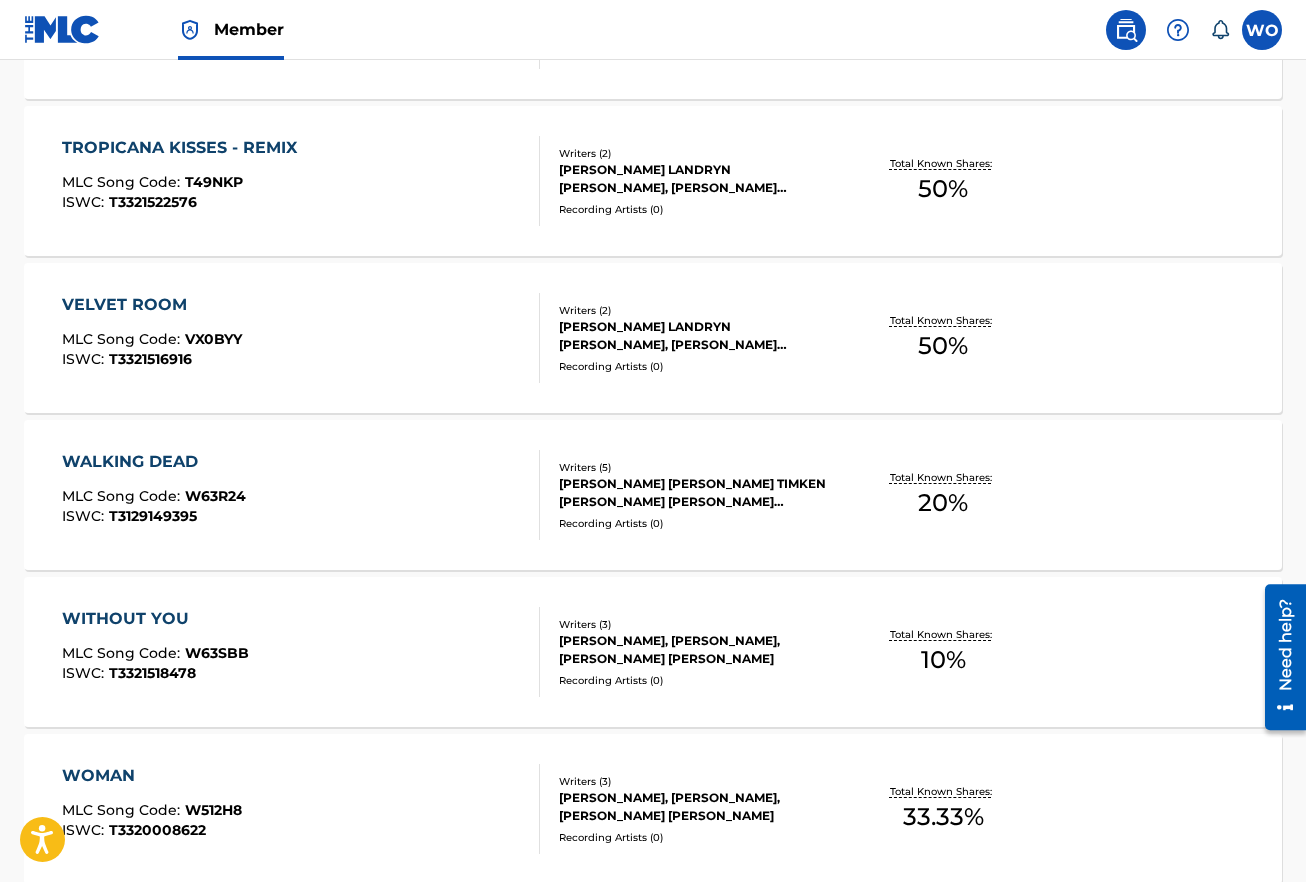 click on "VELVET ROOM MLC Song Code : VX0BYY ISWC : T3321516916" at bounding box center (301, 338) 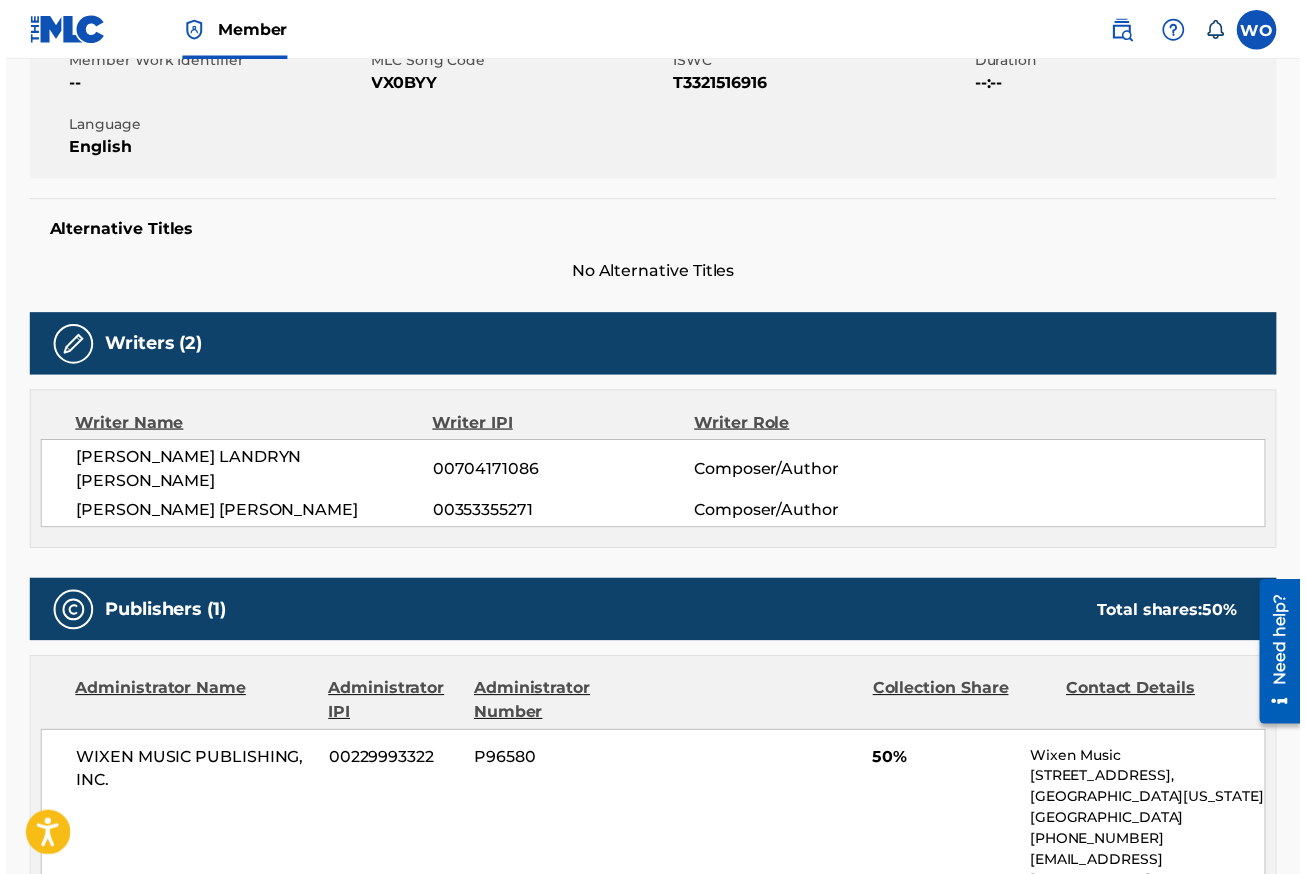 scroll, scrollTop: 0, scrollLeft: 0, axis: both 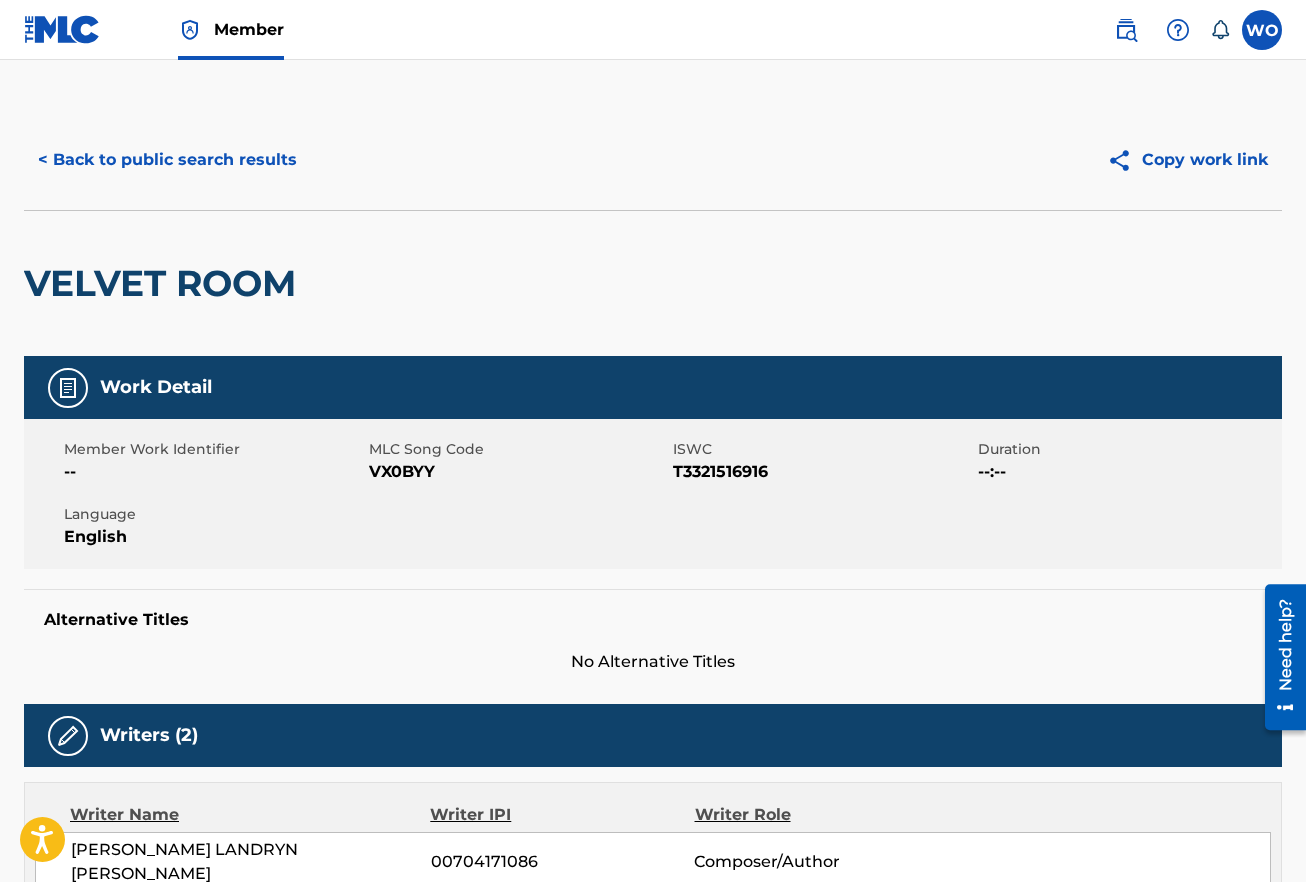 click on "< Back to public search results" at bounding box center [167, 160] 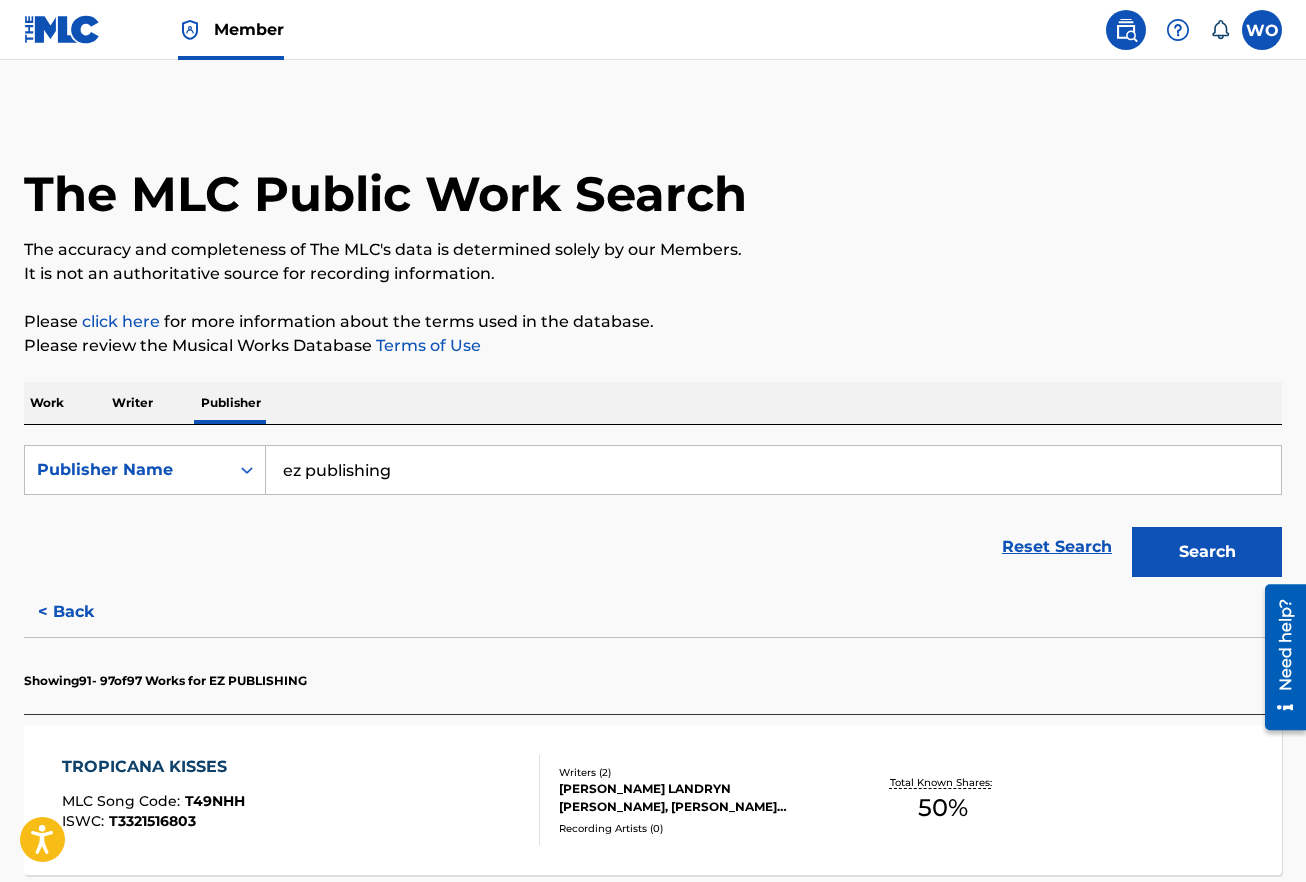 click on "Work" at bounding box center (47, 403) 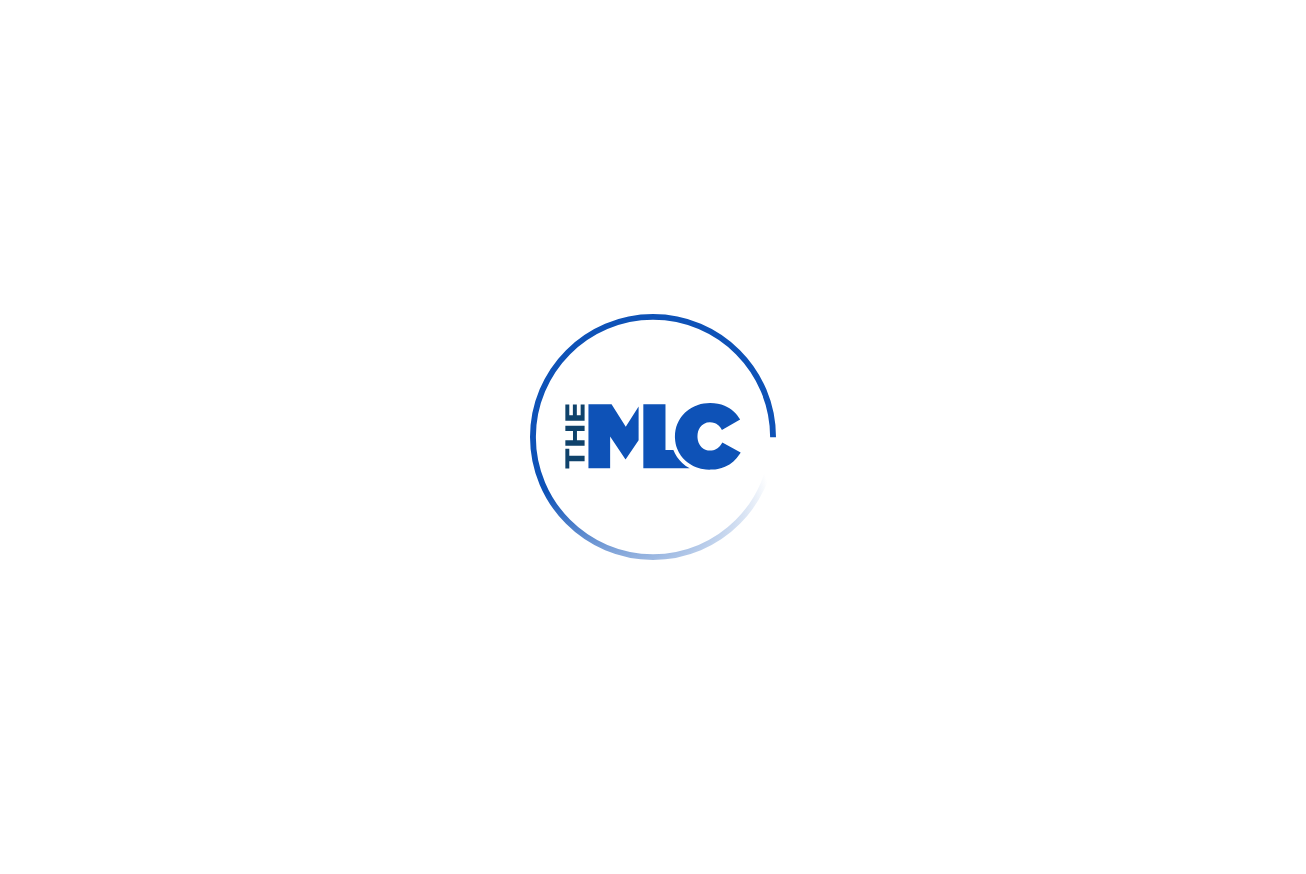 scroll, scrollTop: 0, scrollLeft: 0, axis: both 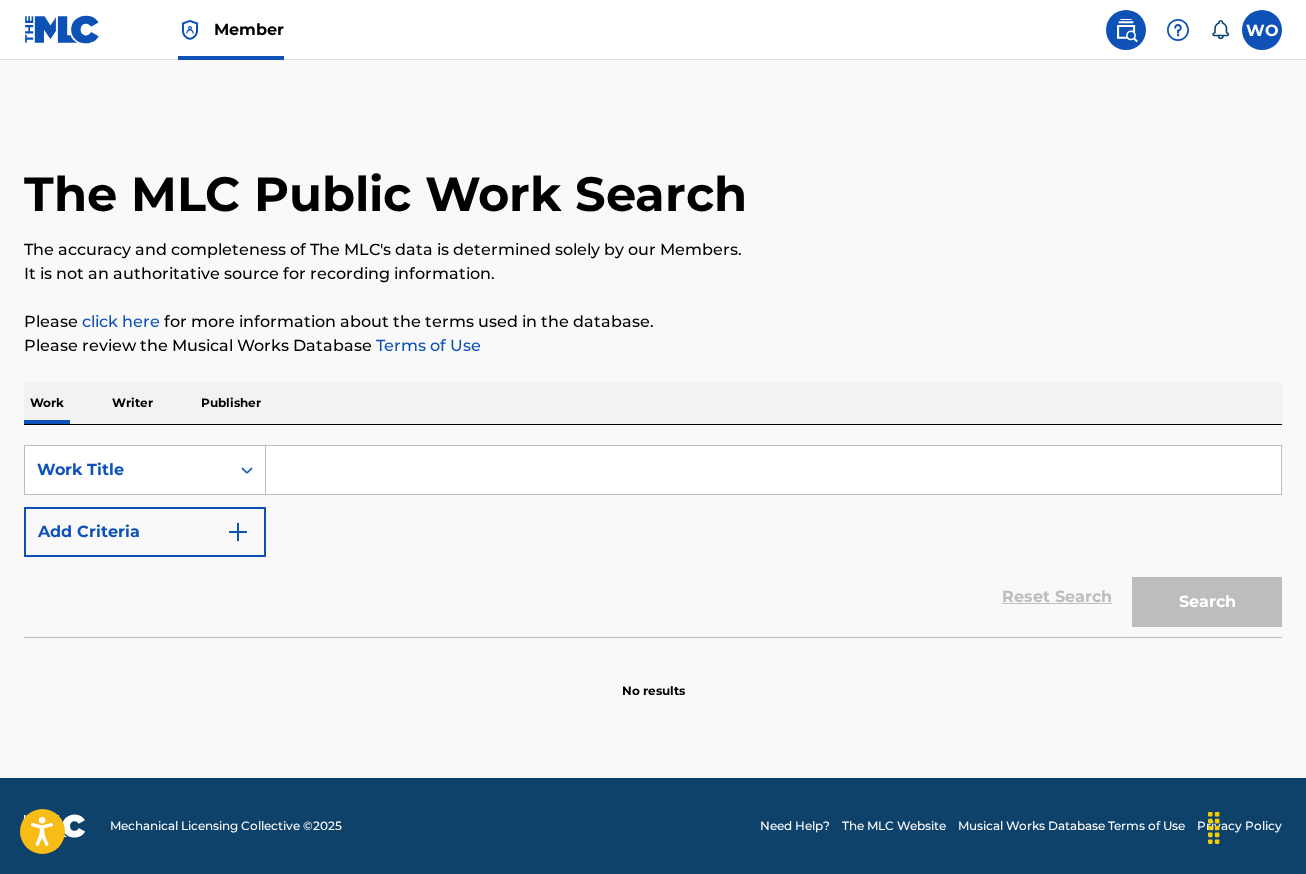 click at bounding box center [773, 470] 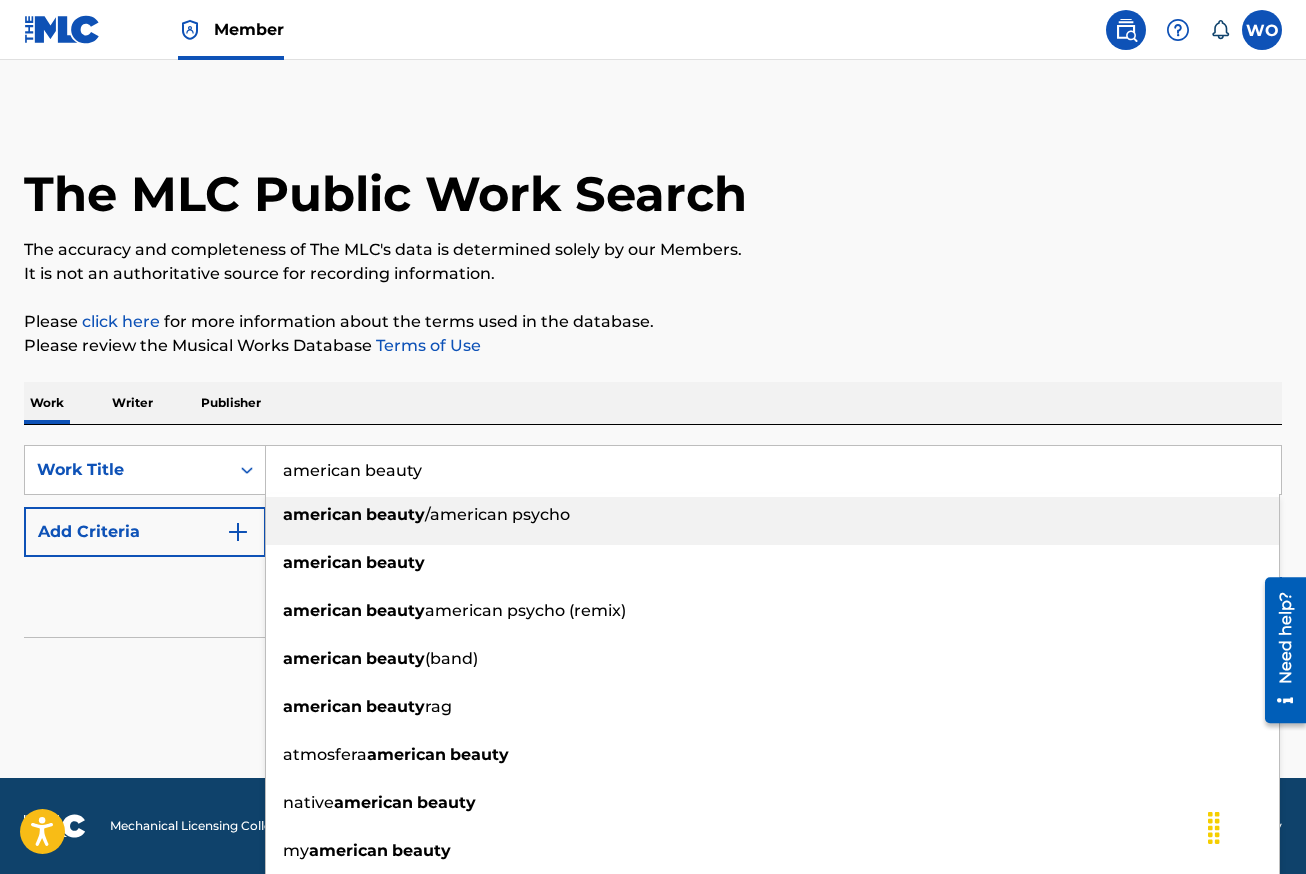 type on "american beauty" 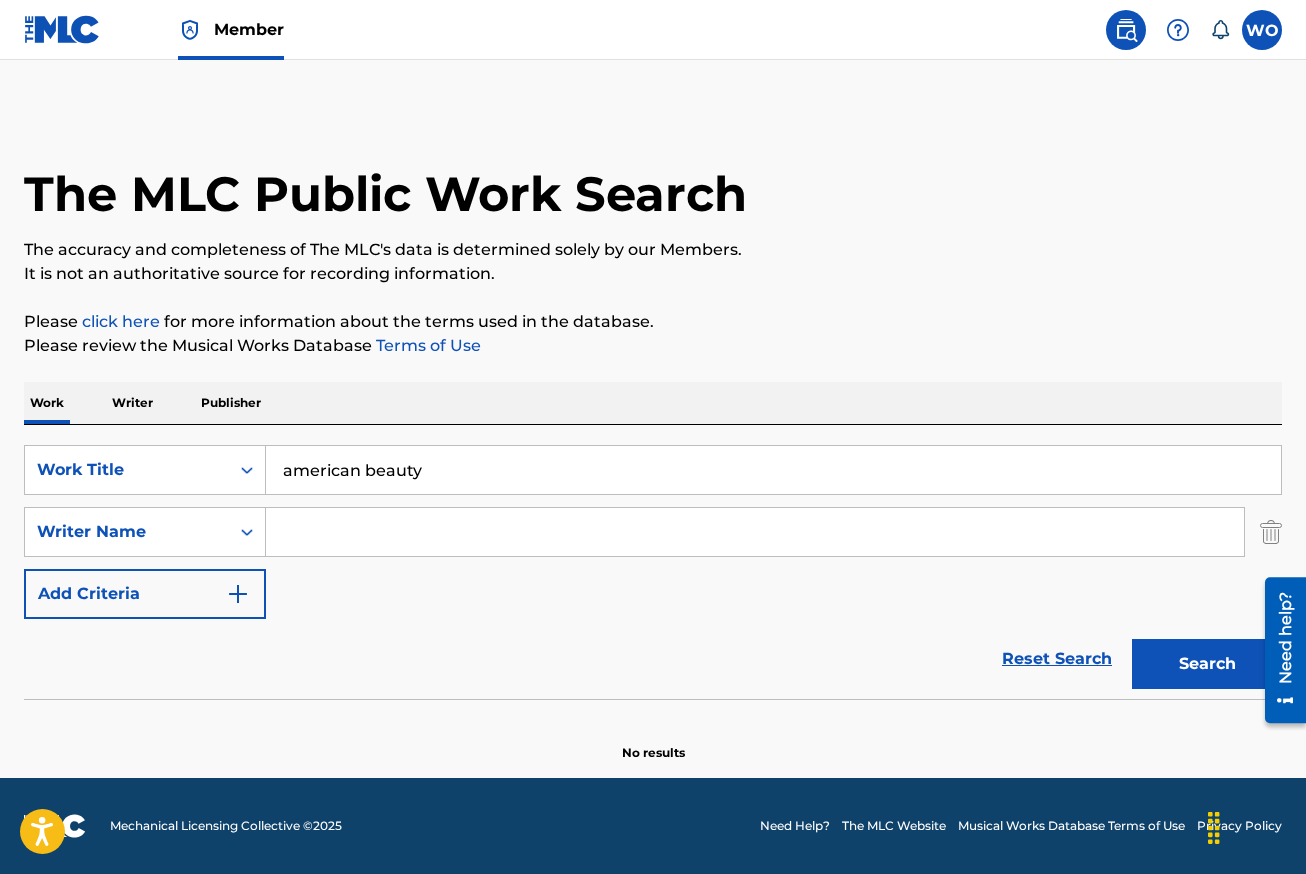 click at bounding box center (755, 532) 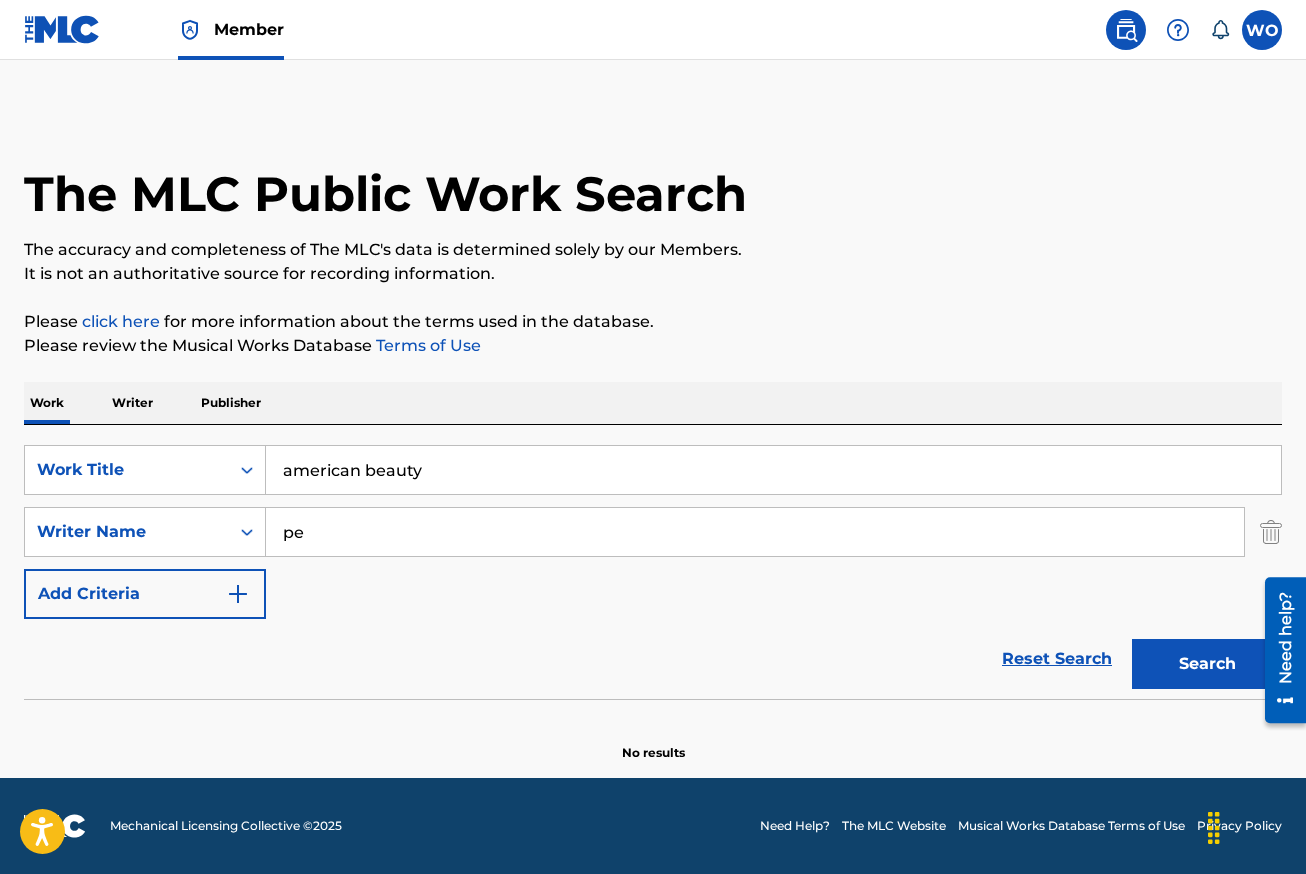 type on "p" 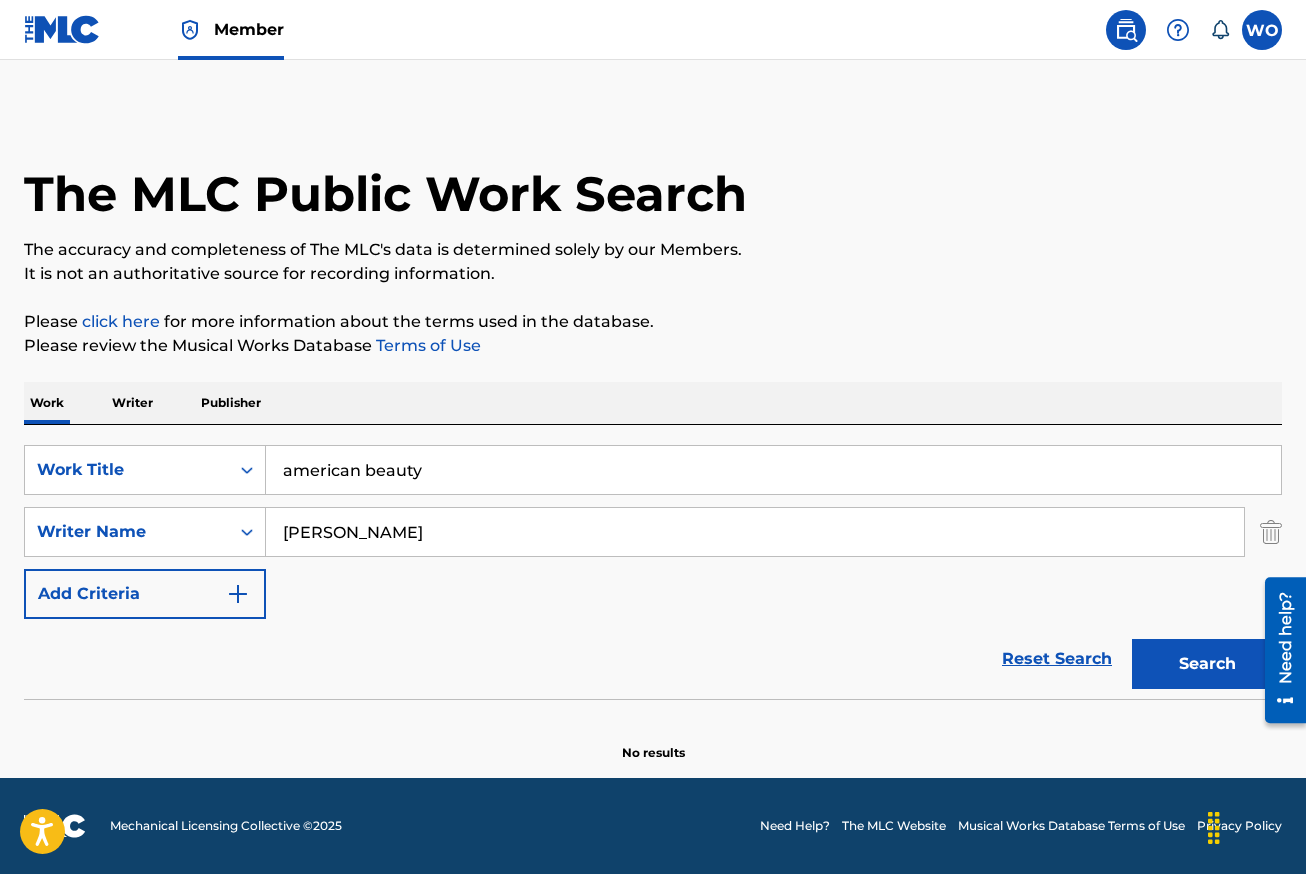 type on "monroy" 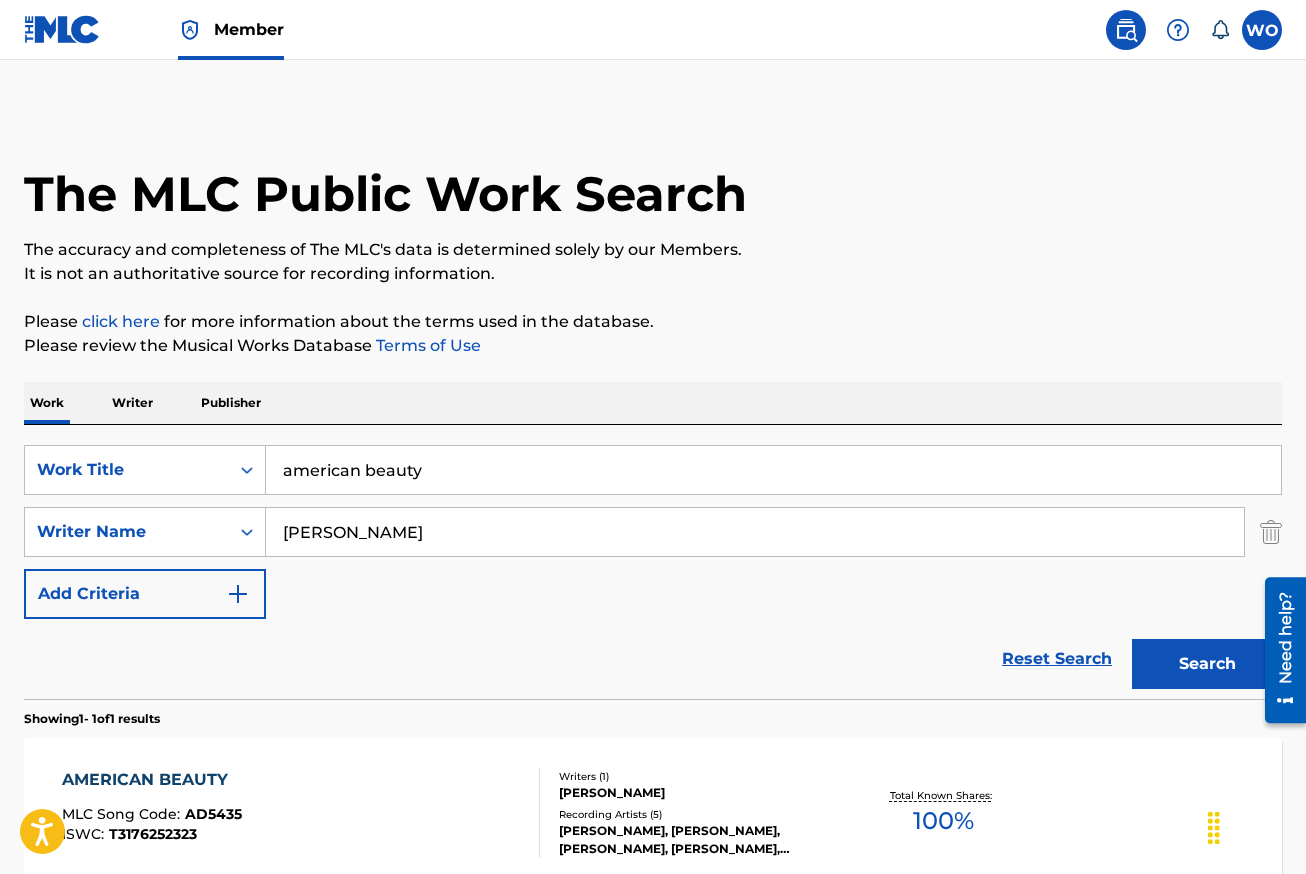 scroll, scrollTop: 214, scrollLeft: 0, axis: vertical 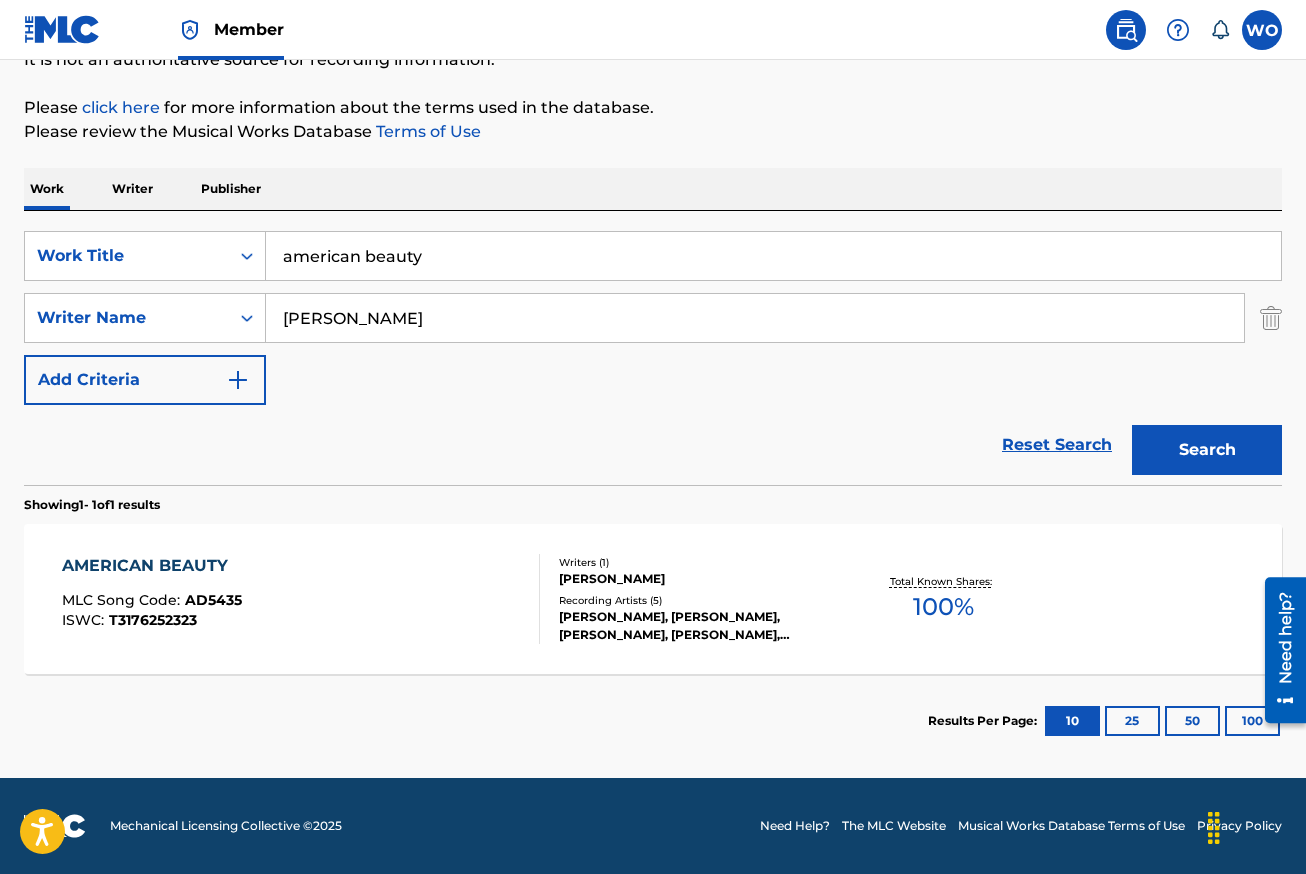 click on "AMERICAN BEAUTY MLC Song Code : AD5435 ISWC : T3176252323 Writers ( 1 ) CHELSEA NICOLE MONROY Recording Artists ( 5 ) CHELSEA PERKINS, CHELSEA PERKINS, CHELSEA PERKINS, CHELSEA PERKINS, CHELSEA PERKINS Total Known Shares: 100 %" at bounding box center [653, 599] 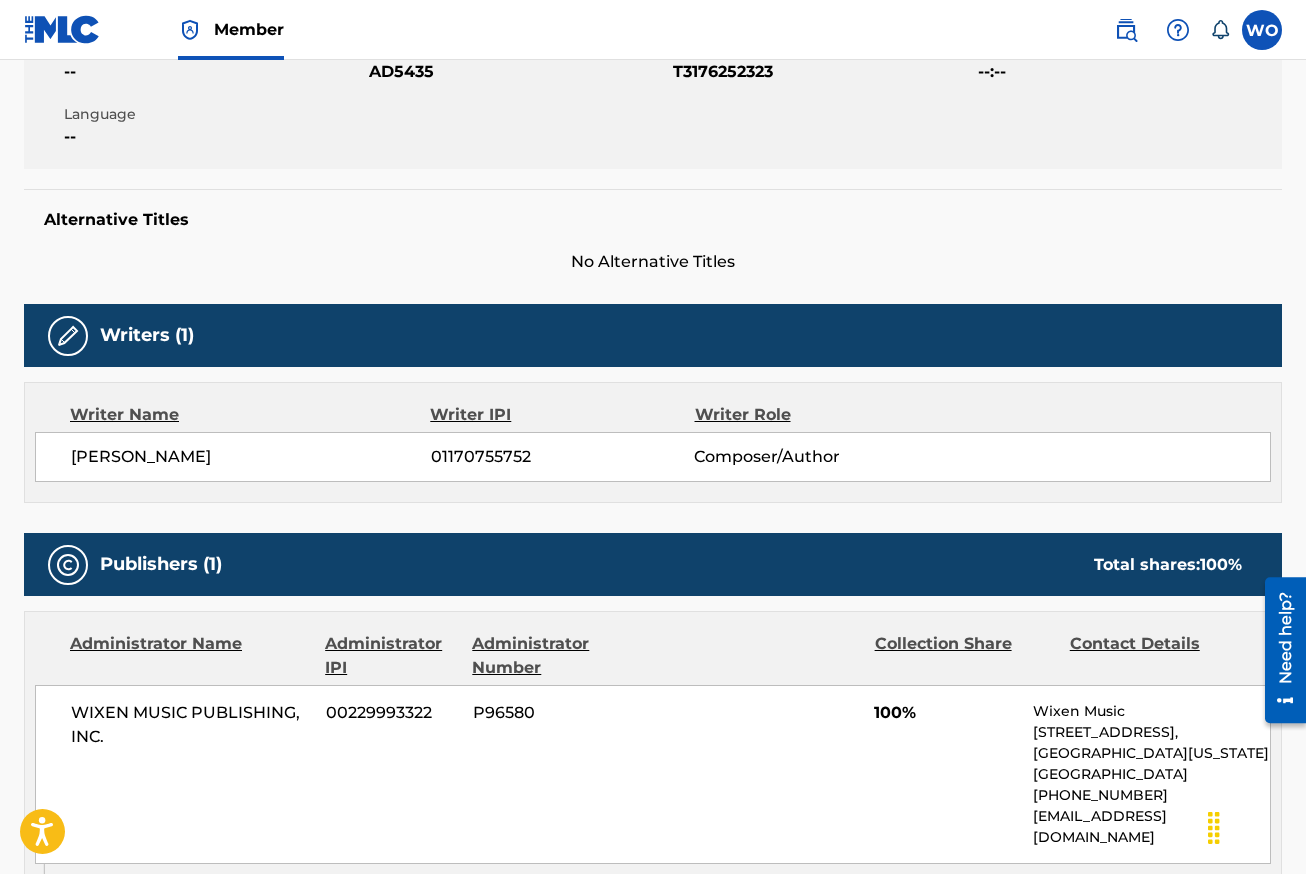 scroll, scrollTop: 0, scrollLeft: 0, axis: both 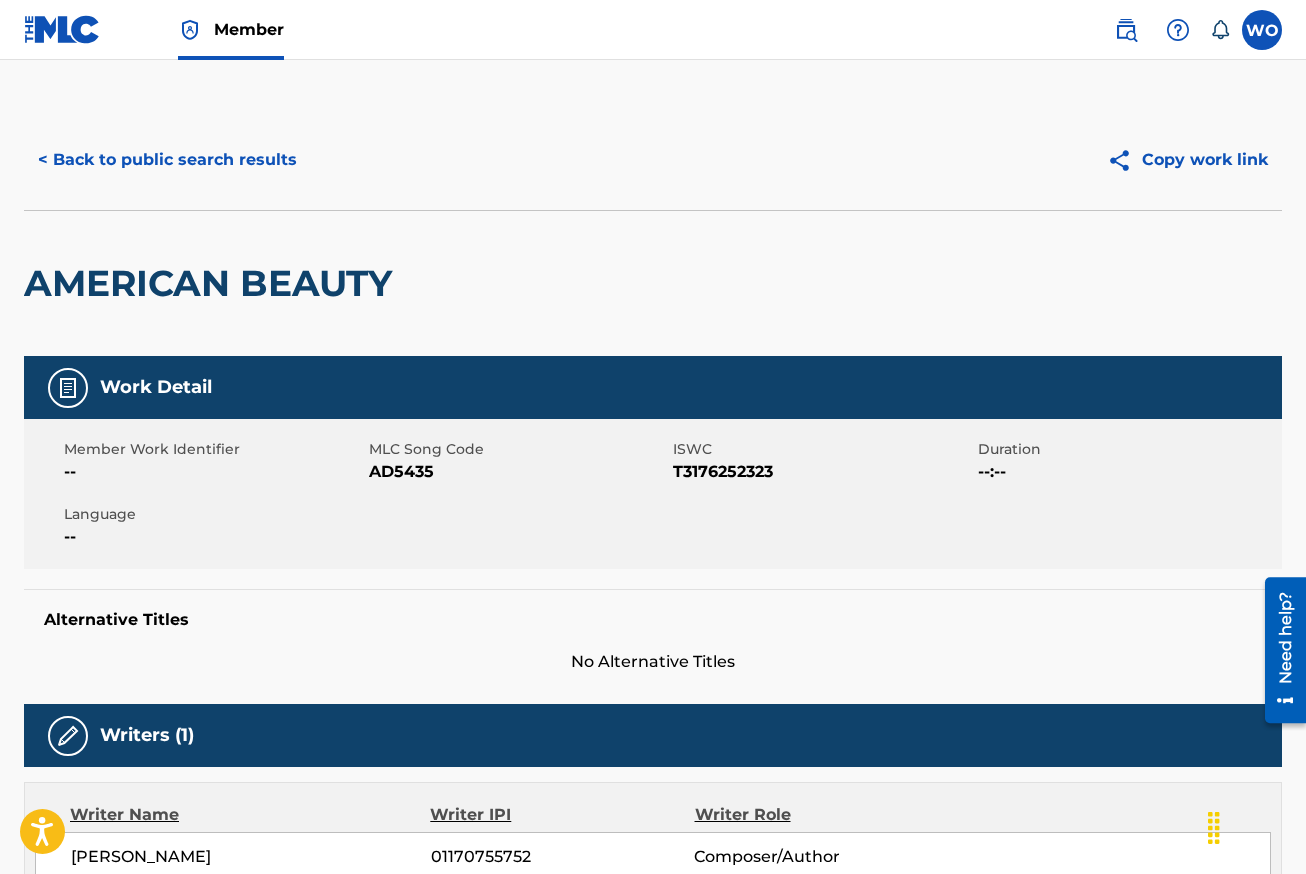 click on "< Back to public search results" at bounding box center [167, 160] 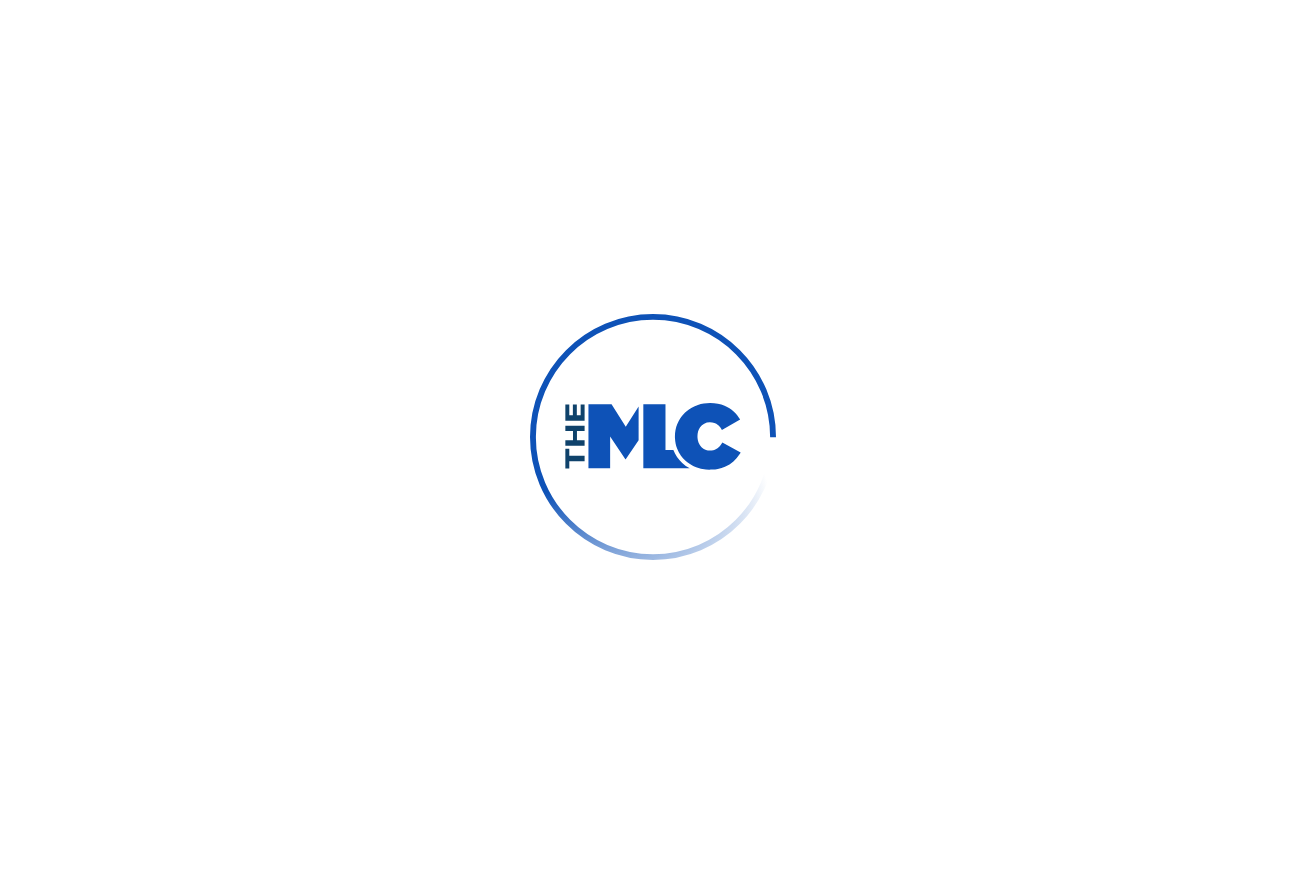 scroll, scrollTop: 0, scrollLeft: 0, axis: both 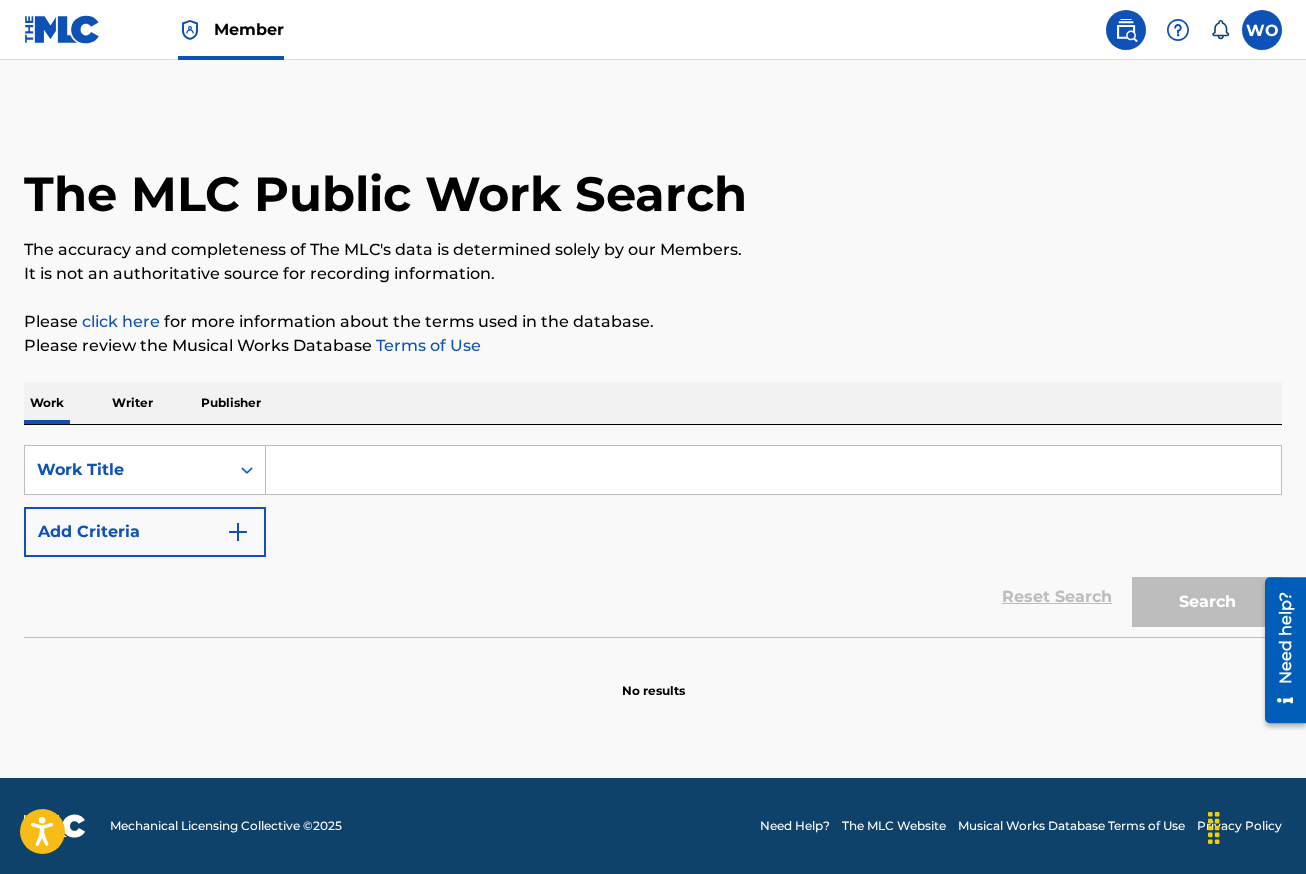click on "It is not an authoritative source for recording information." at bounding box center [653, 274] 